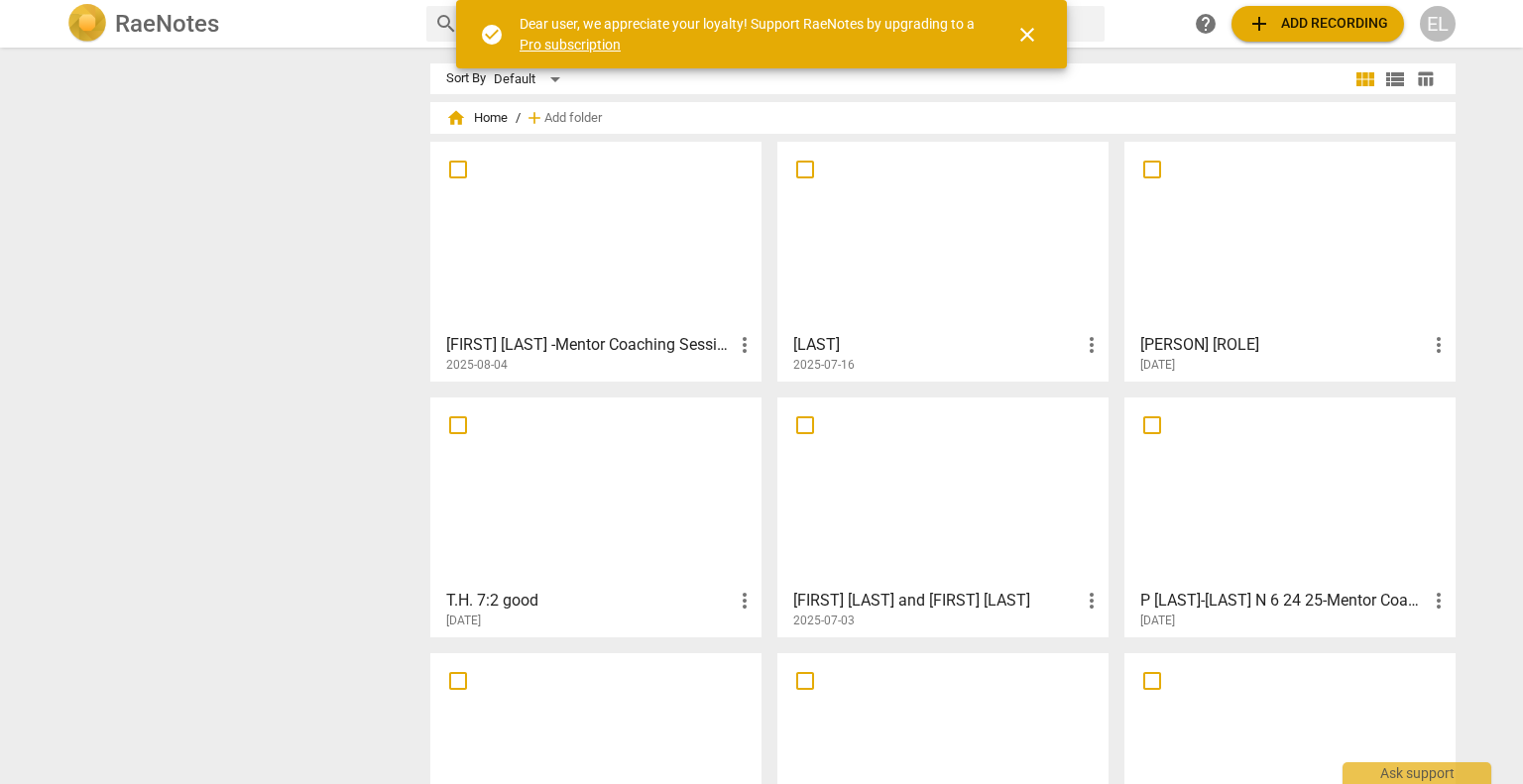 scroll, scrollTop: 0, scrollLeft: 0, axis: both 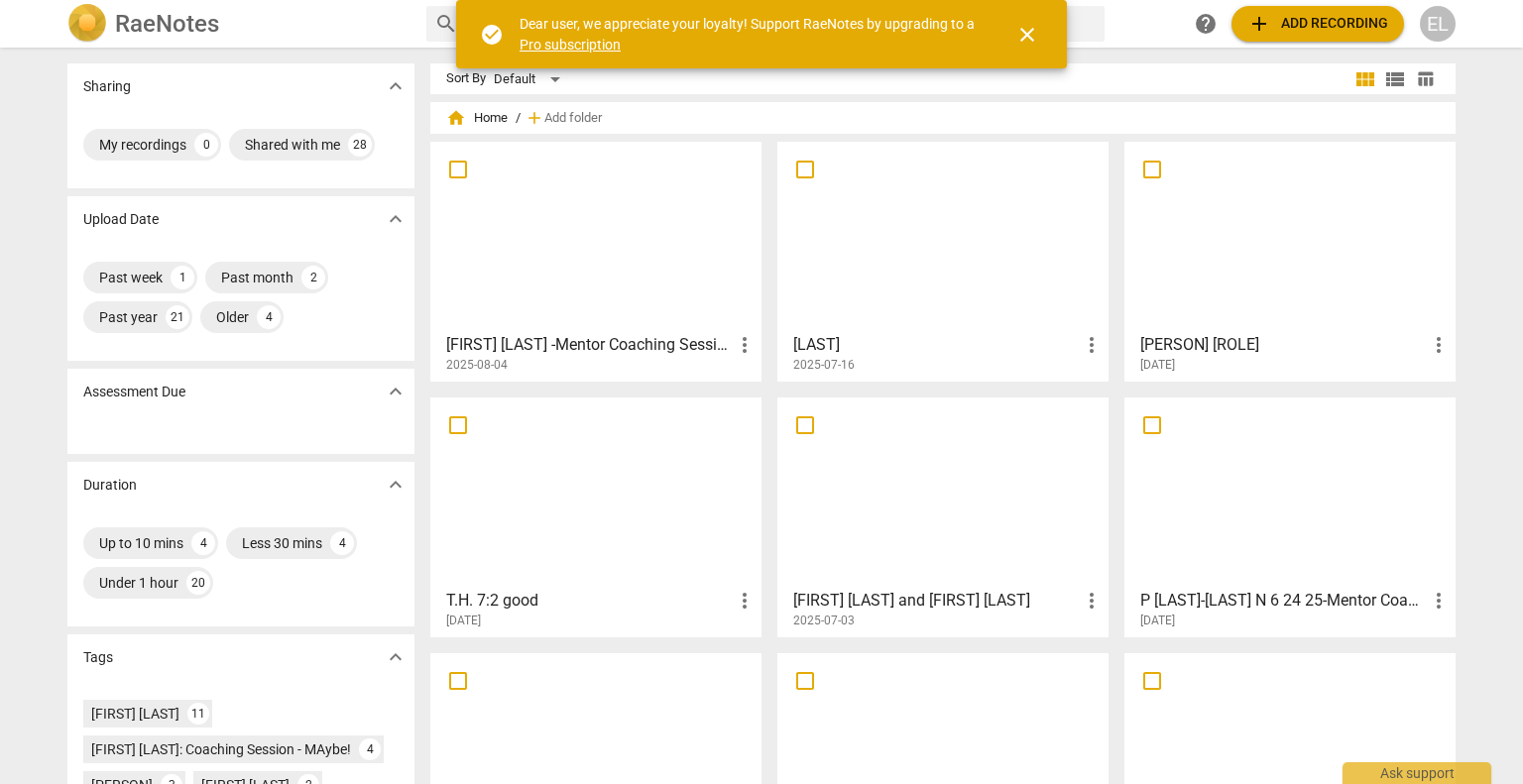 click at bounding box center [596, 236] 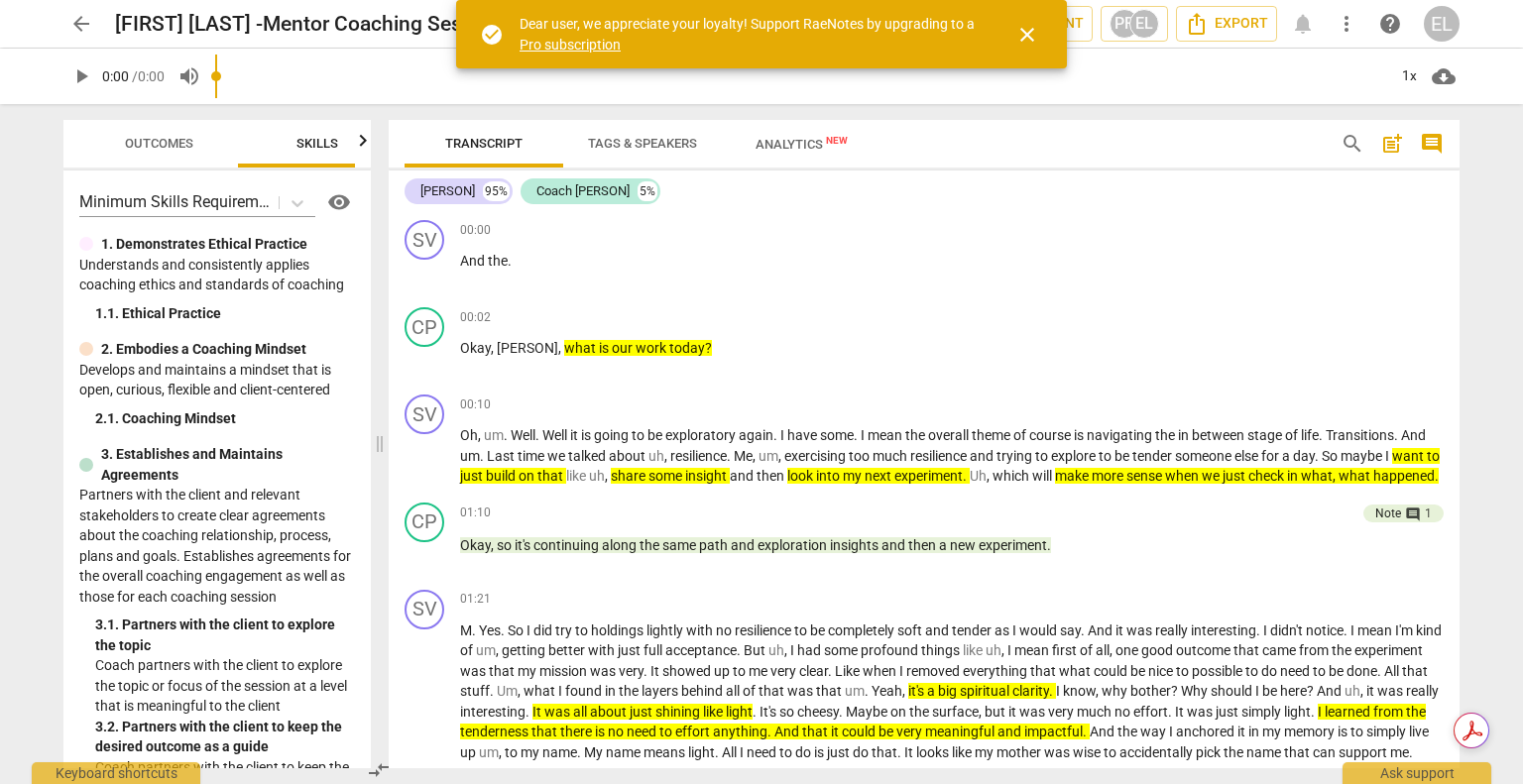 drag, startPoint x: 761, startPoint y: 413, endPoint x: 378, endPoint y: 427, distance: 383.2558 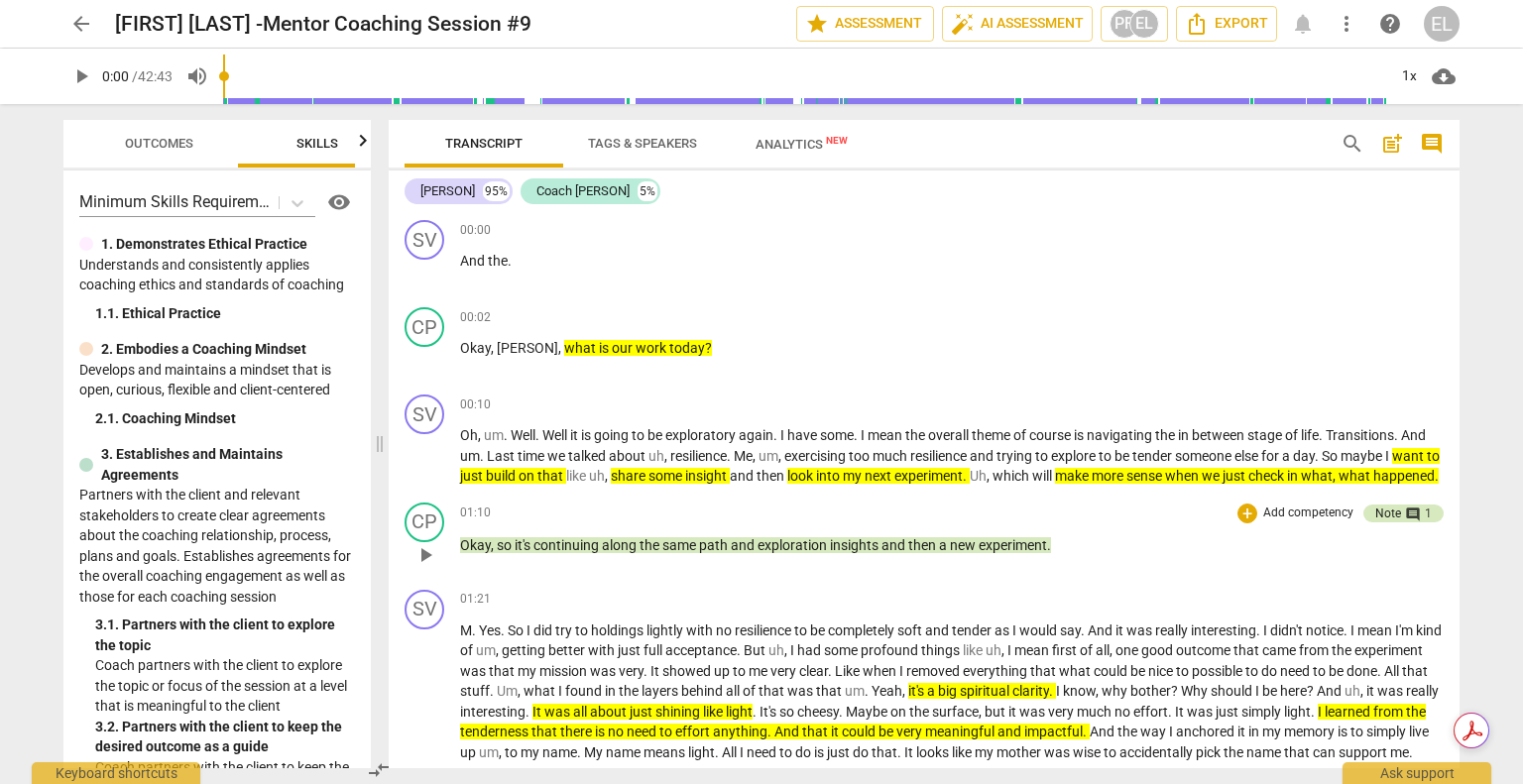 click on "Note" at bounding box center [1388, 513] 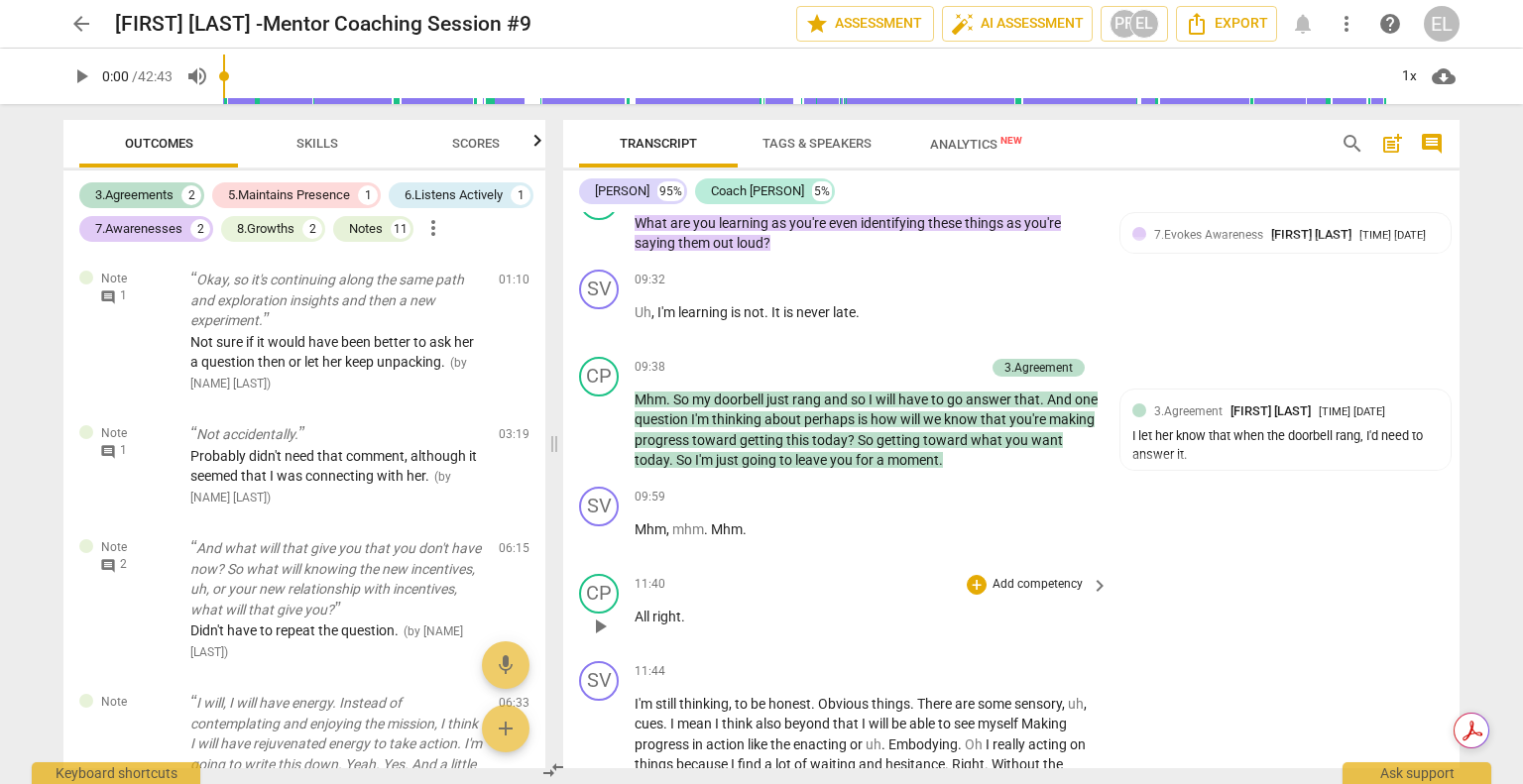 scroll, scrollTop: 1784, scrollLeft: 0, axis: vertical 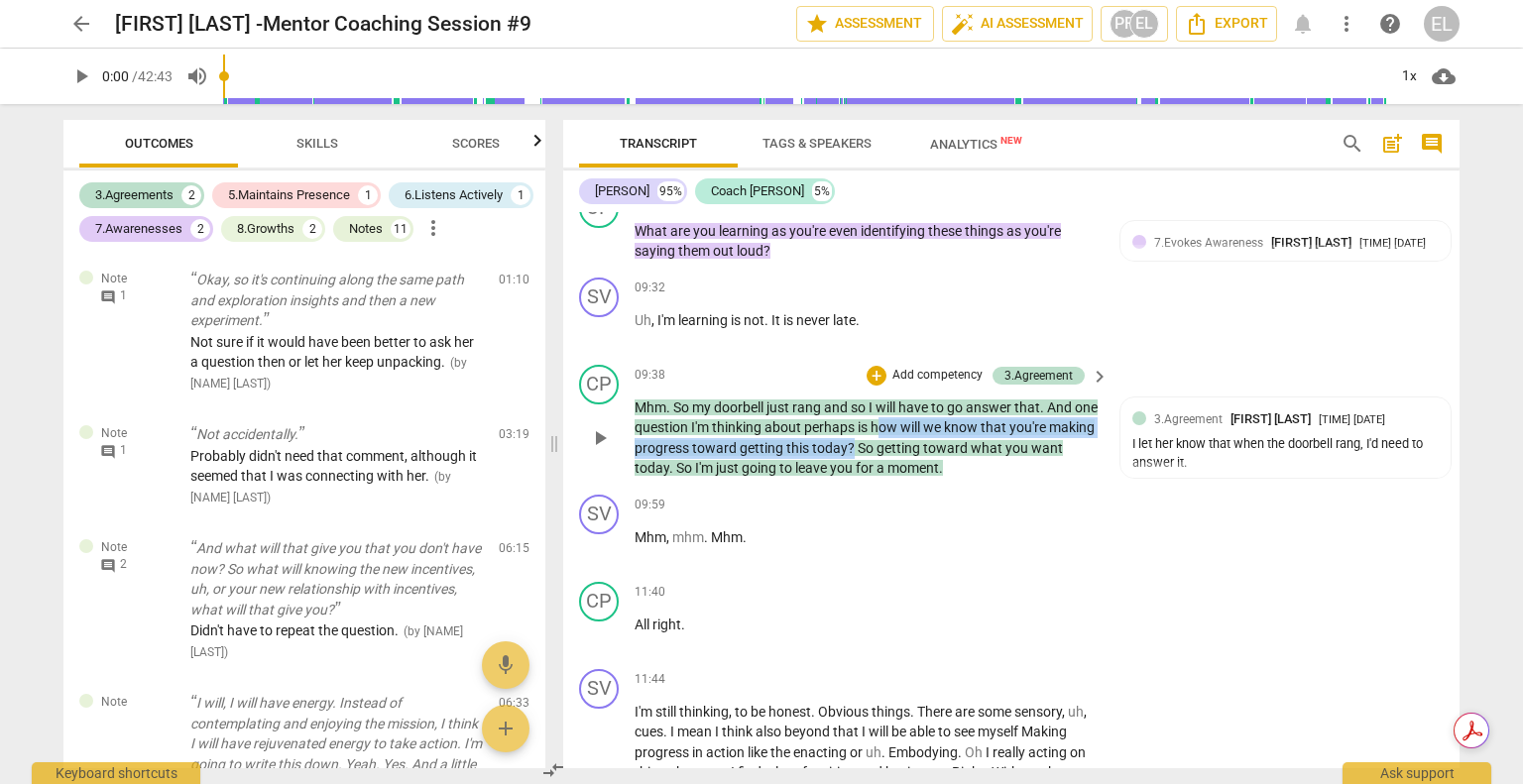 drag, startPoint x: 930, startPoint y: 430, endPoint x: 898, endPoint y: 447, distance: 36.23534 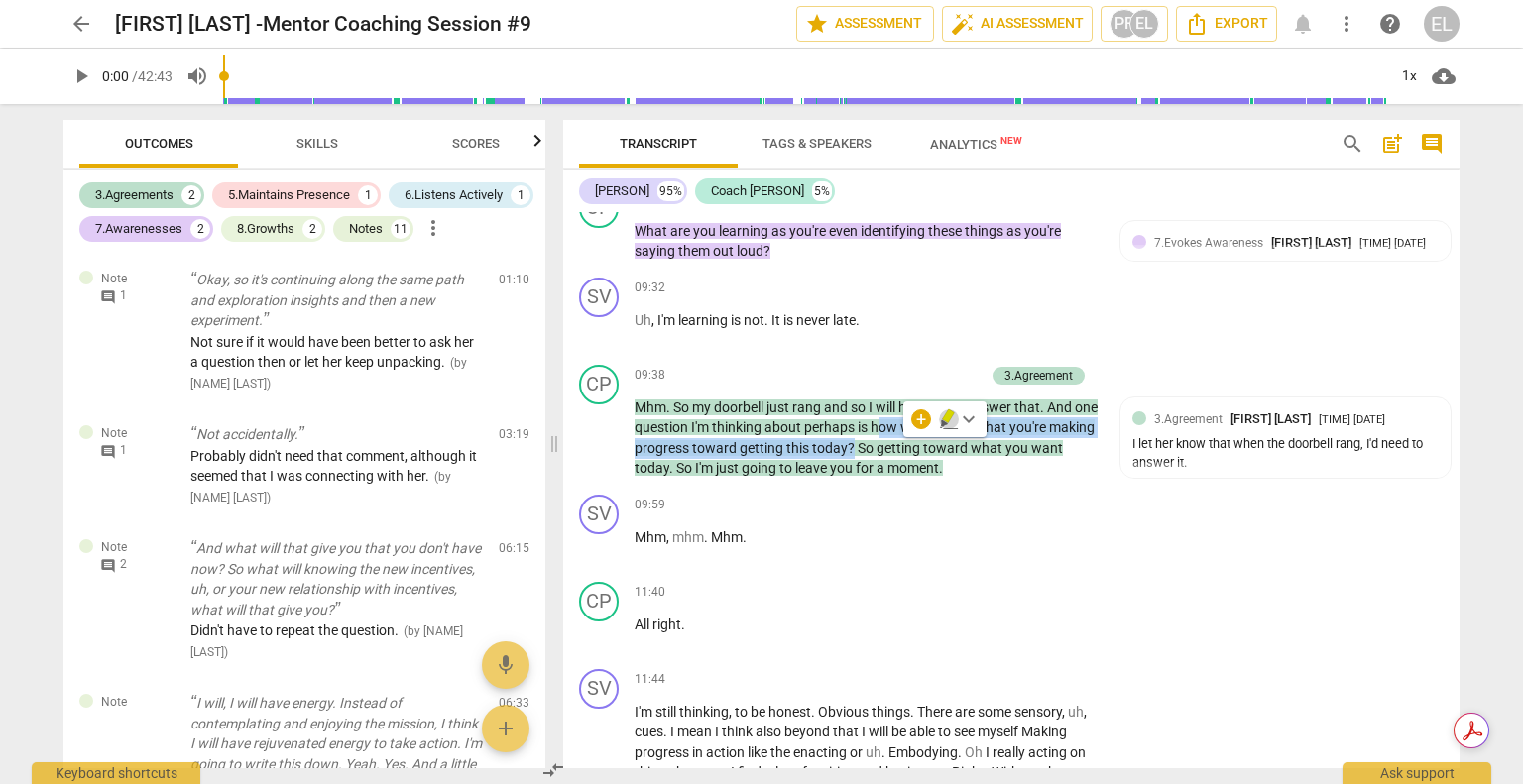 click 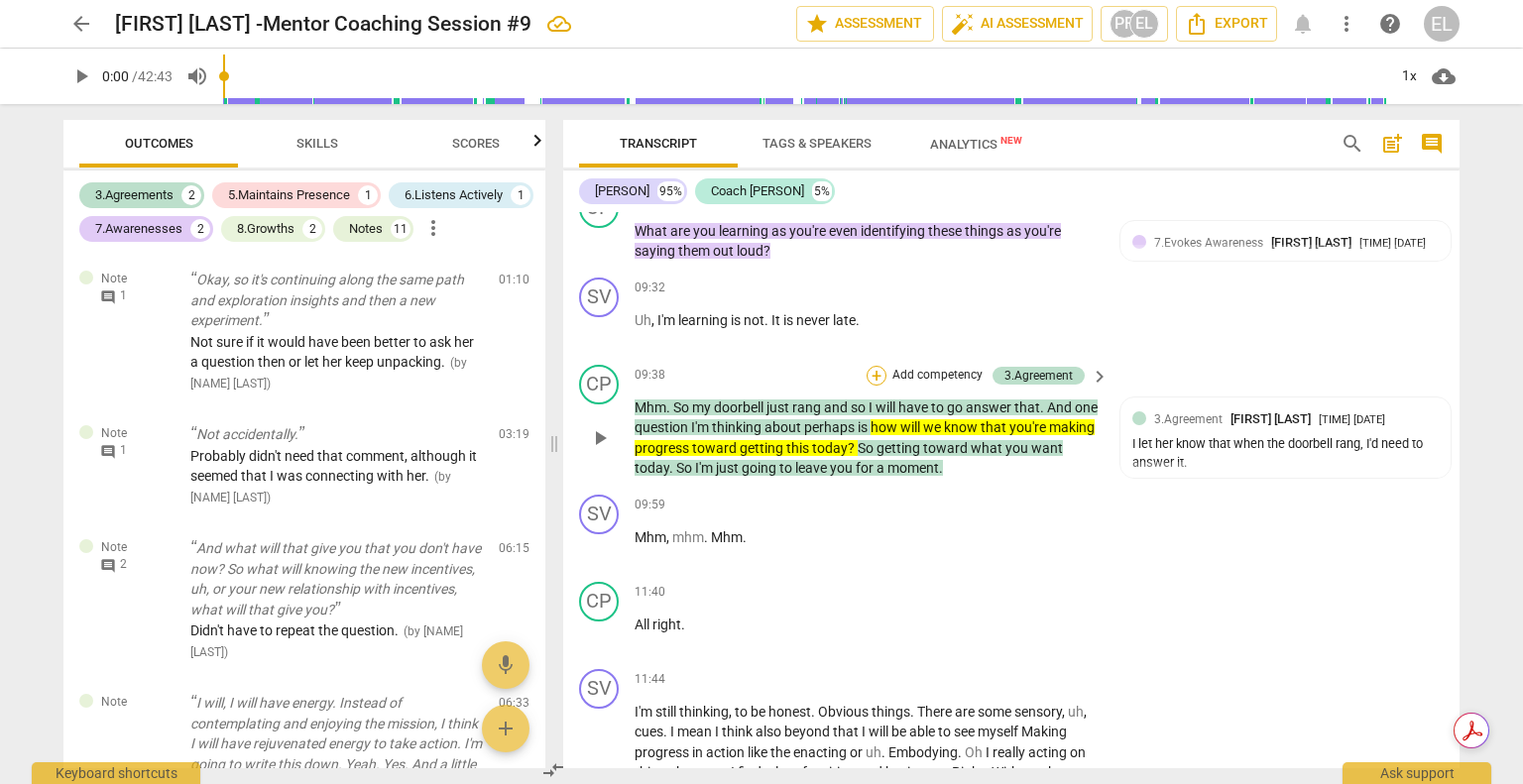 click on "+" at bounding box center (877, 376) 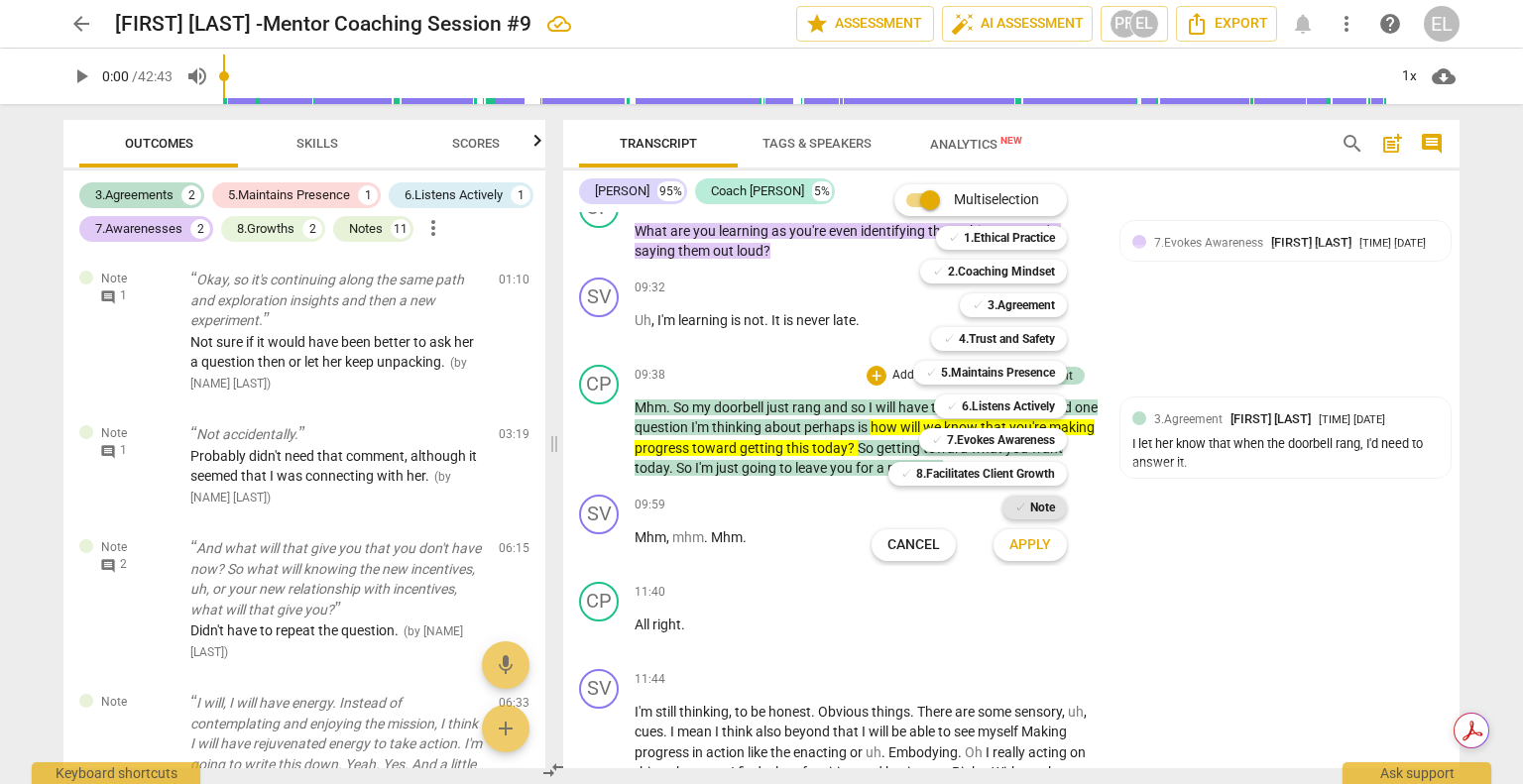 click on "Note" at bounding box center [1042, 507] 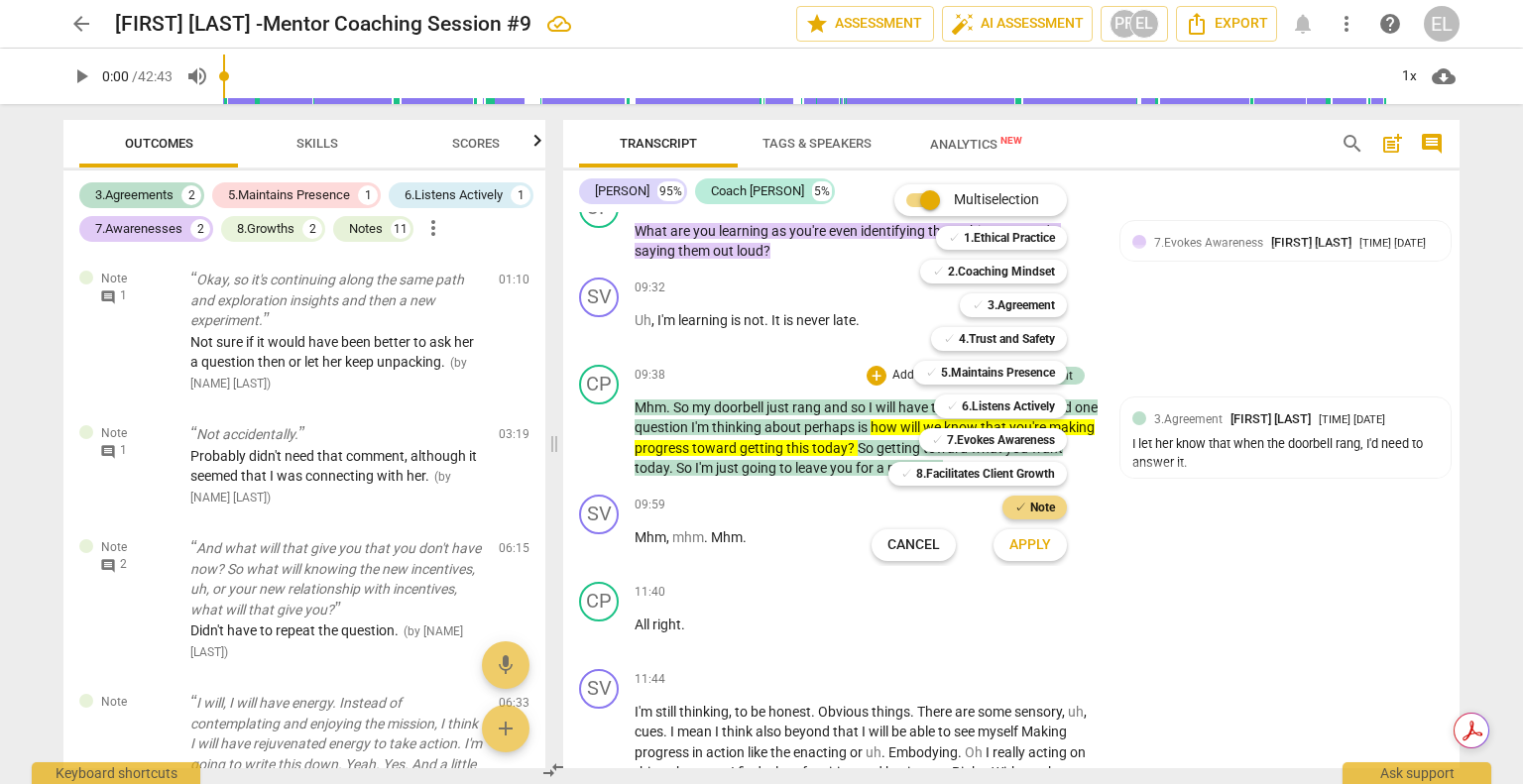 click on "Apply" at bounding box center [1030, 545] 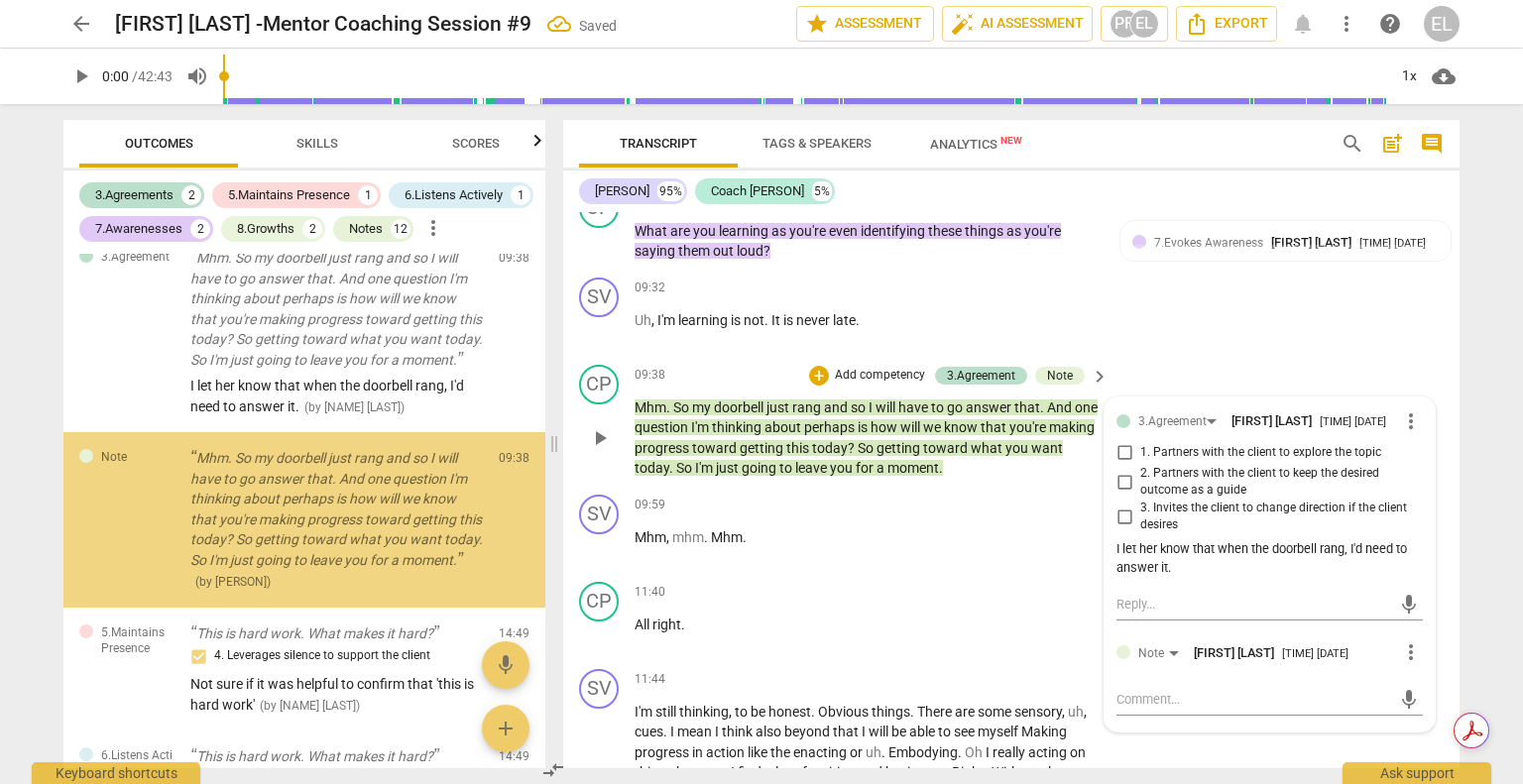 scroll, scrollTop: 1452, scrollLeft: 0, axis: vertical 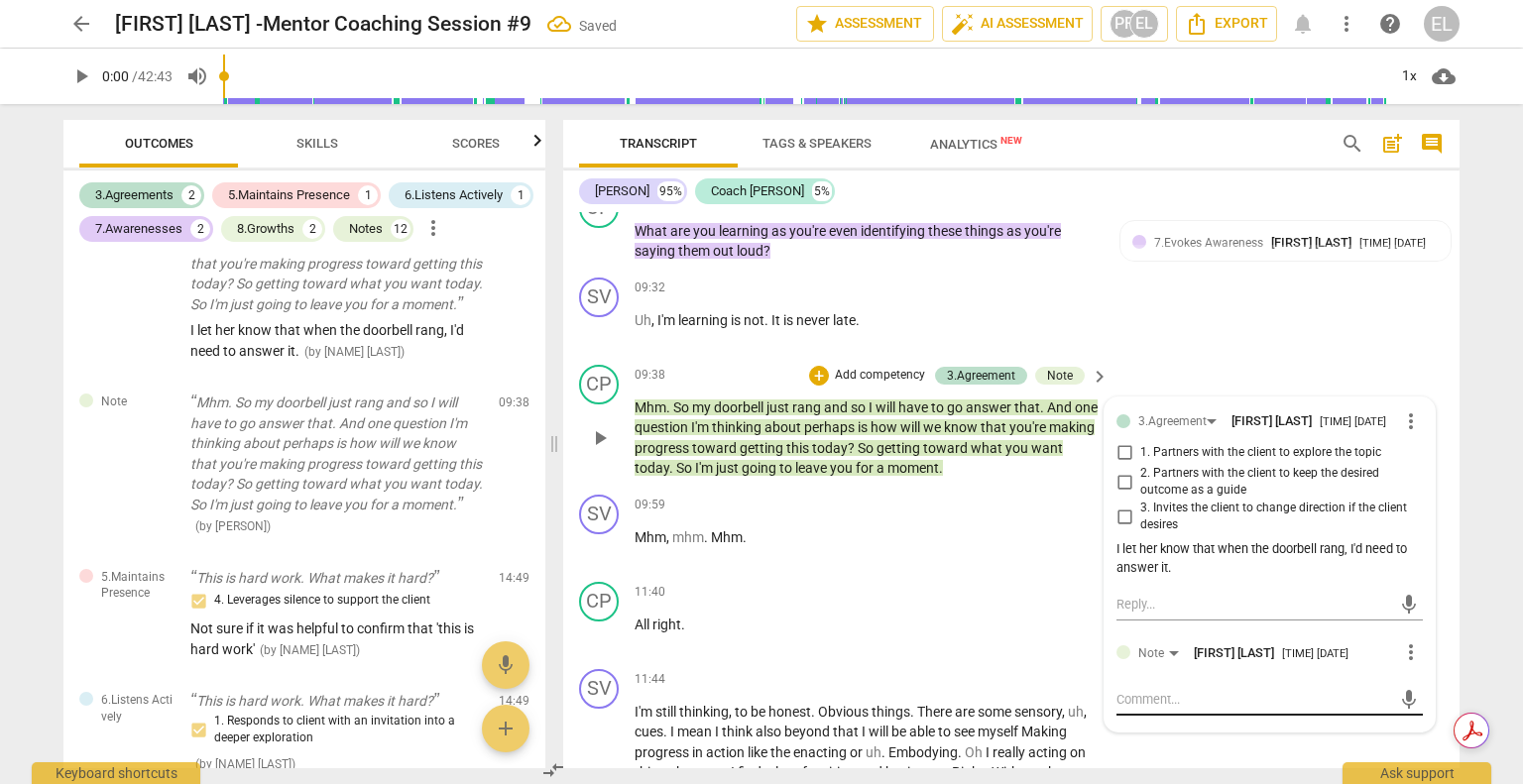 click at bounding box center (1253, 699) 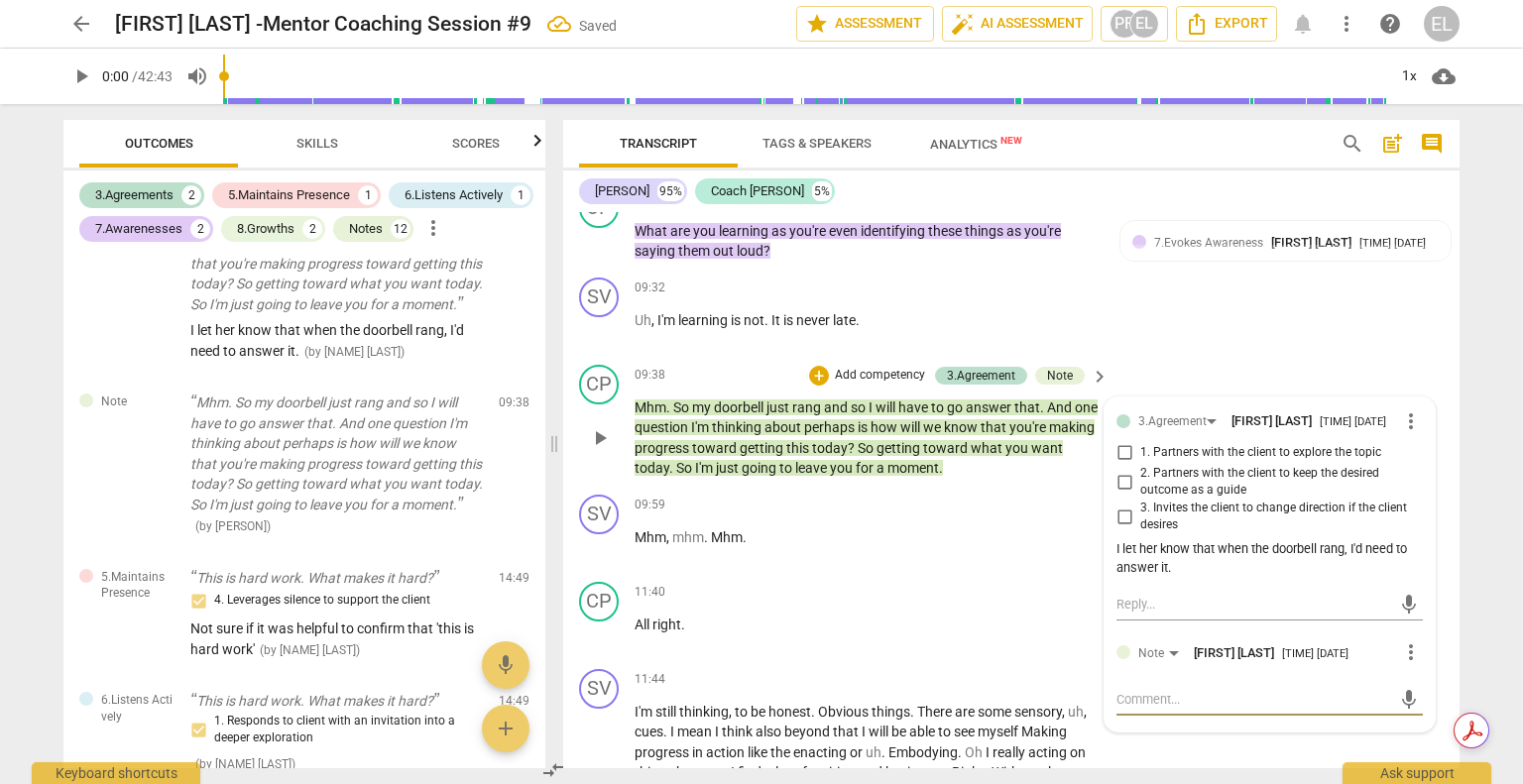 type on "T" 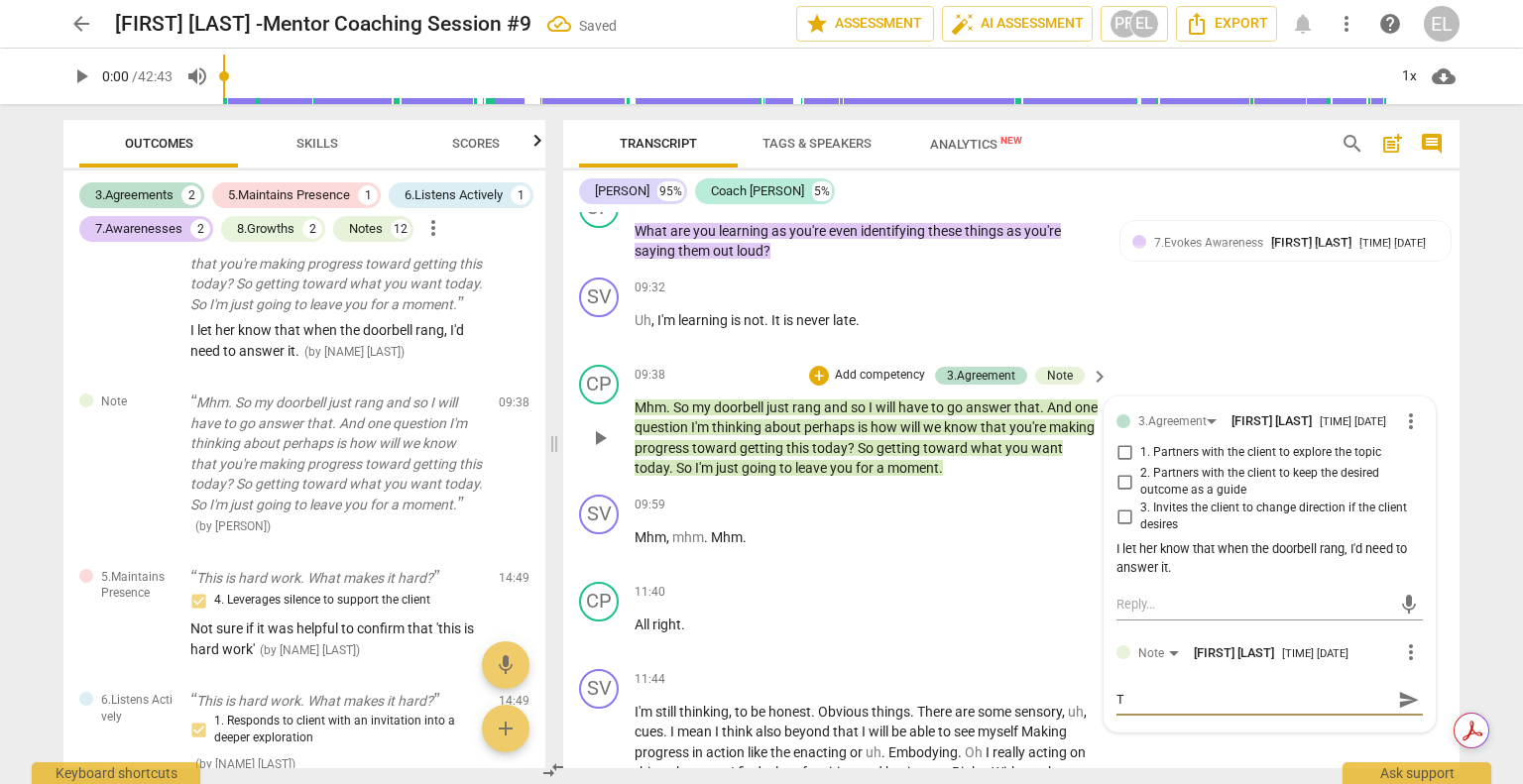type on "Th" 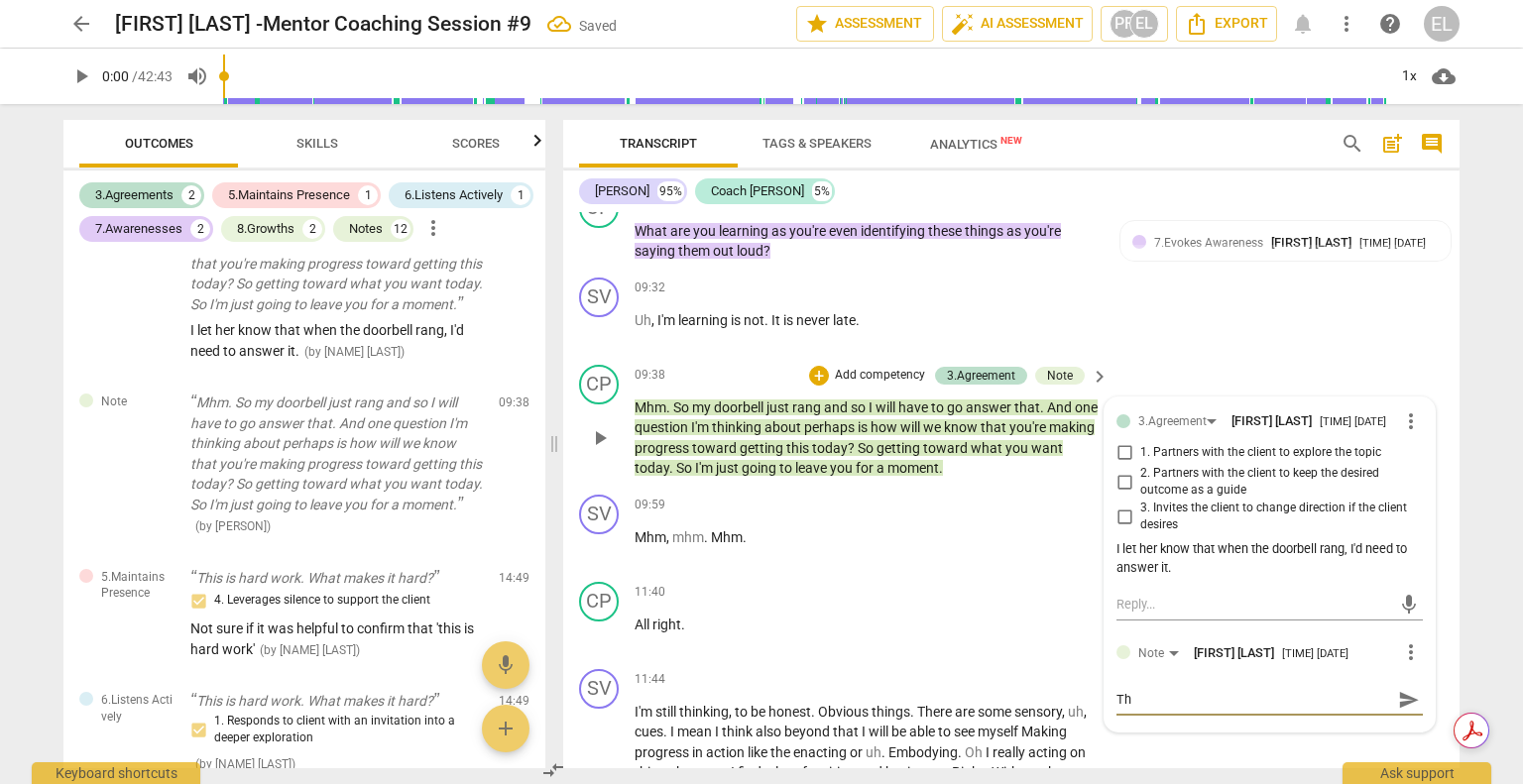 type on "The" 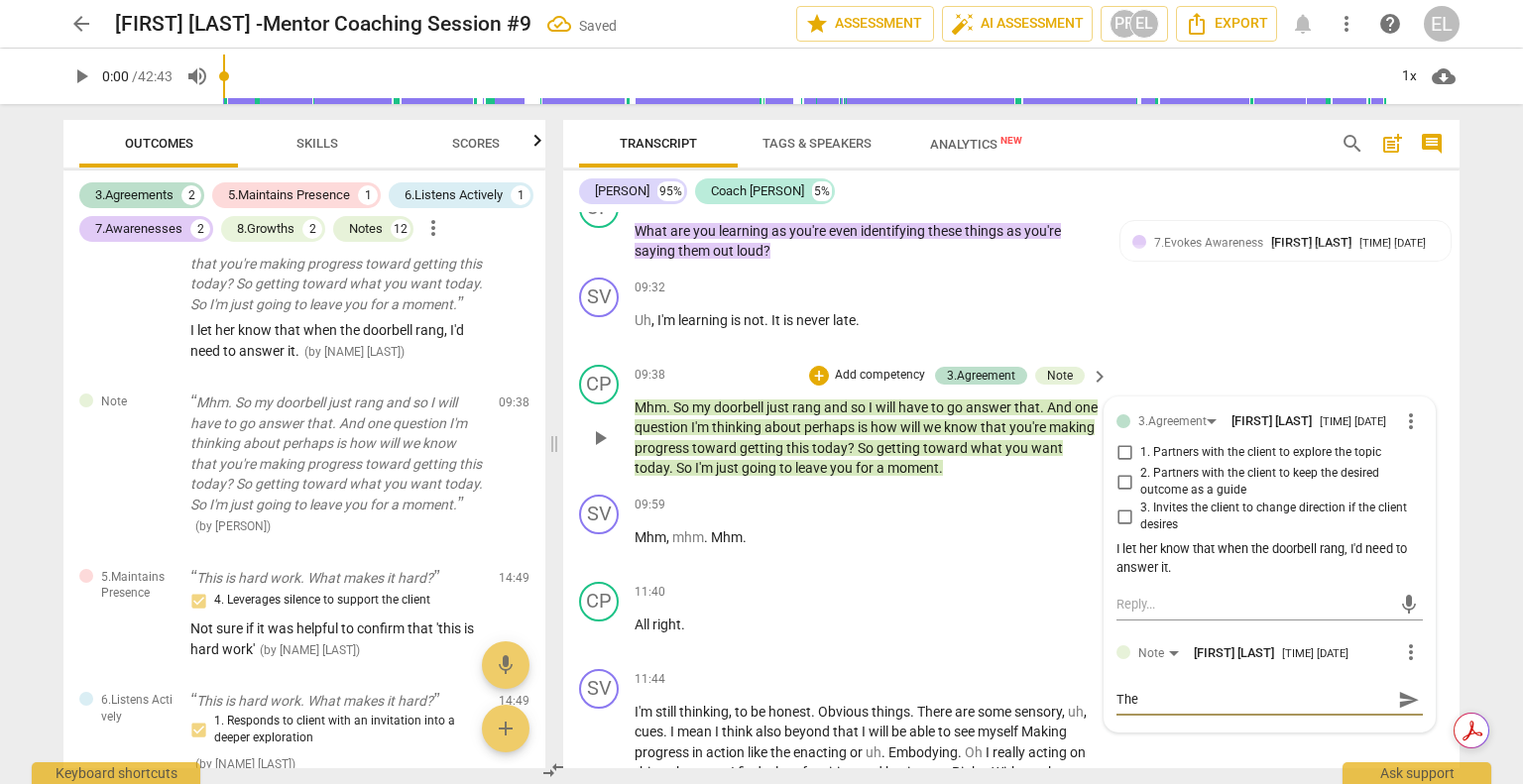 type on "The" 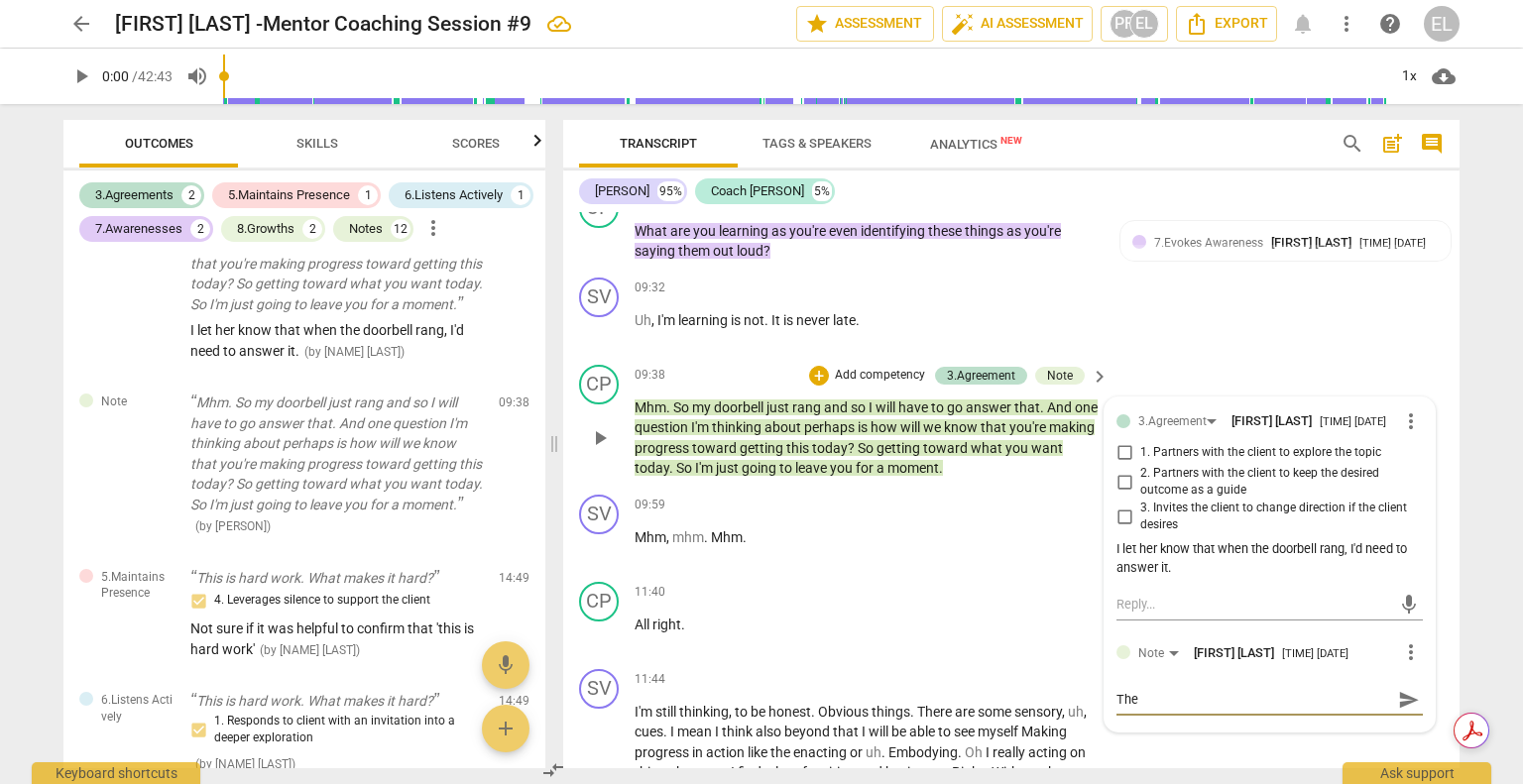 type on "The "" 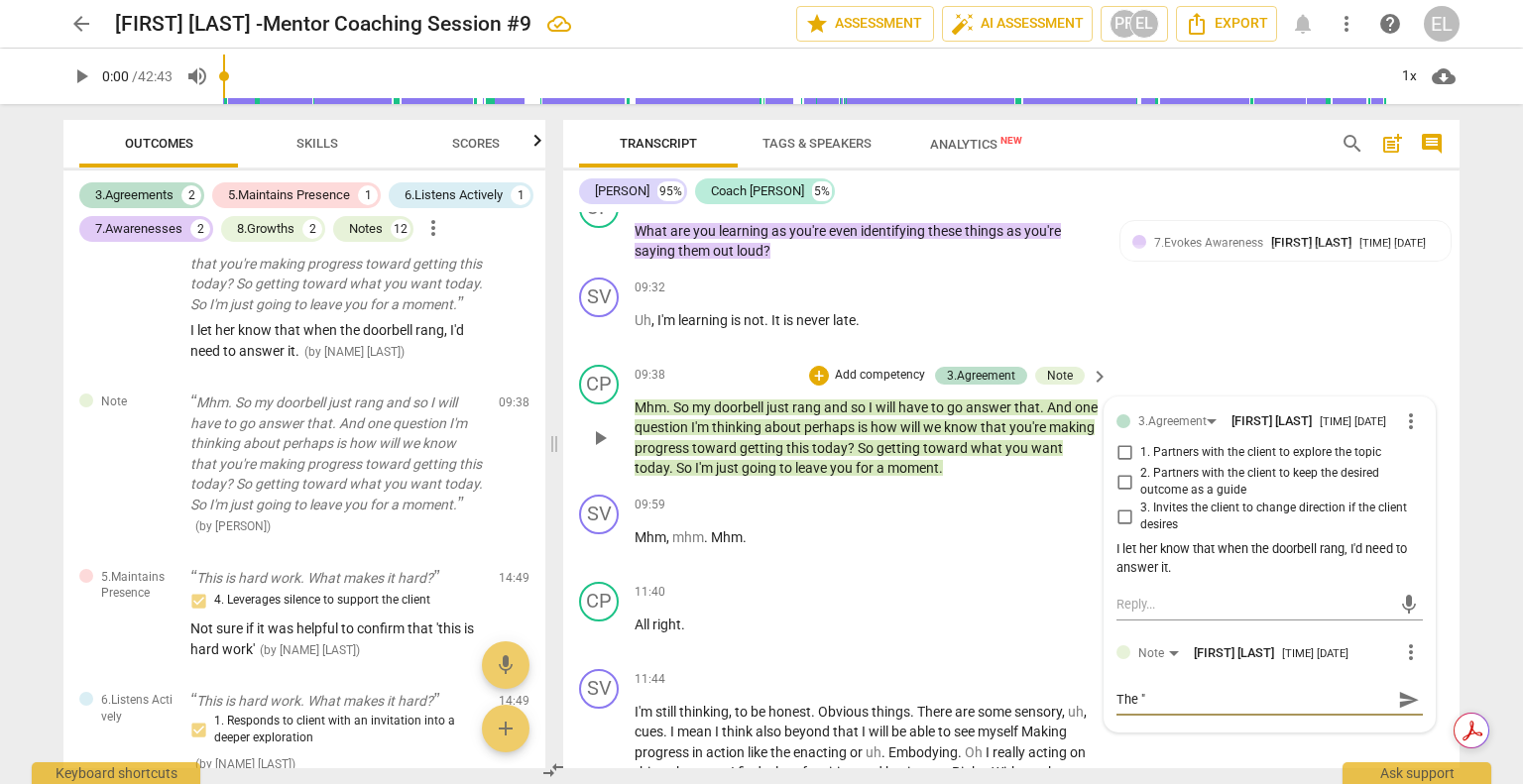 type on "The "t" 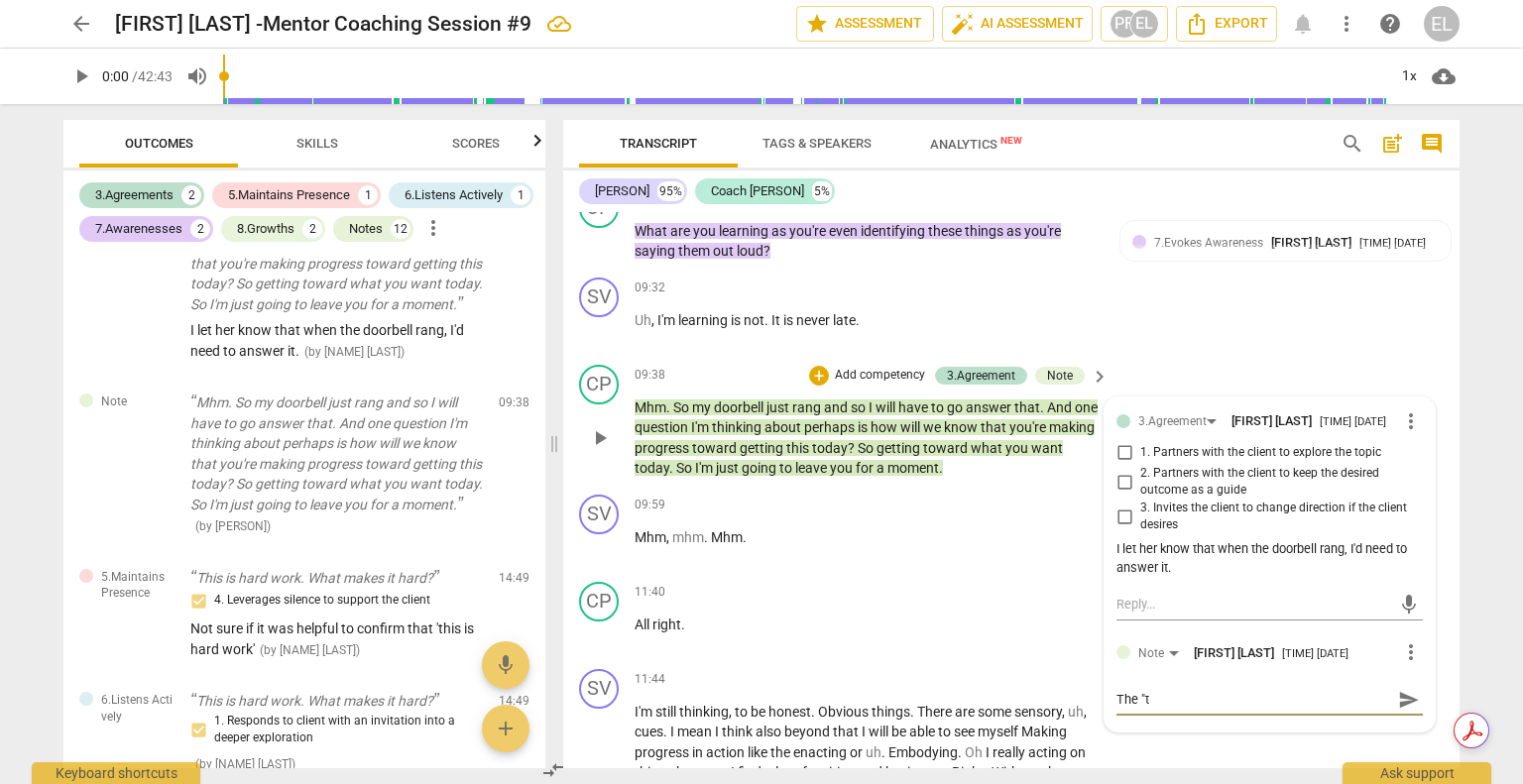 type on "The "th" 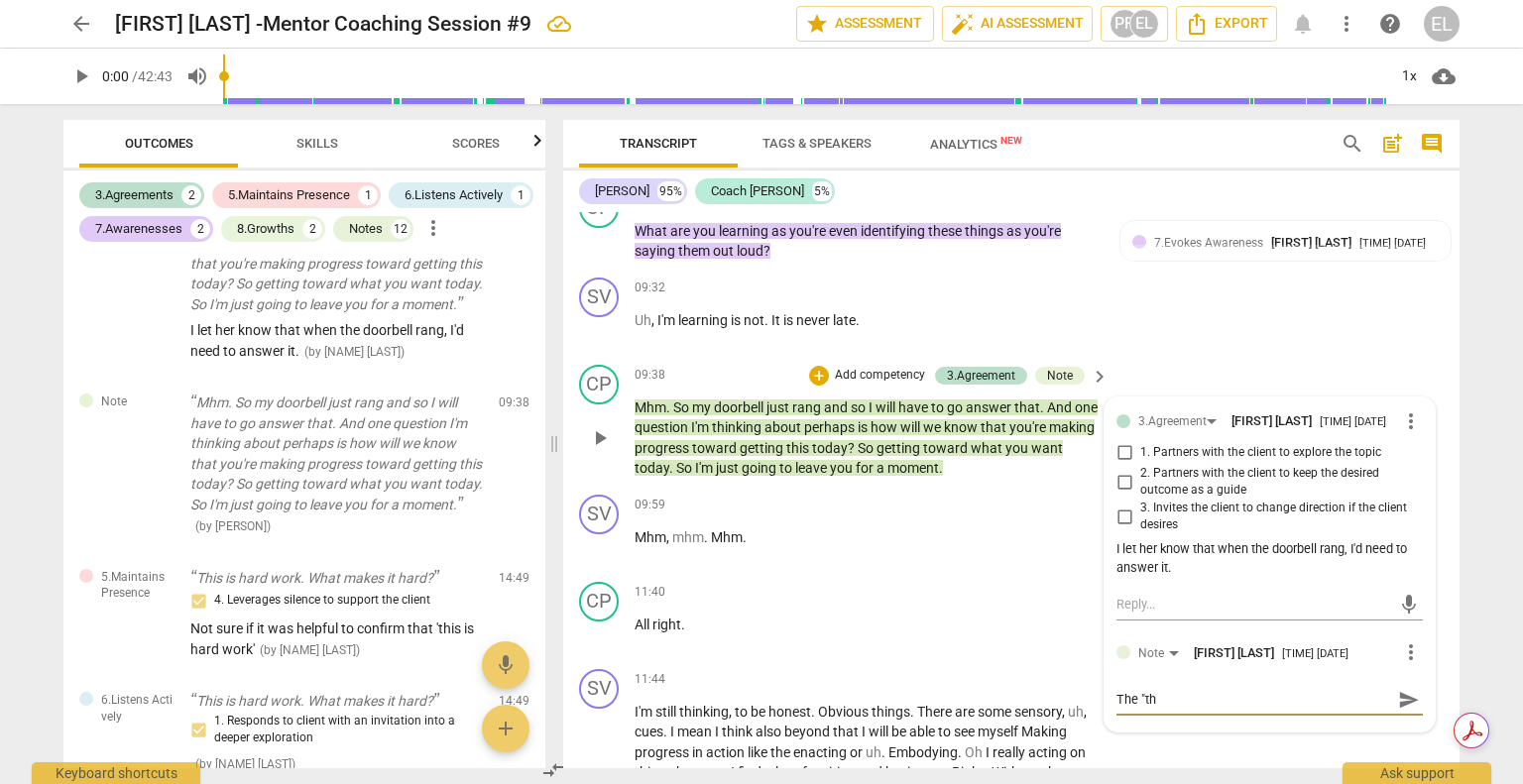 type on "The "thi" 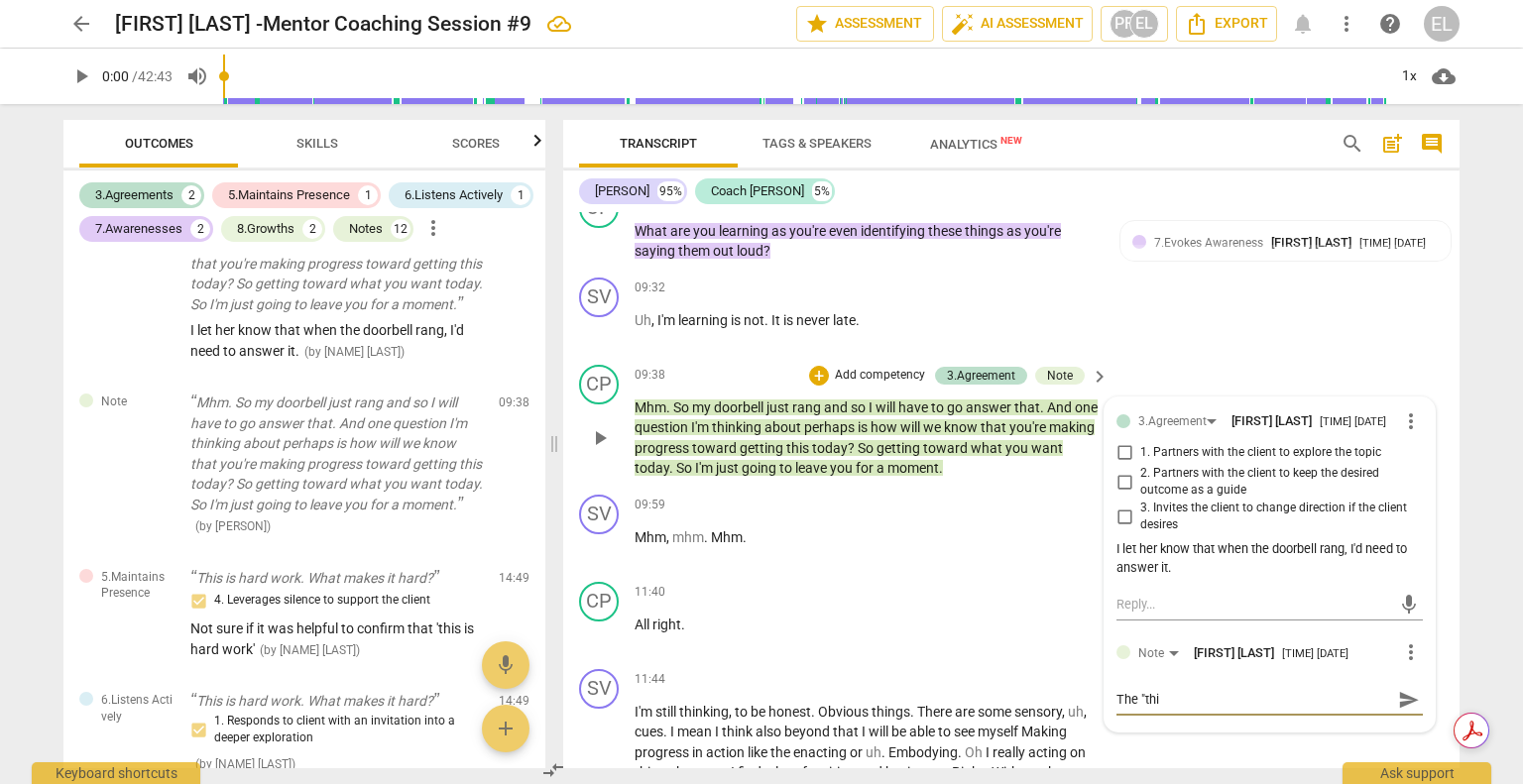 type on "The "this" 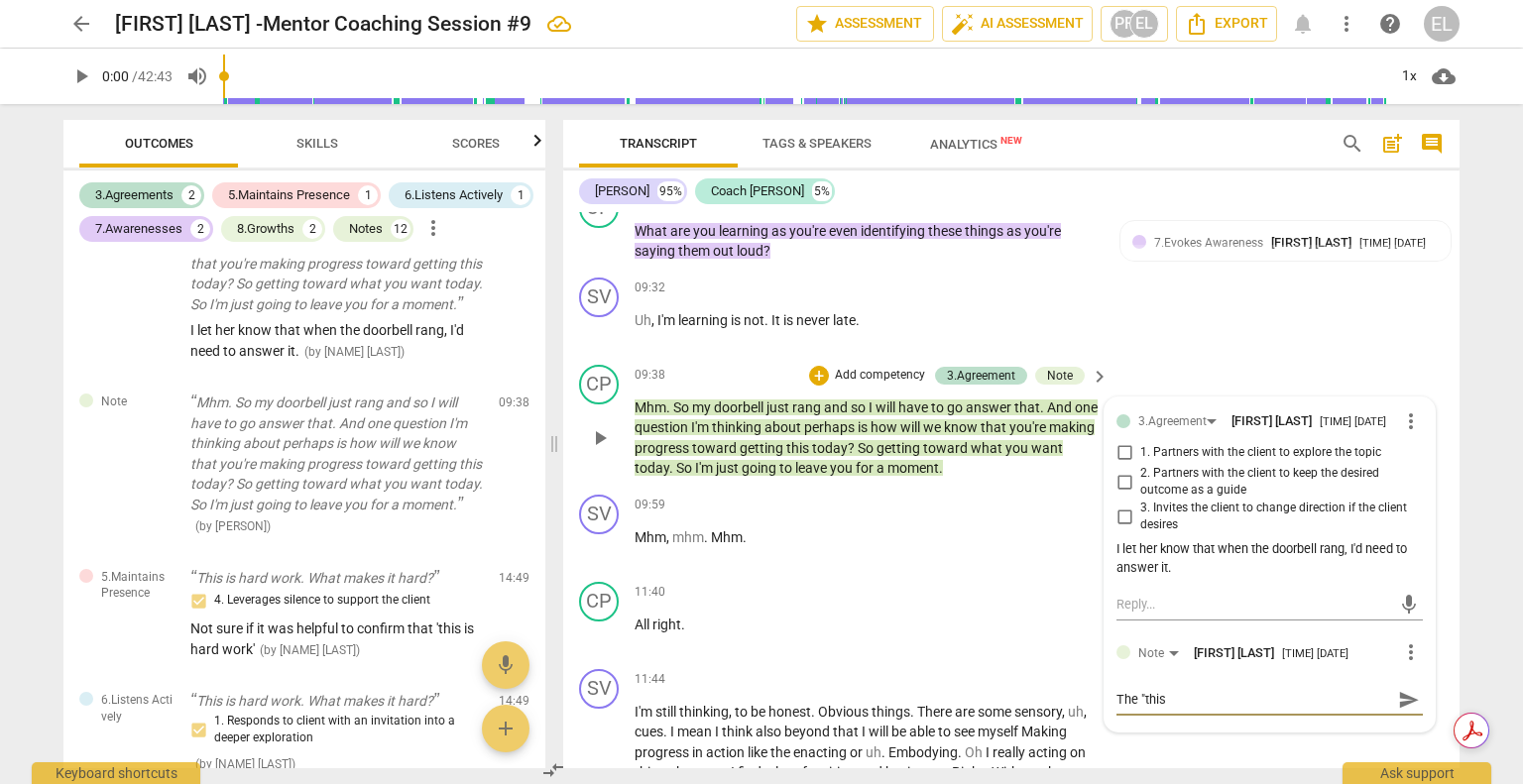 type on "The "this"" 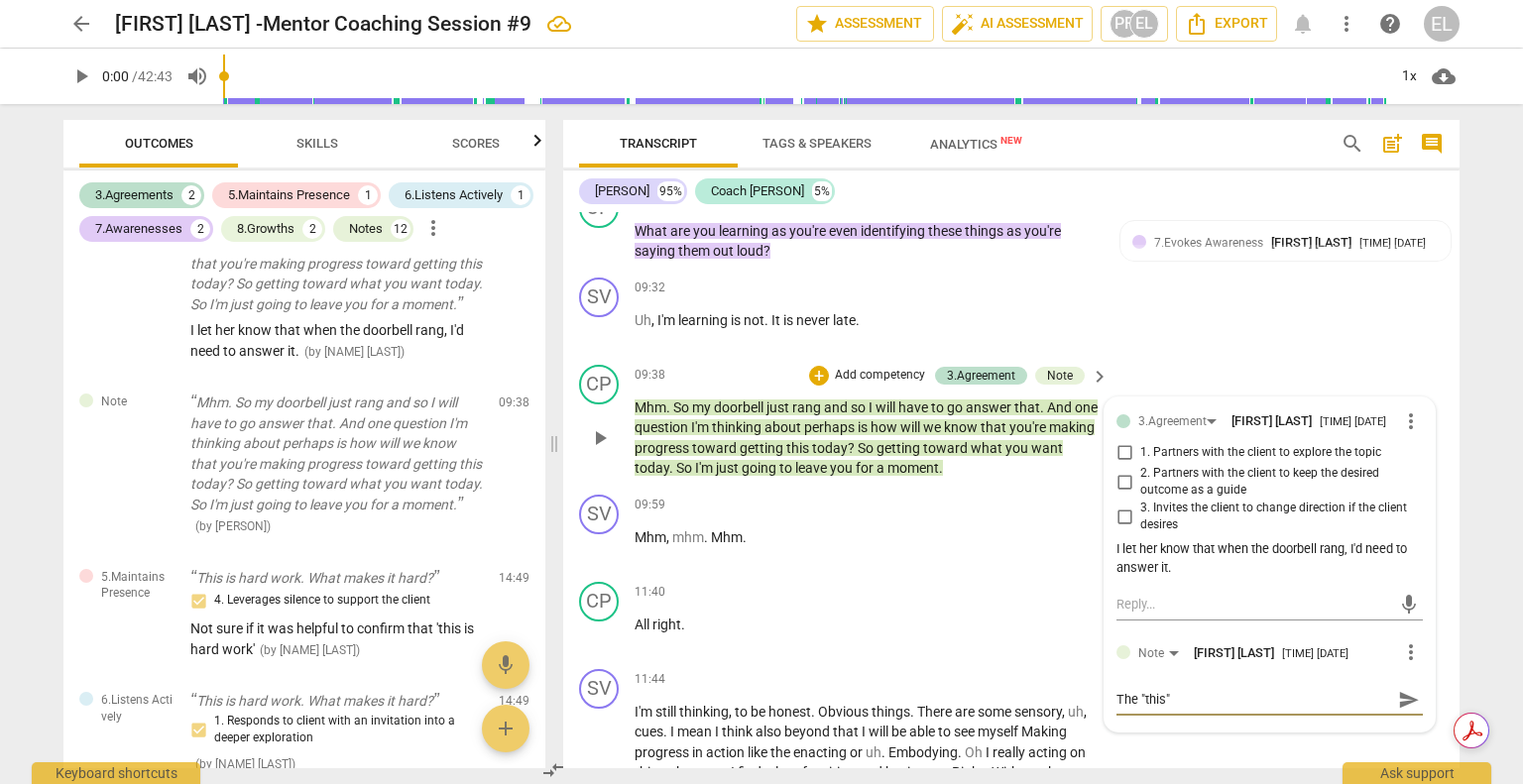 type on "The "this"" 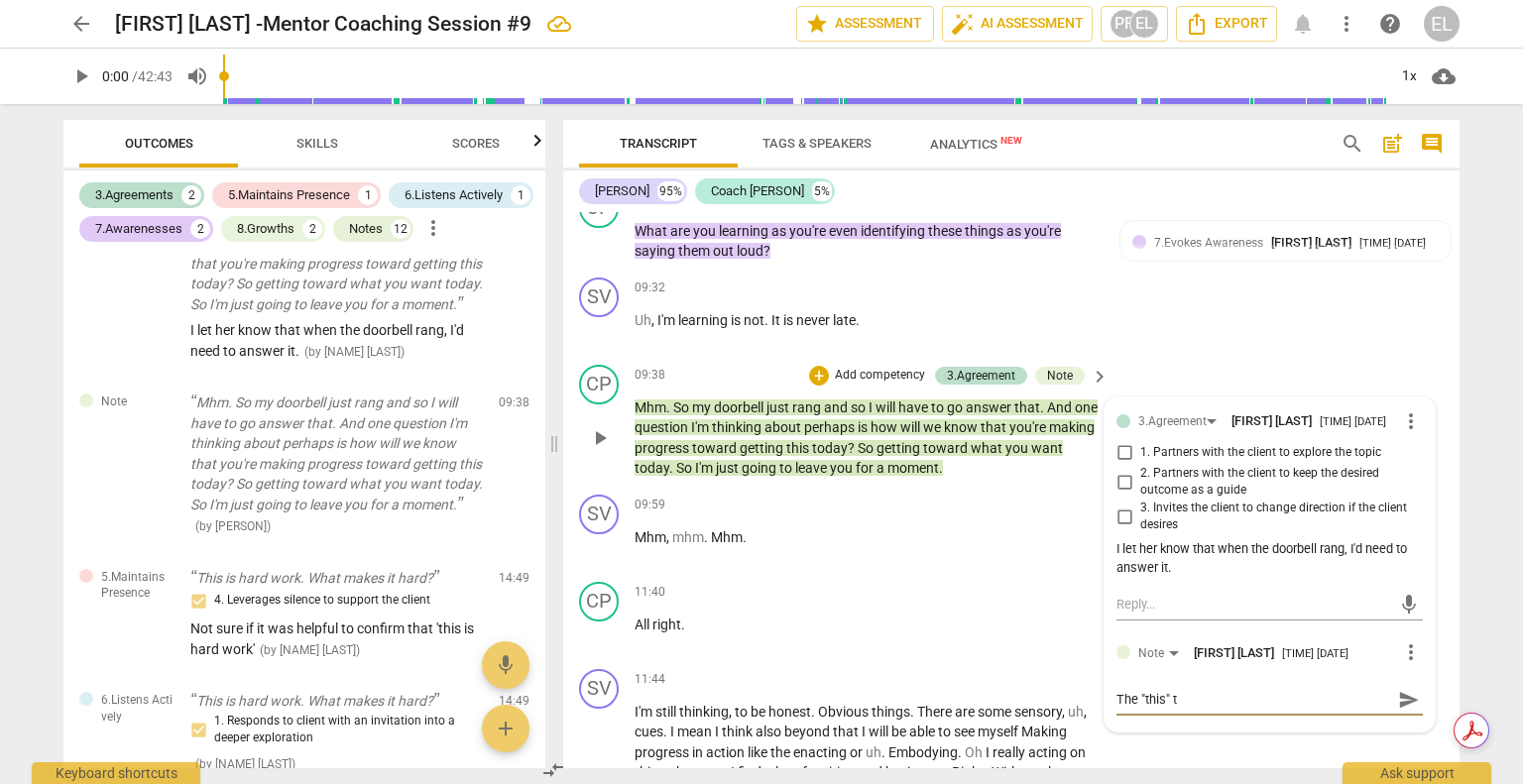 type on "The "this" th" 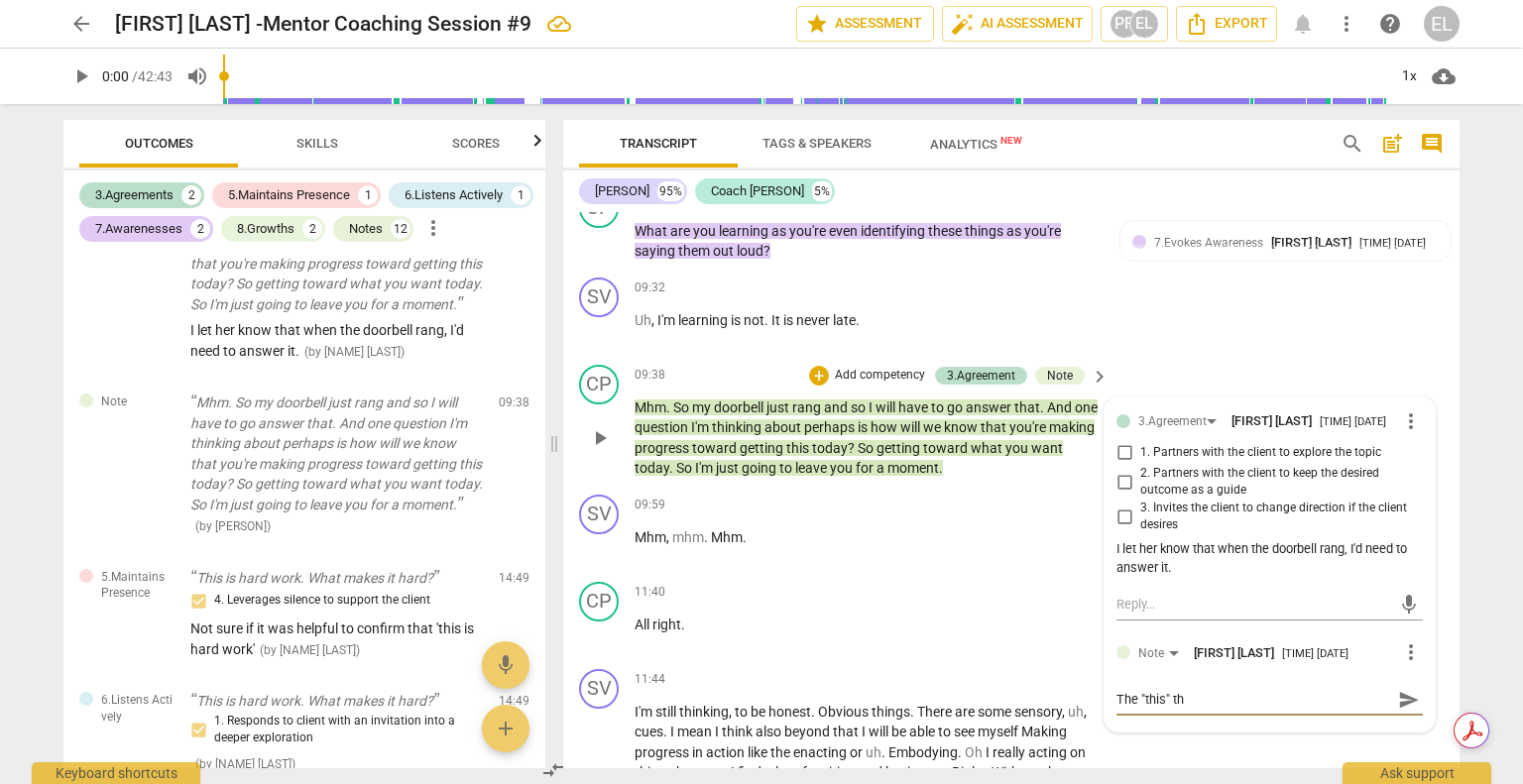 type on "The "this" tha" 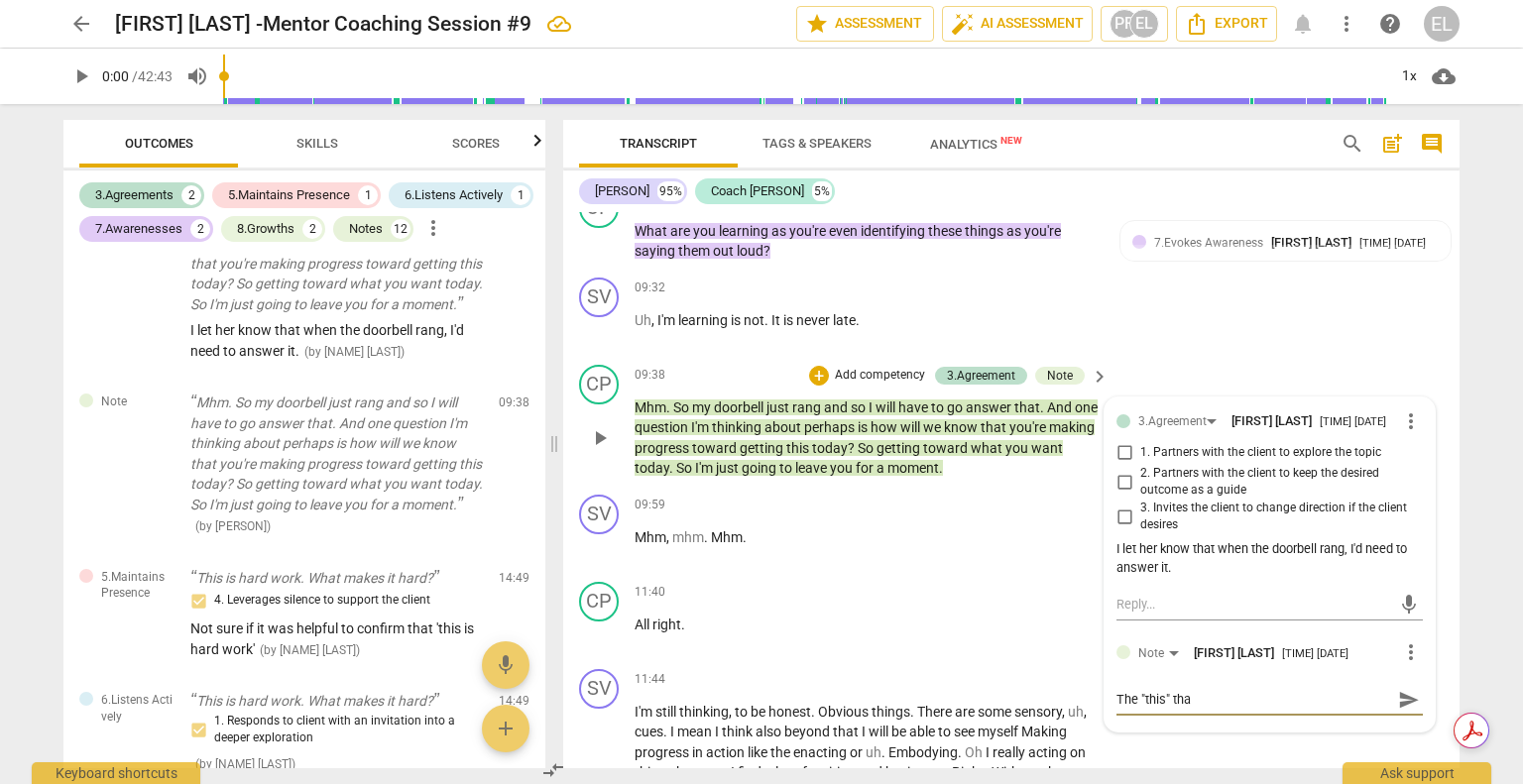 type on "The "this" that" 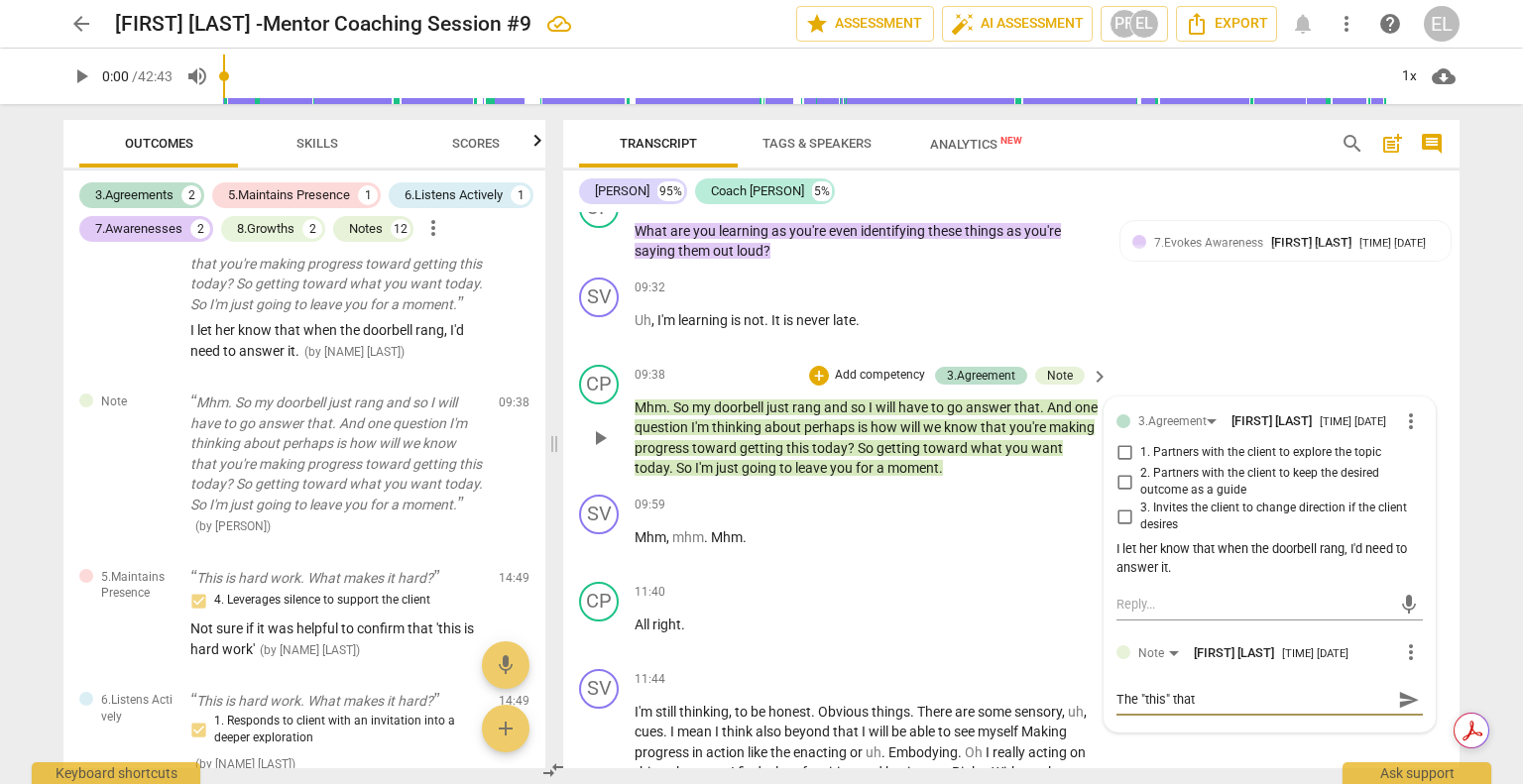 type on "The "this" thats" 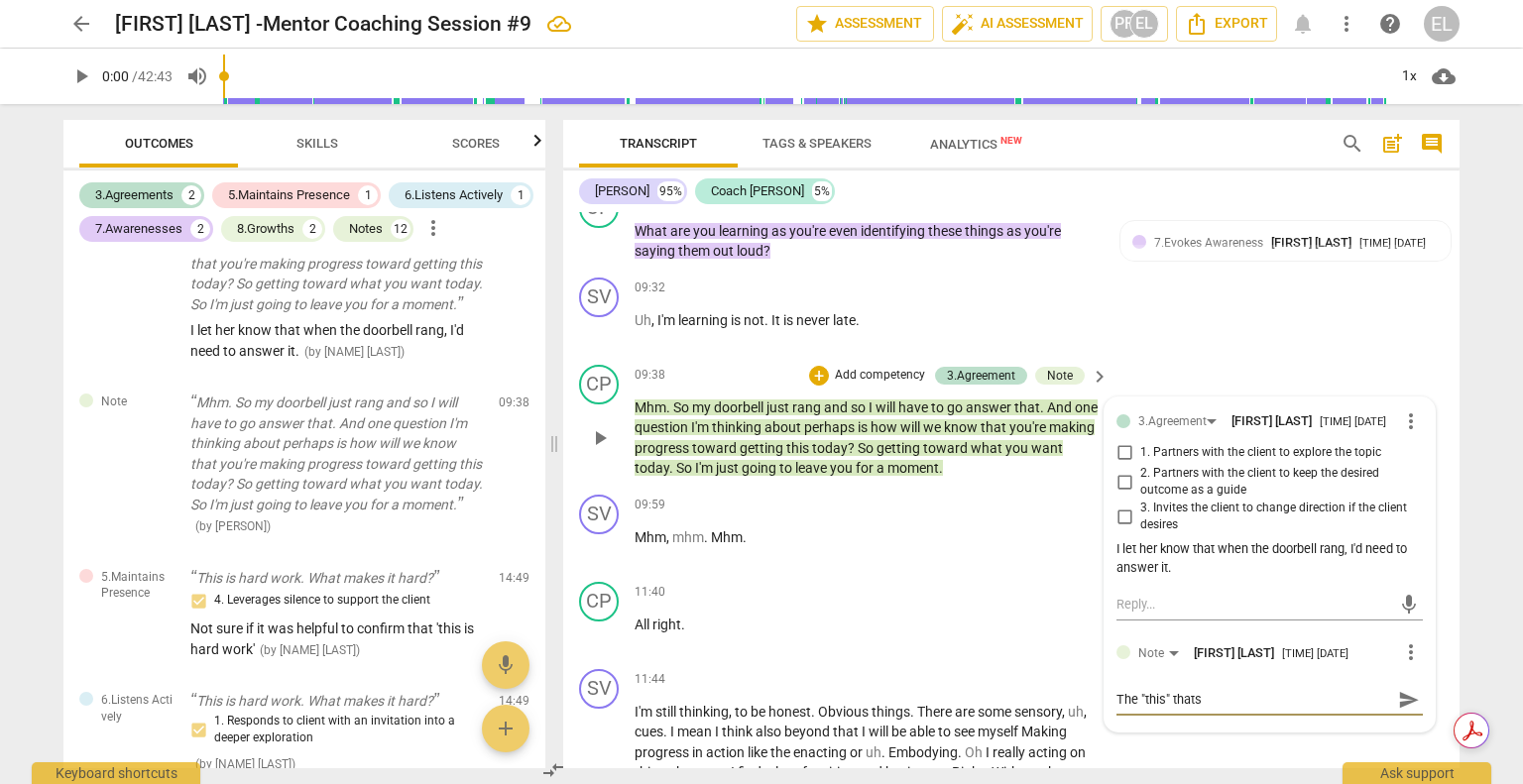 type on "The "this" thatsh" 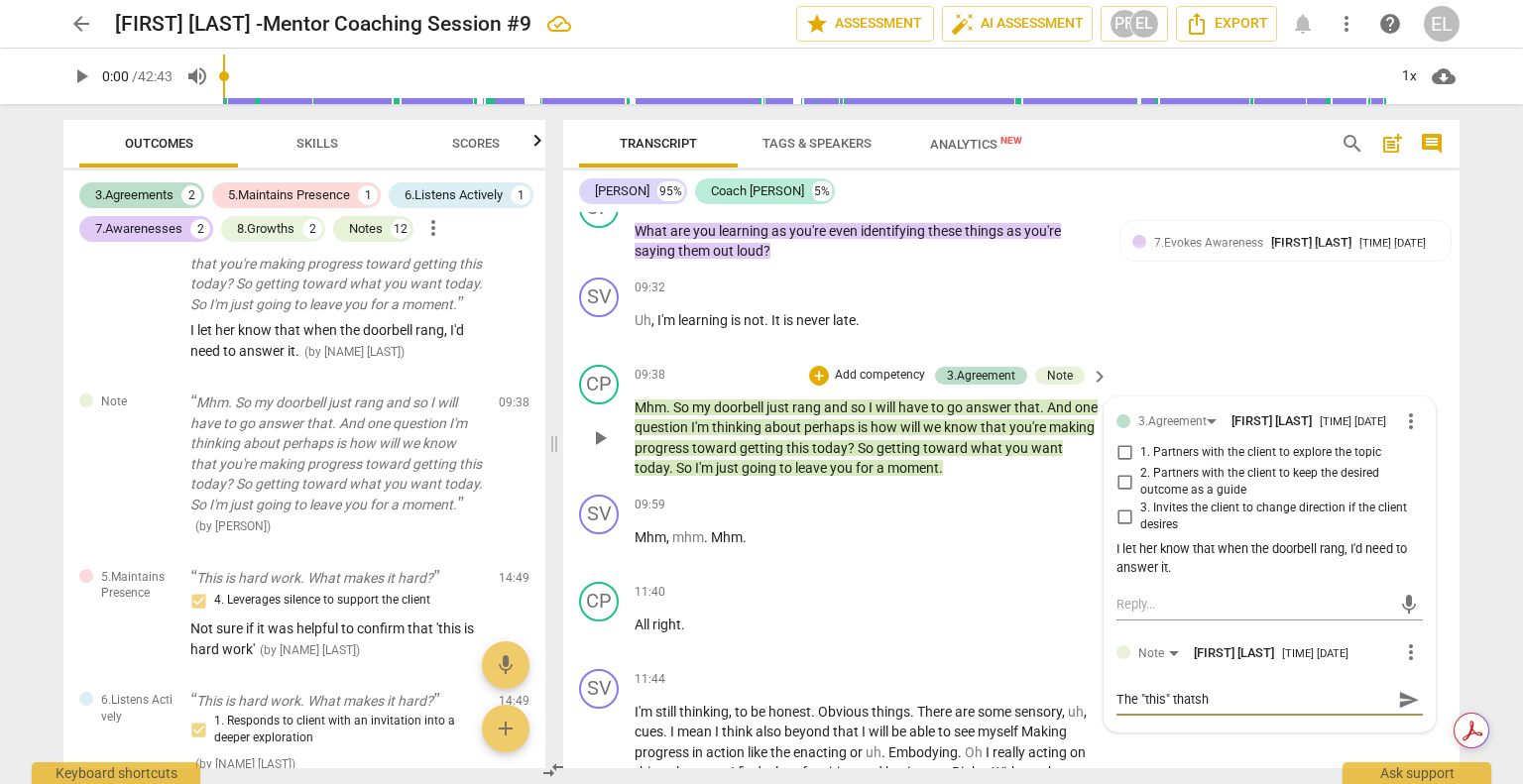 type on "The "this" thats" 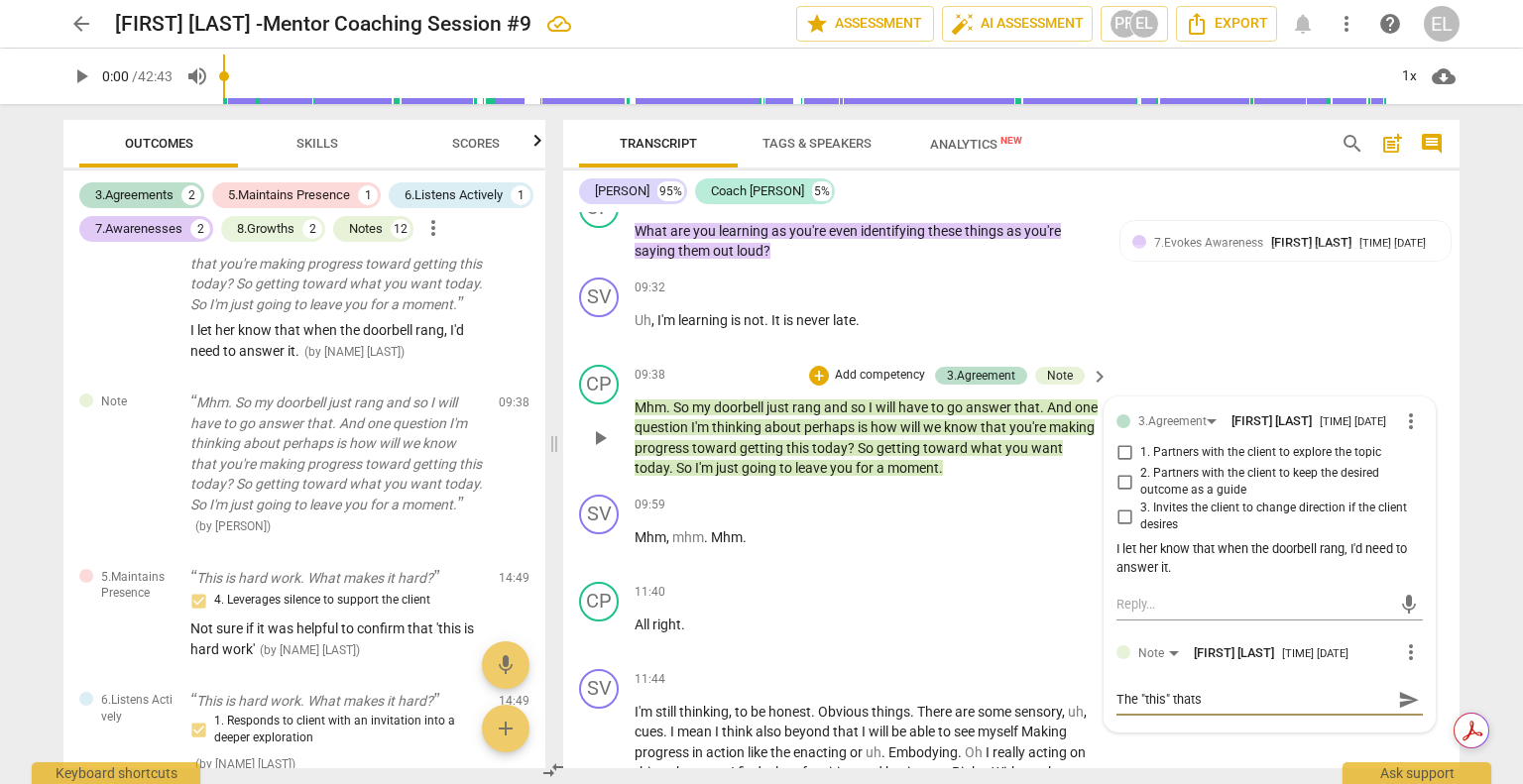 type on "The "this" that" 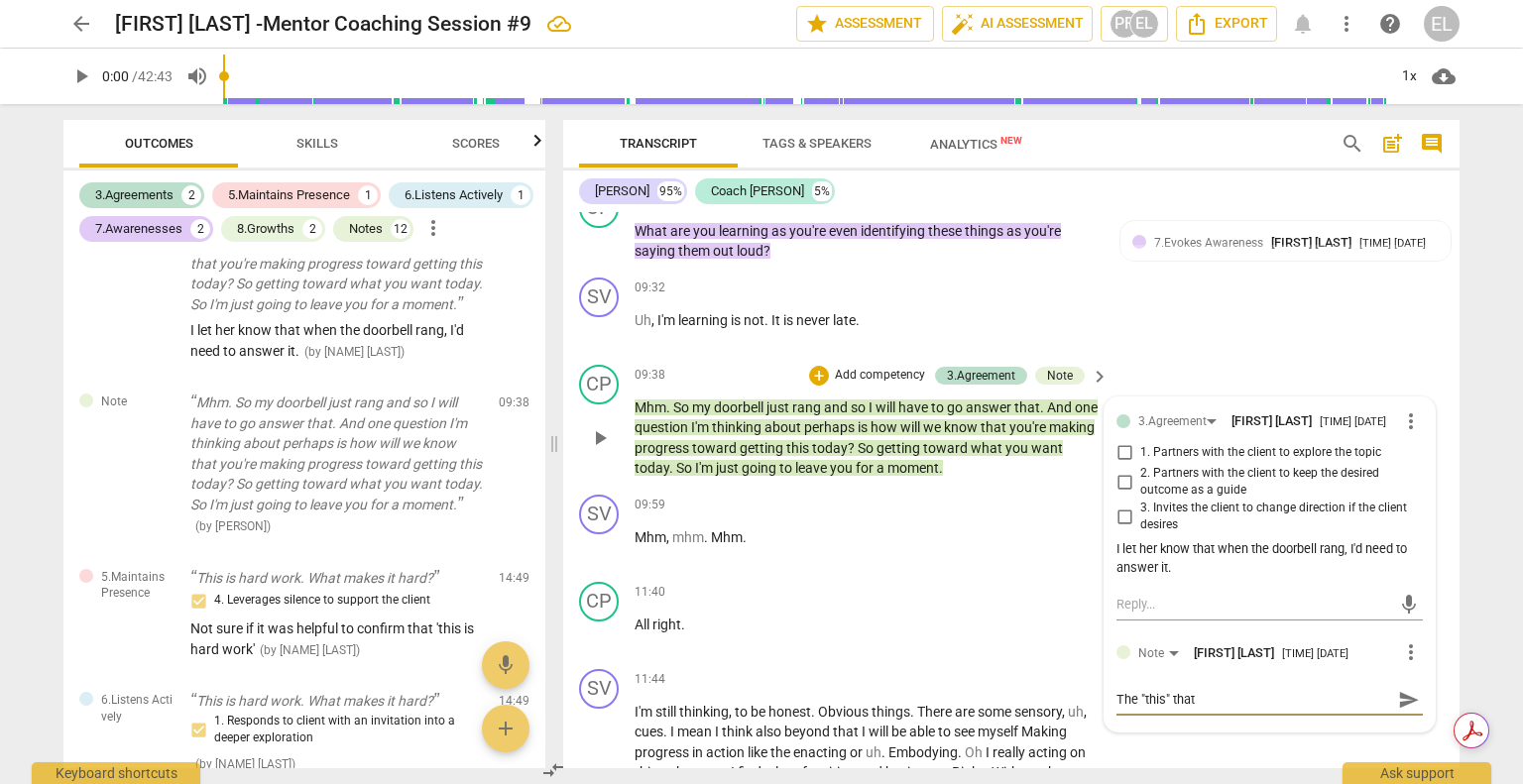 type on "The "this" that" 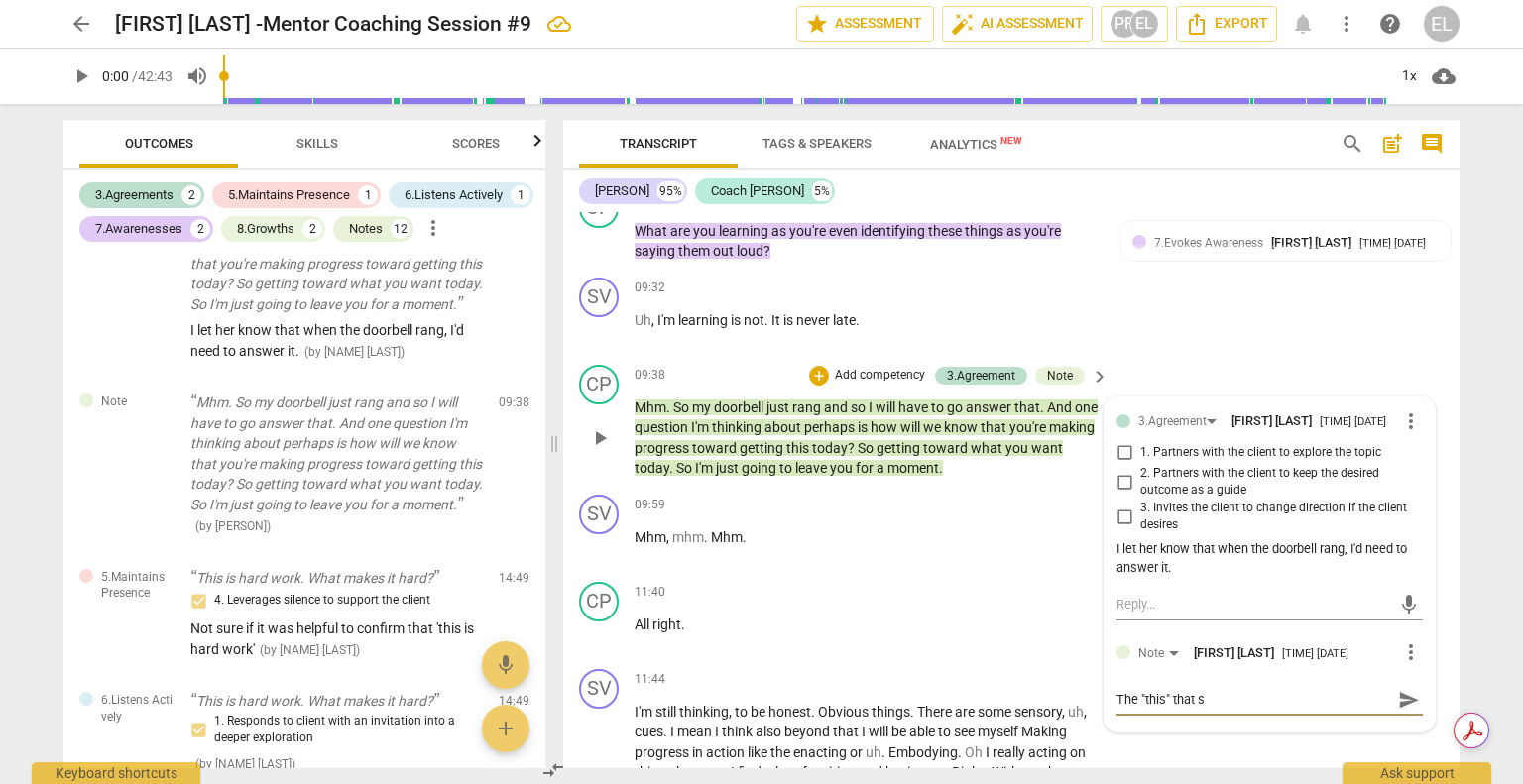 type on "The "this" that sh" 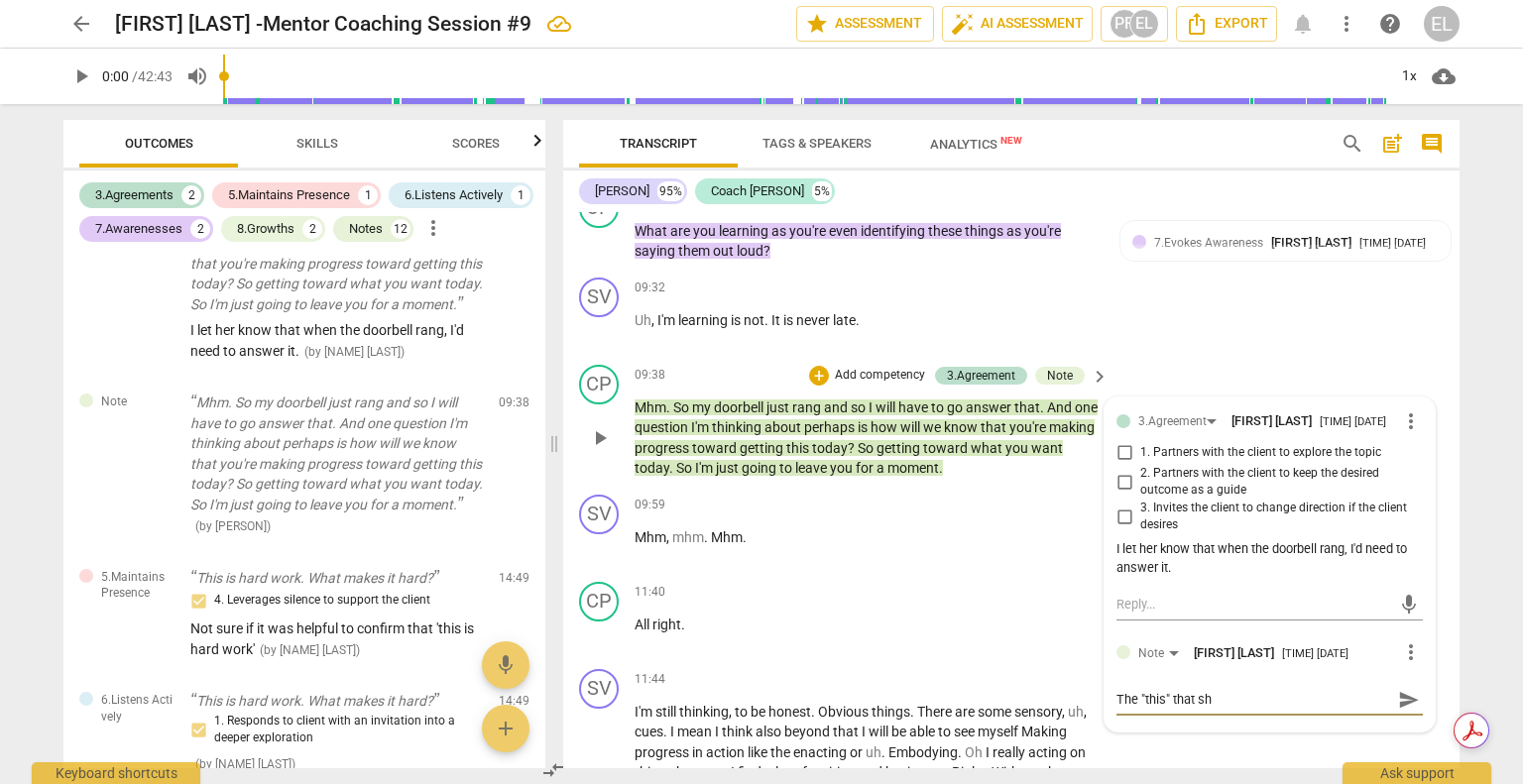 type on "The "this" that she" 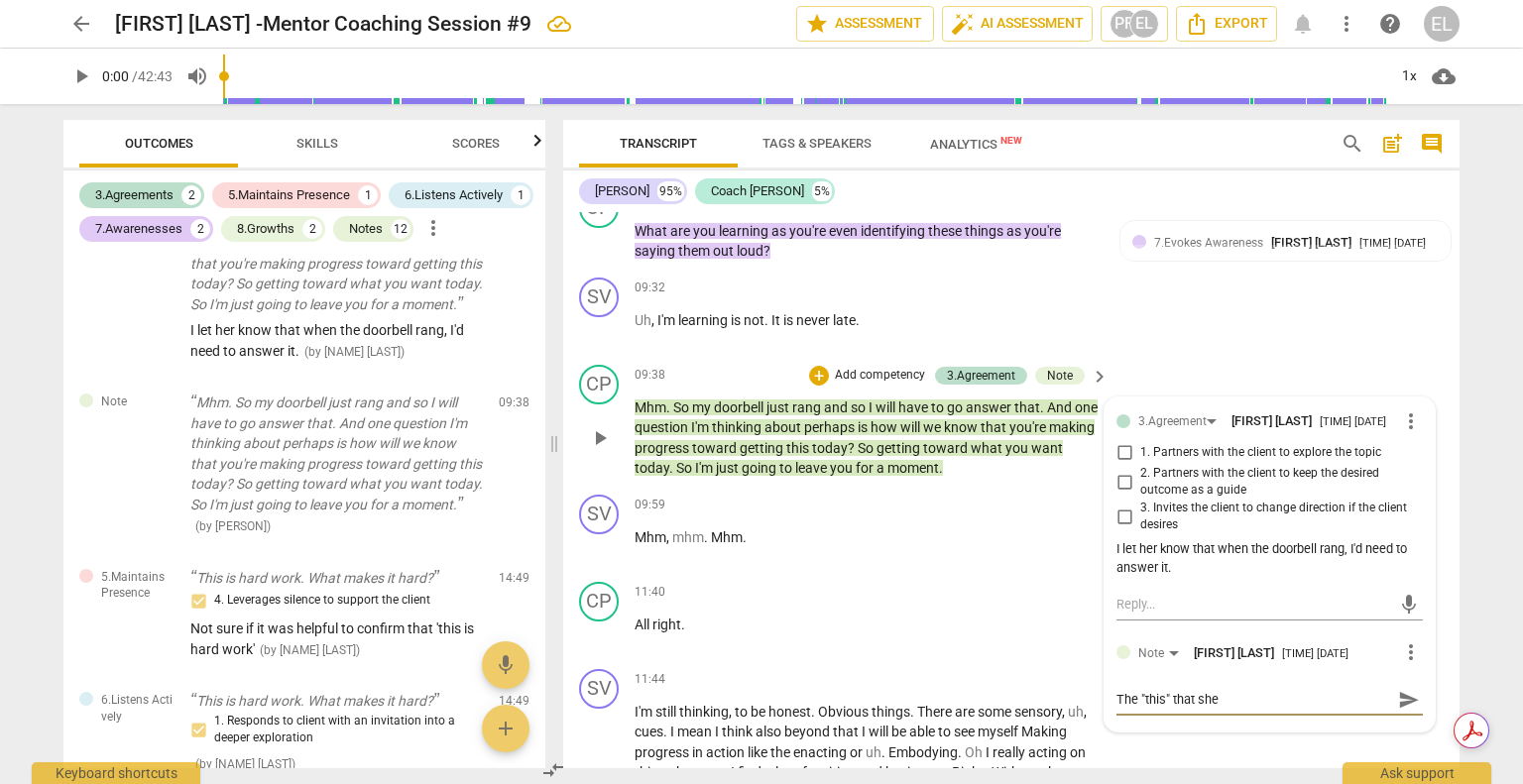 type on "The "this" that she" 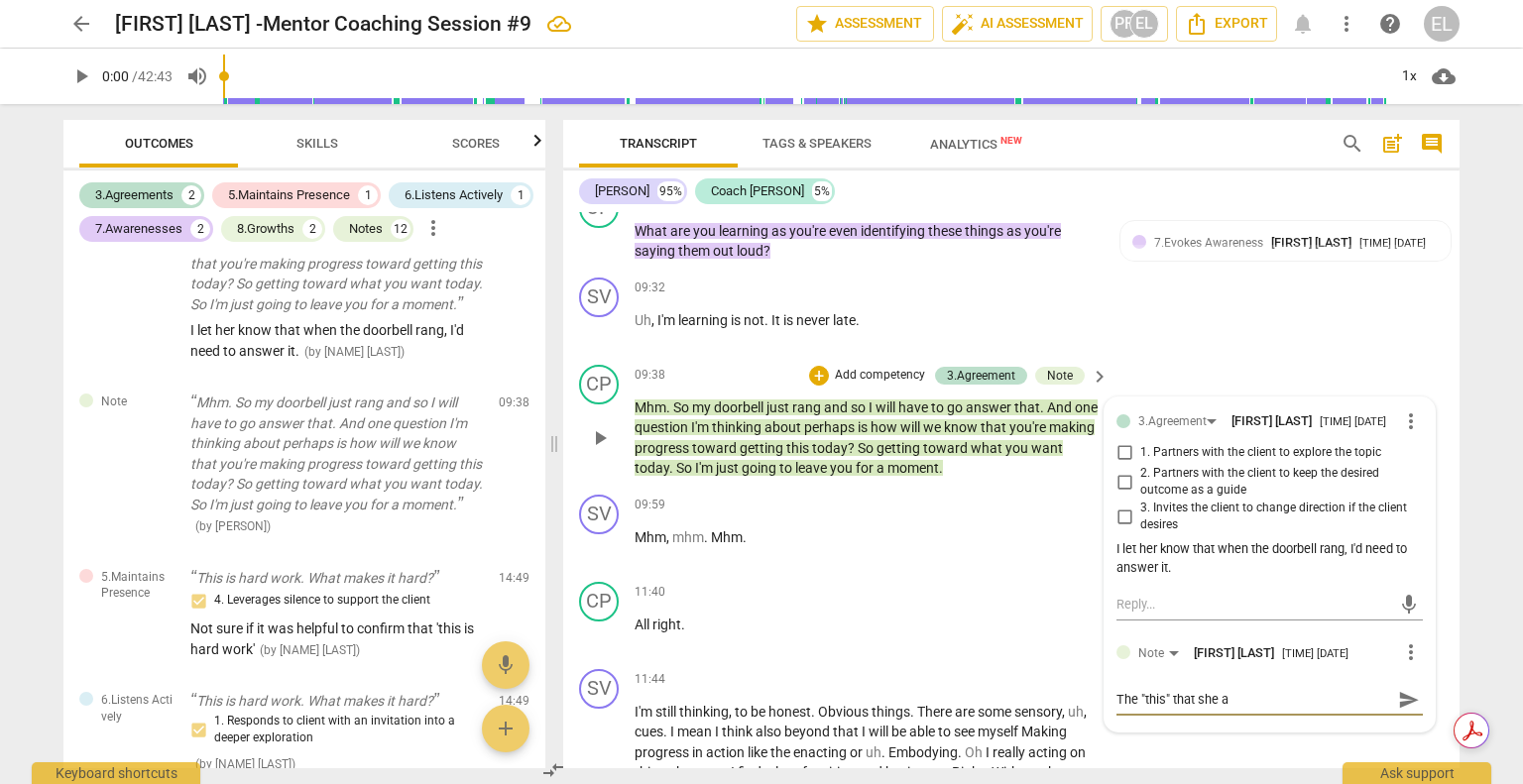 type on "The "this" that she an" 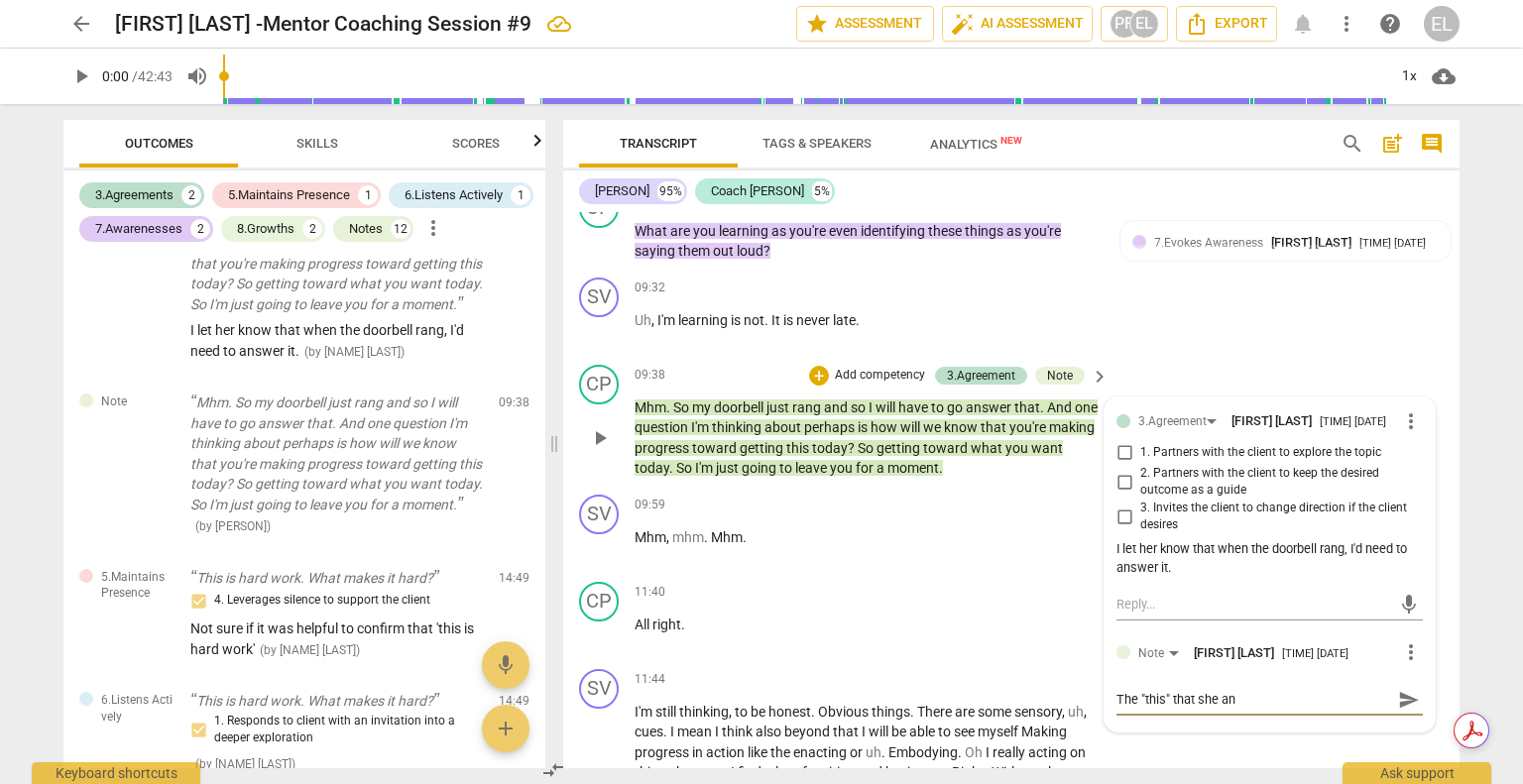 type on "The "this" that she ant" 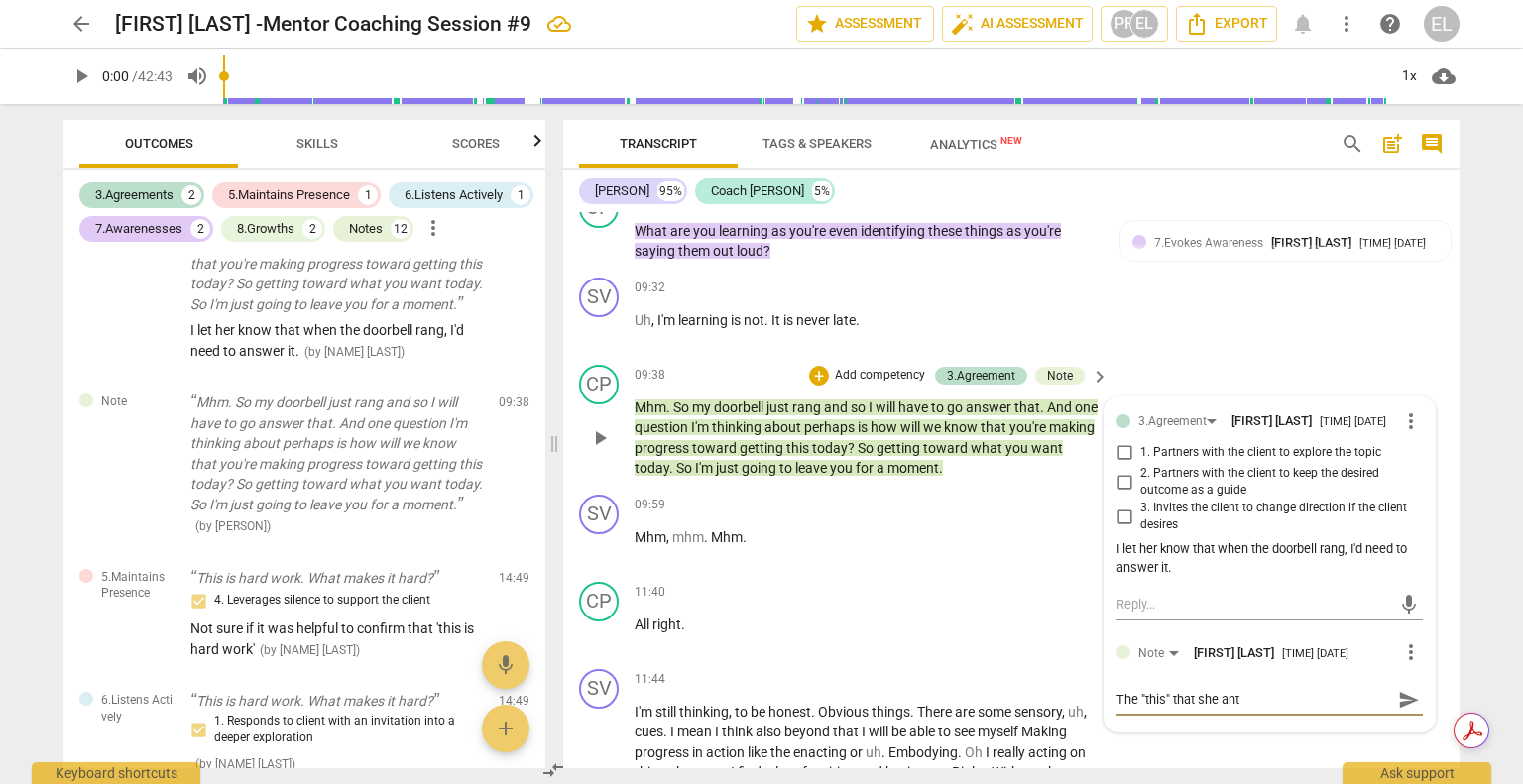 type on "The "this" that she ants" 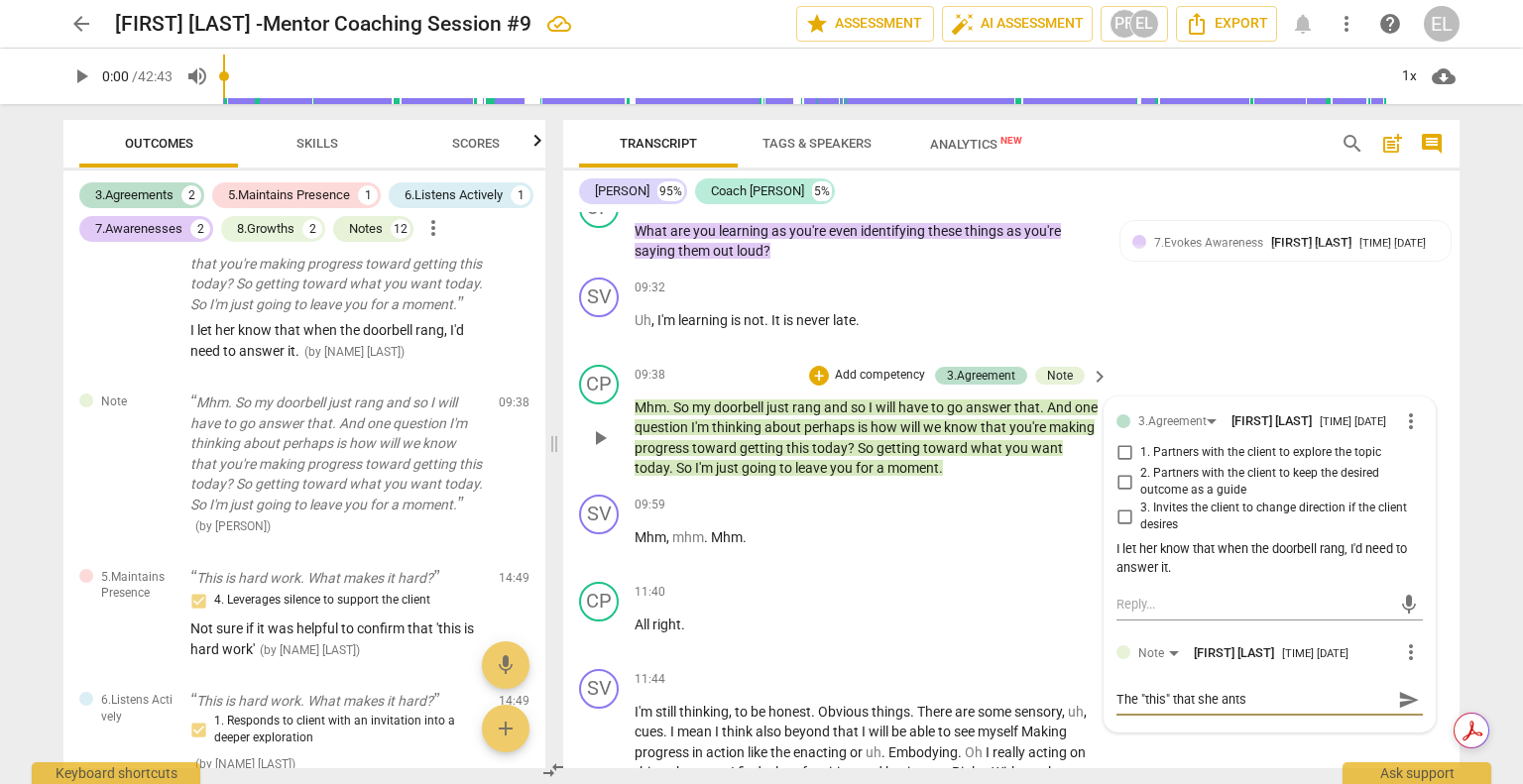 type on "The "this" that she ant" 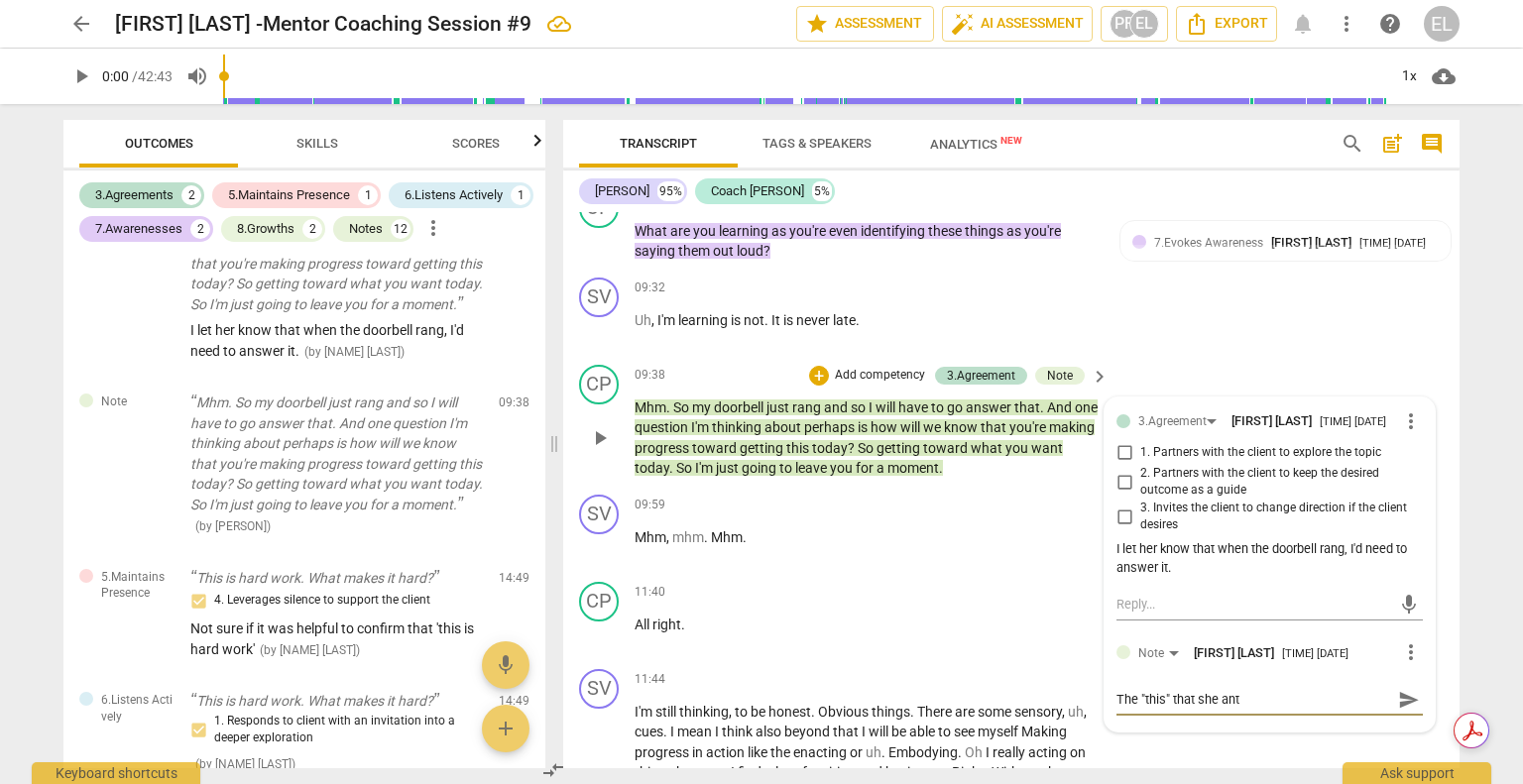 type on "The "this" that she an" 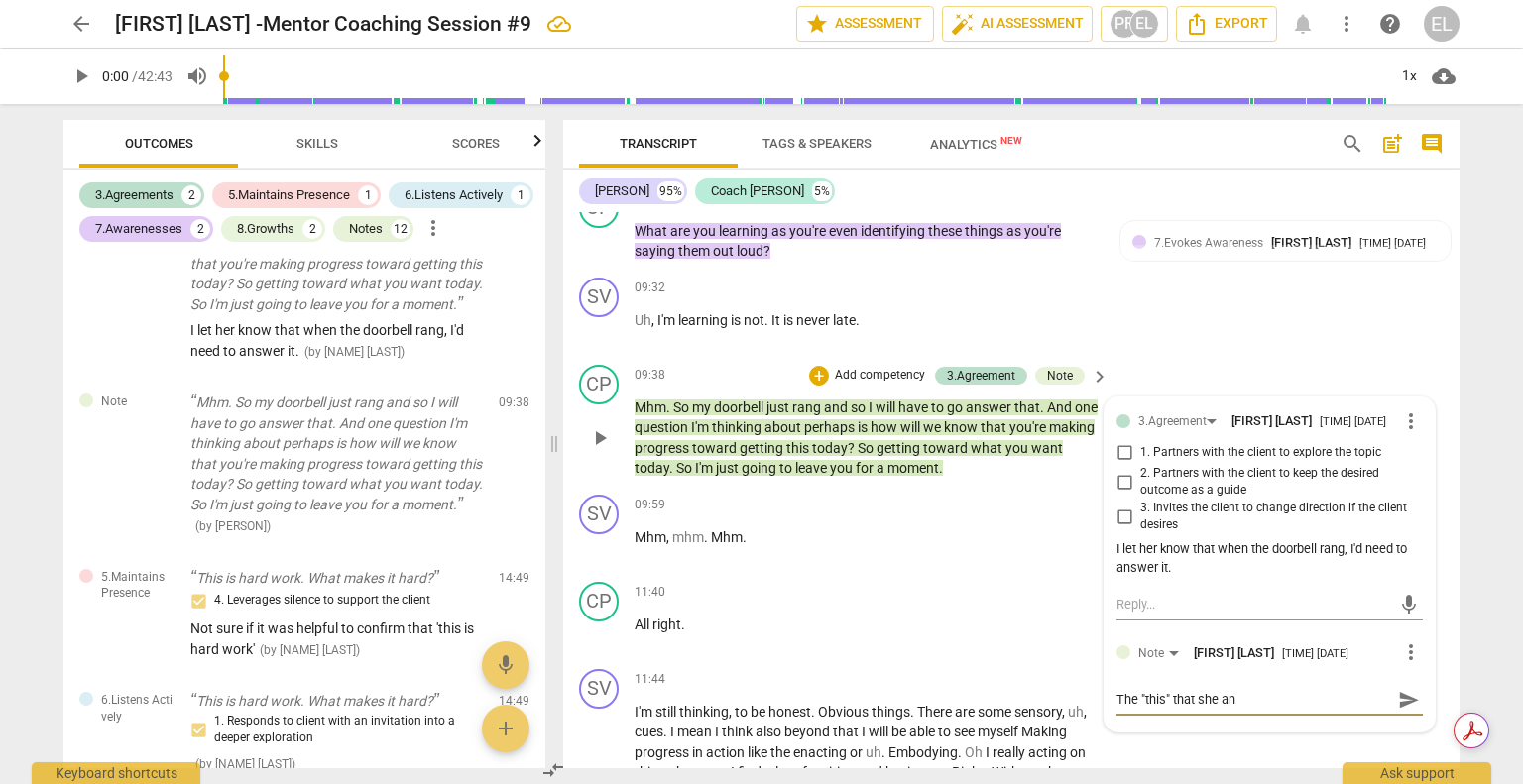 type on "The "this" that she a" 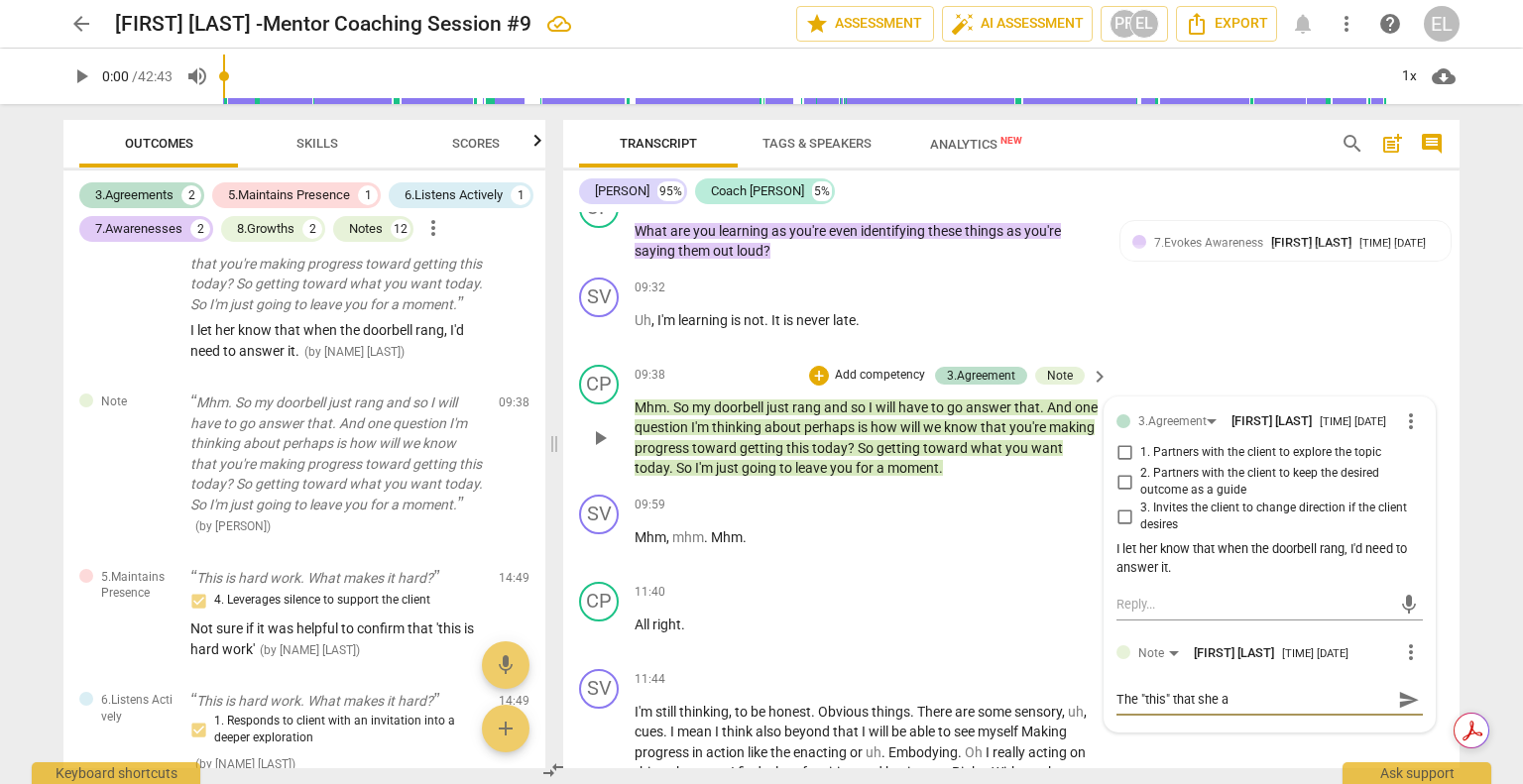 type on "The "this" that she" 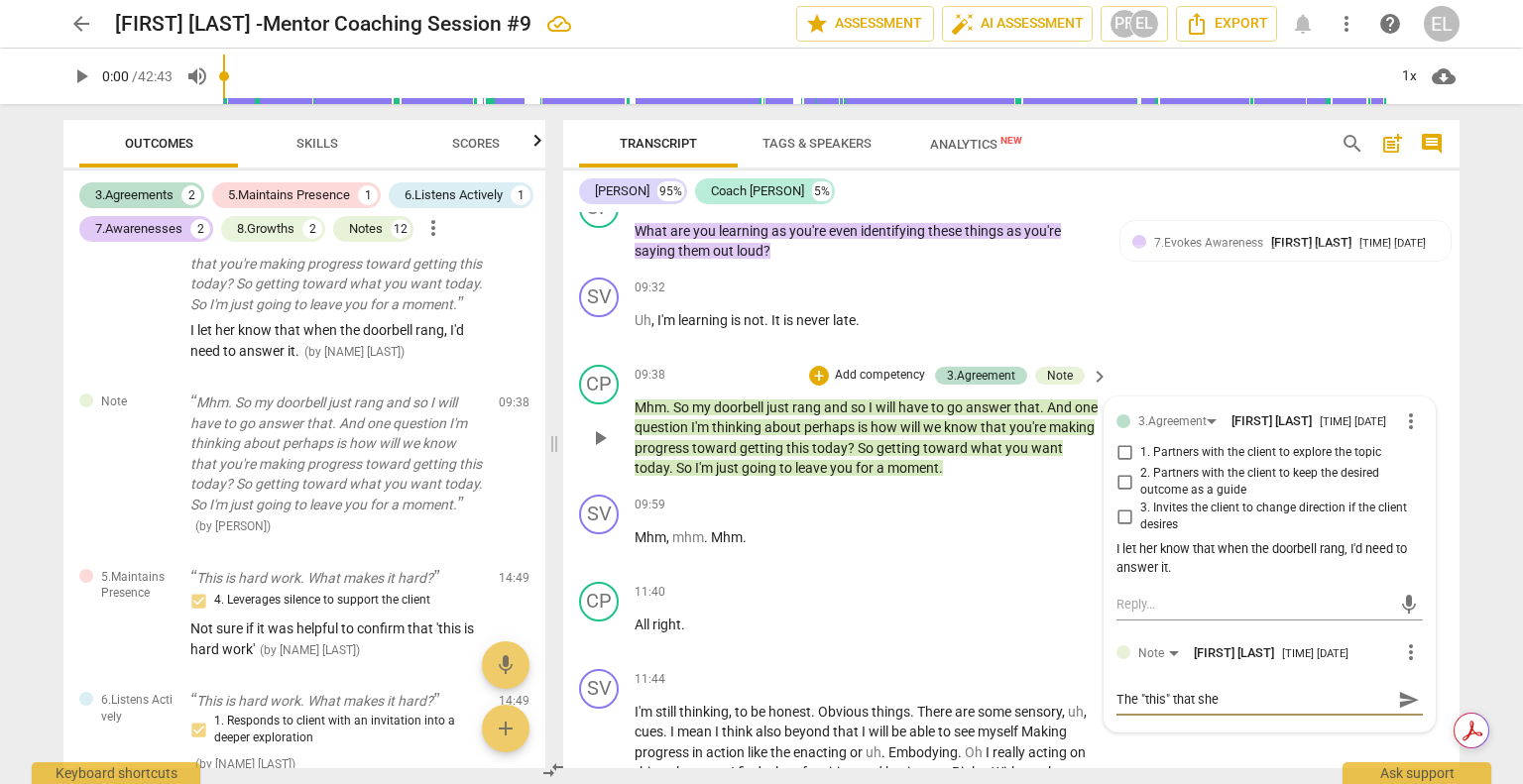 type on "The "this" that she w" 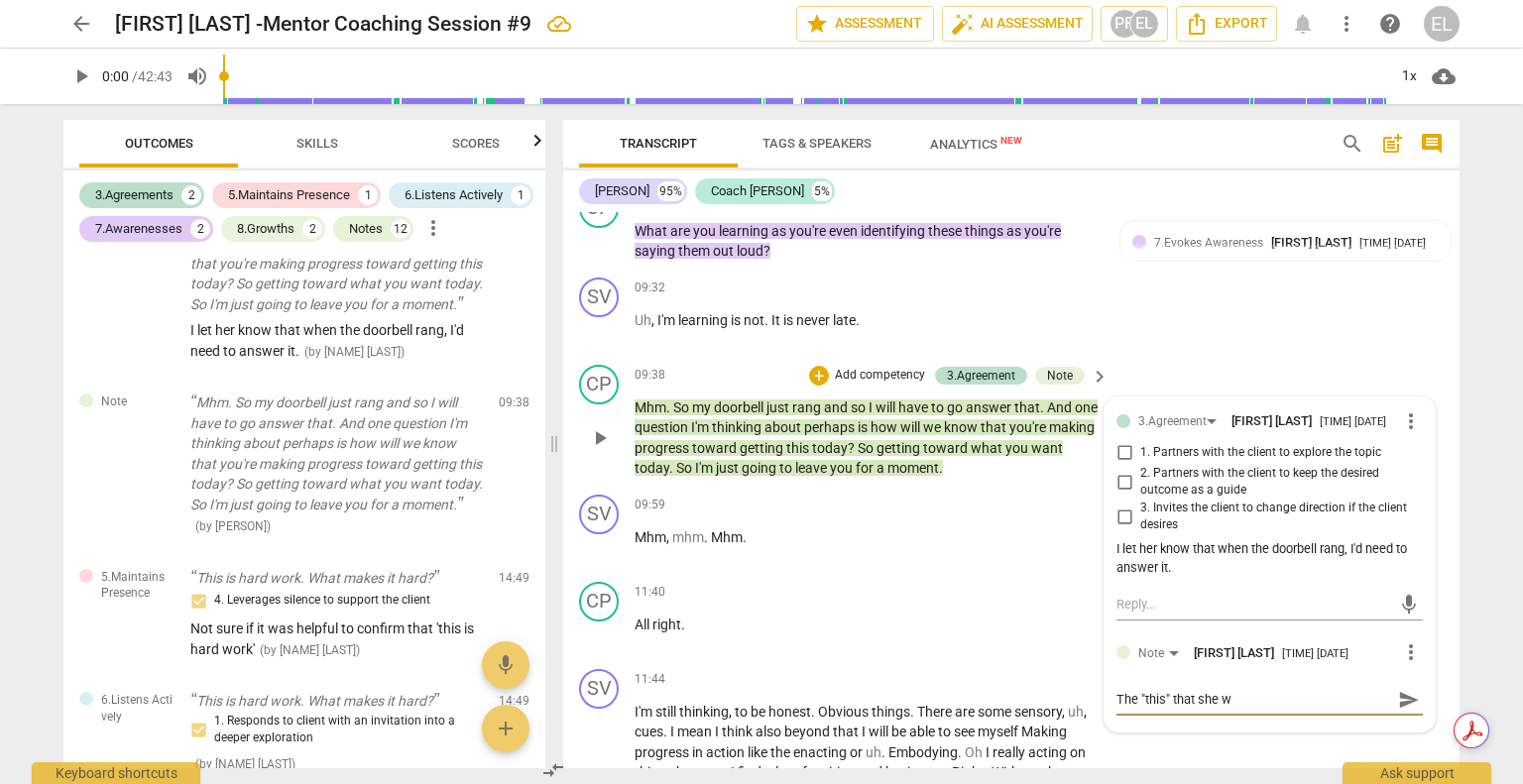 type on "The "this" that she wa" 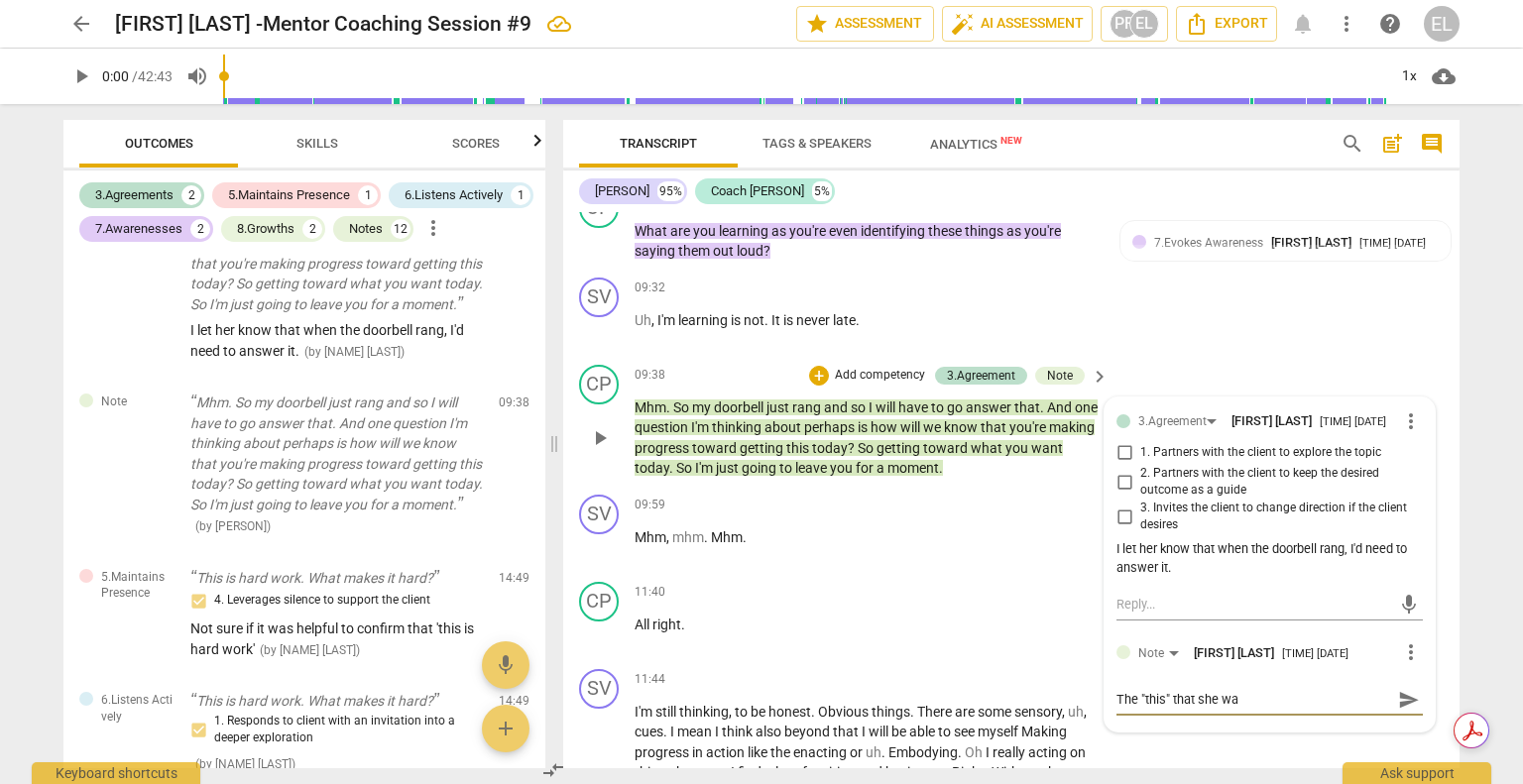 type on "The "this" that she wan" 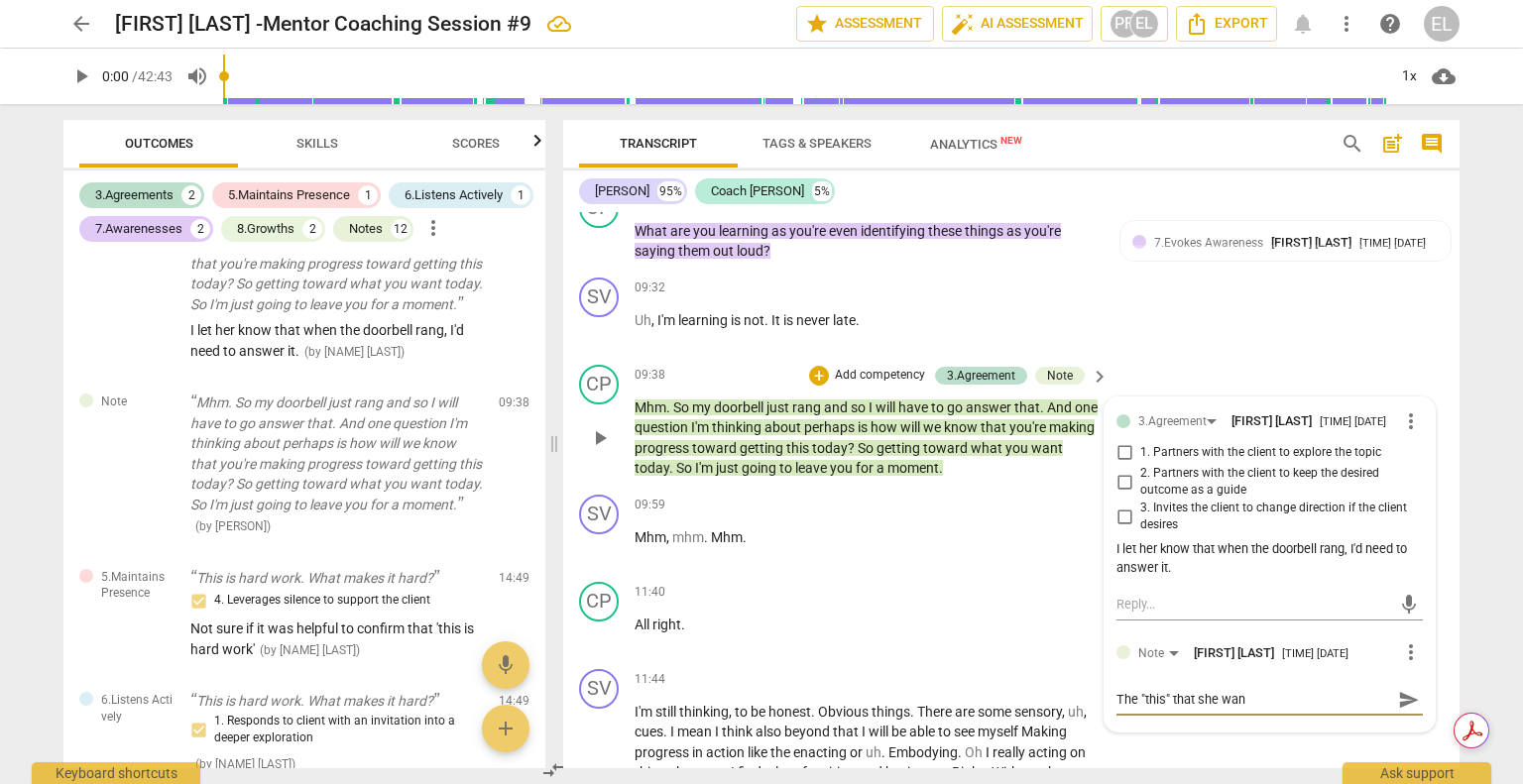 type on "The "this" that she want" 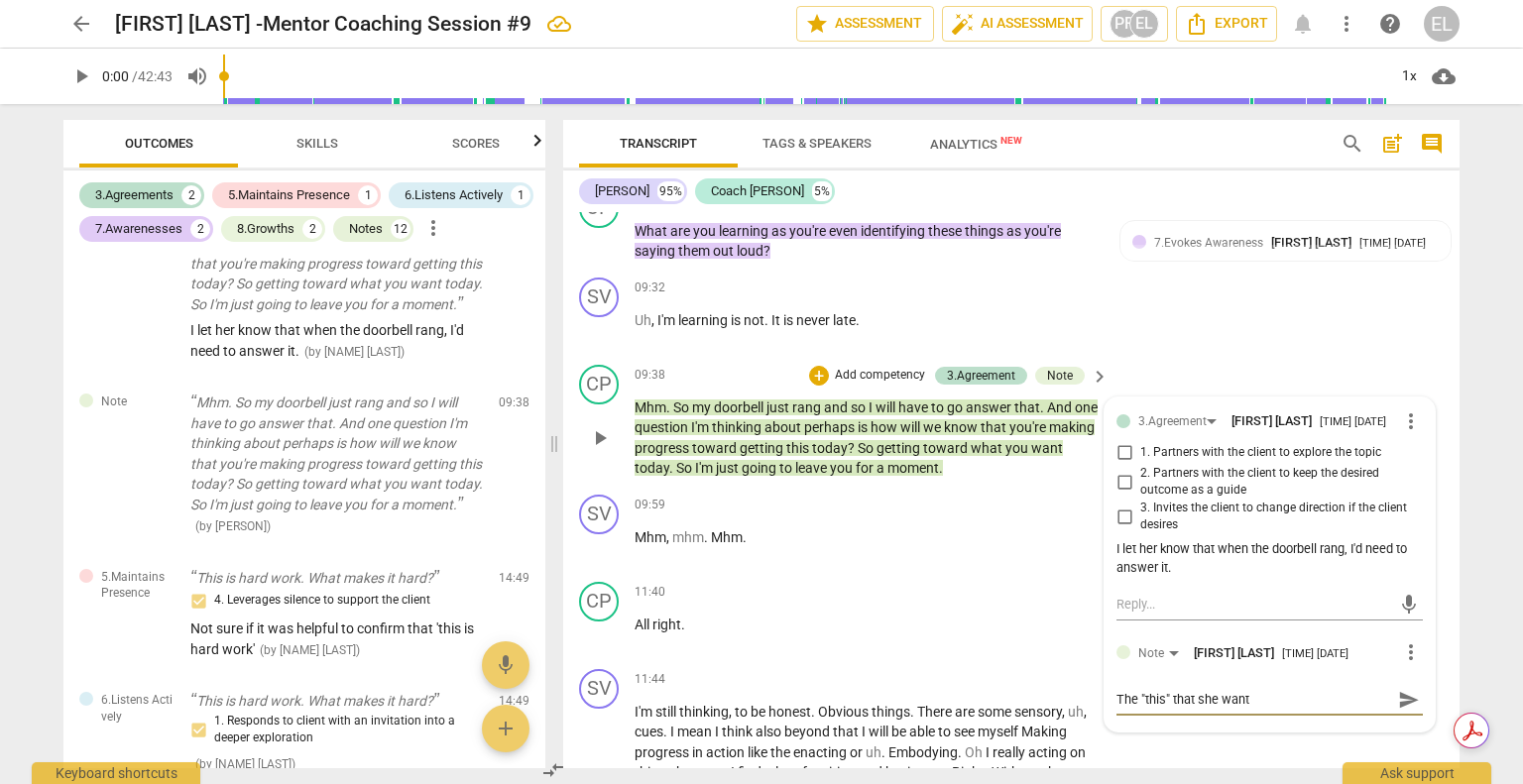 type on "The "this" that she wants" 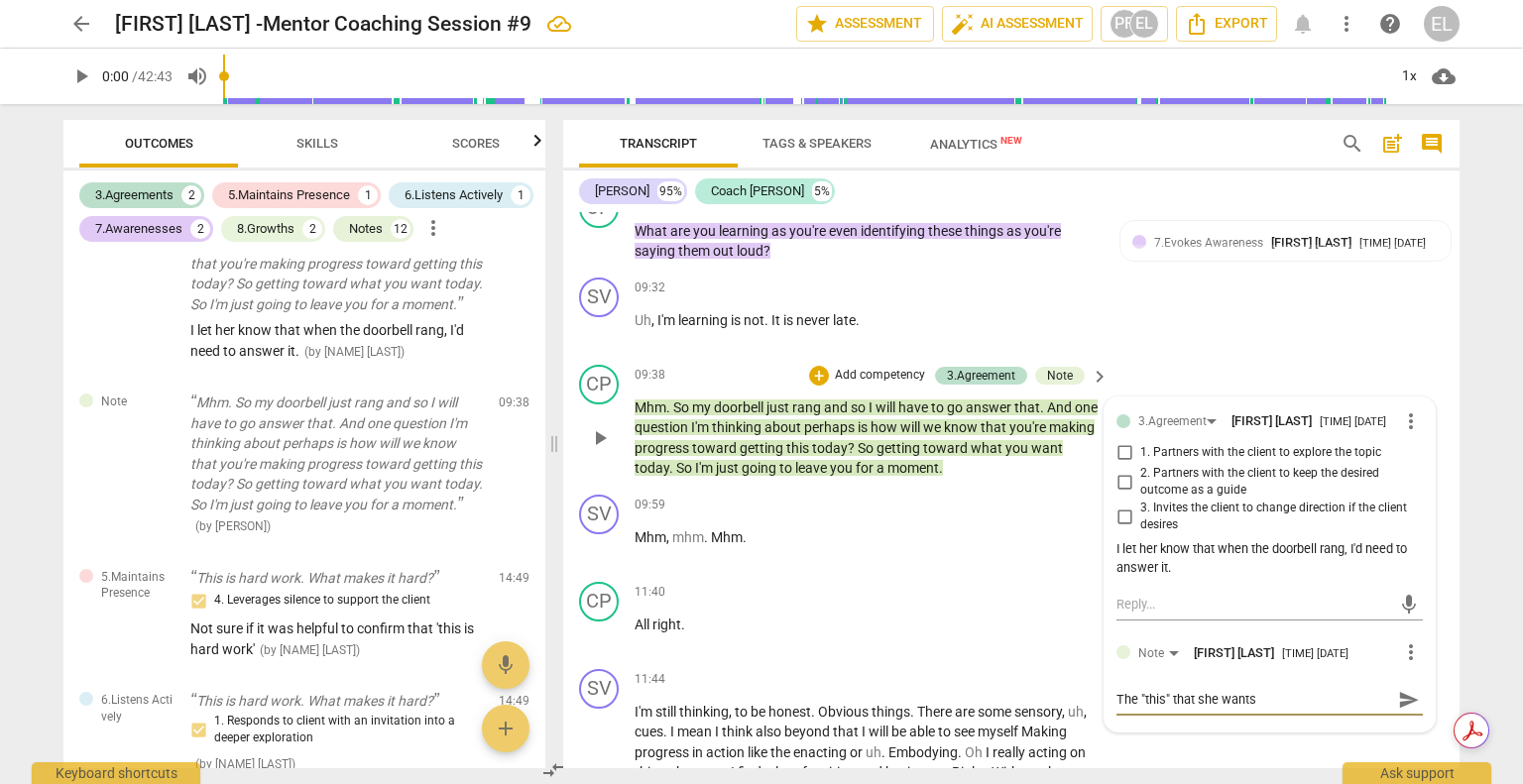 type on "The "this" that she wants" 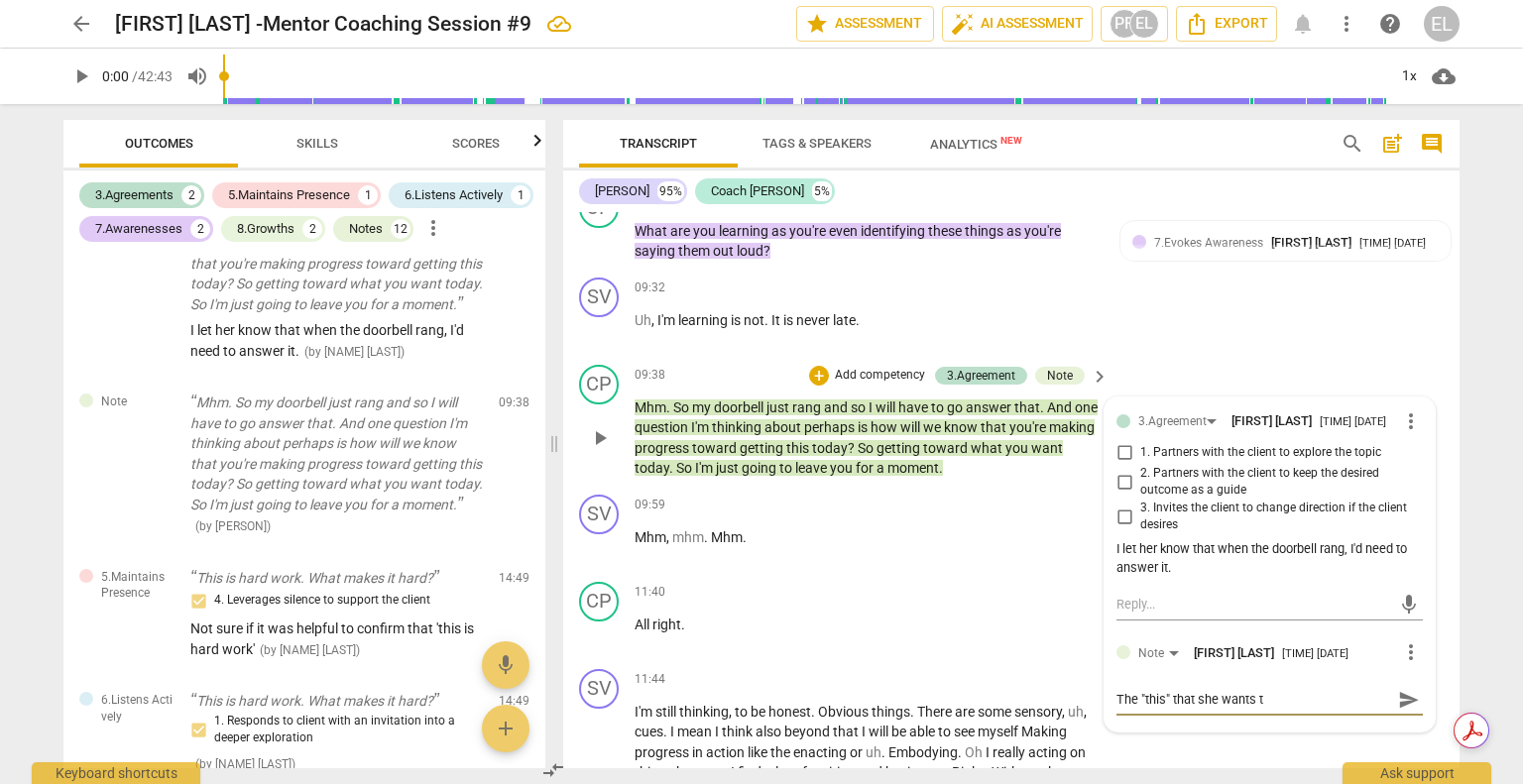 type on "The "this" that she wants to" 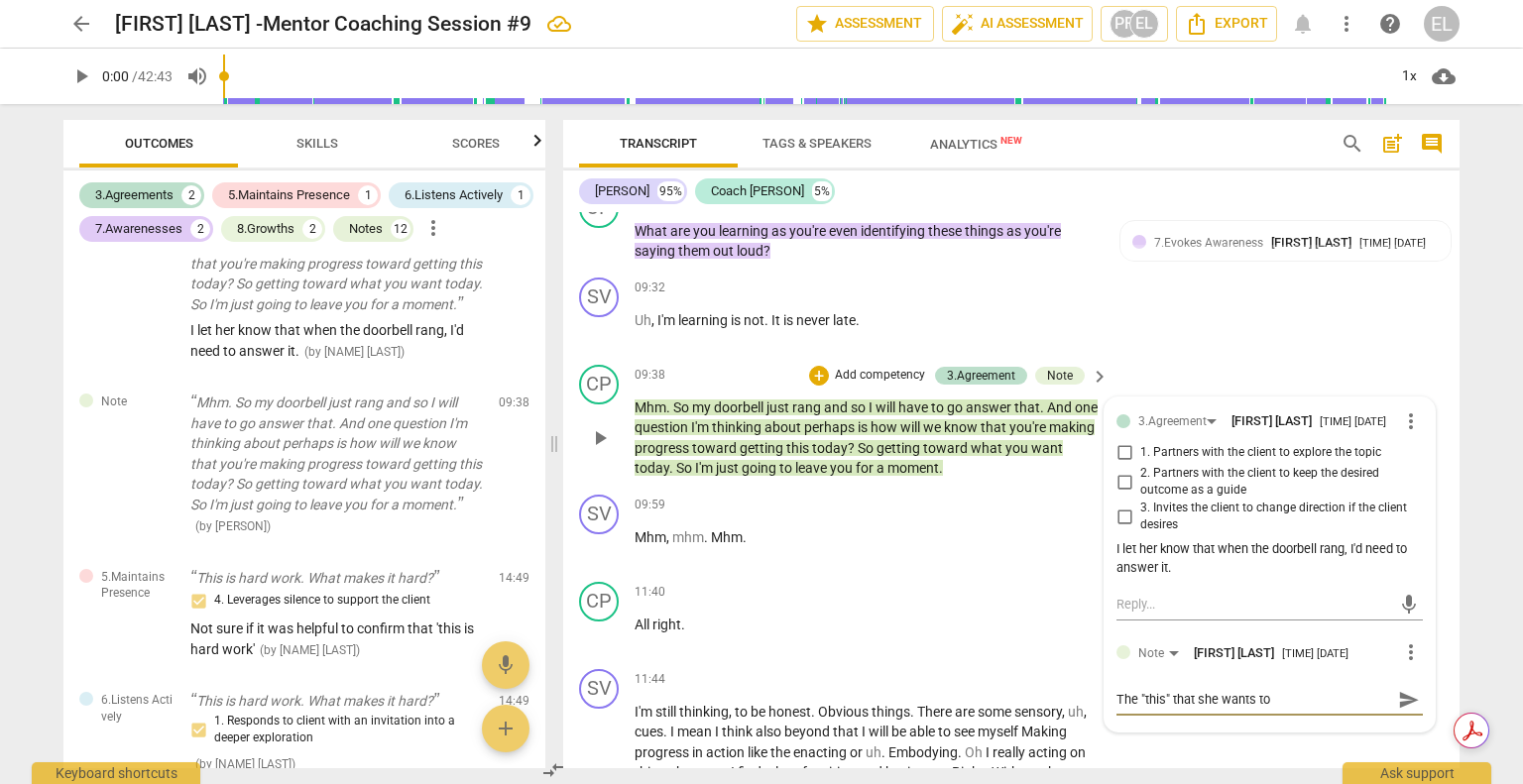 type on "The "this" that she wants to" 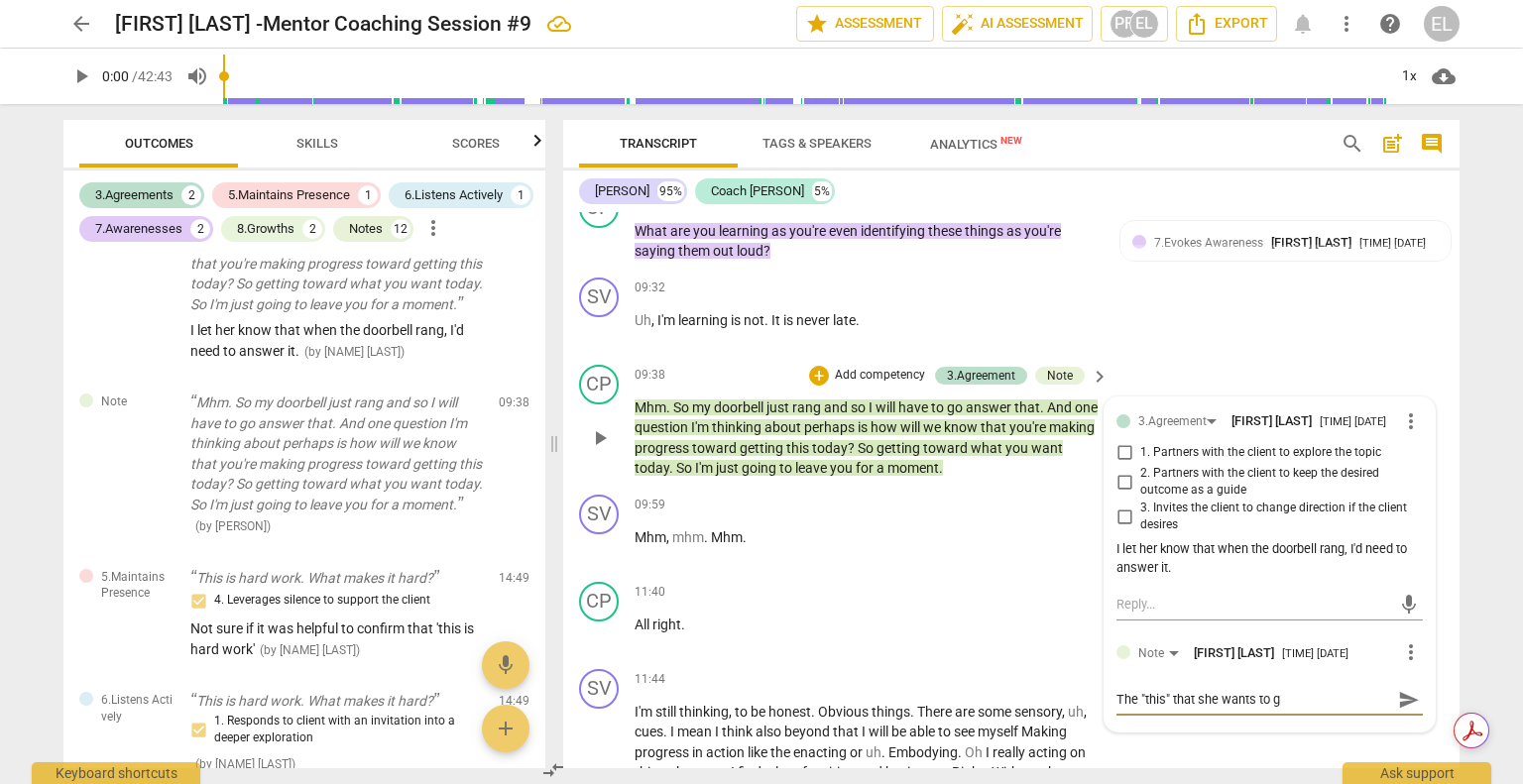 type on "The "this" that she wants to ge" 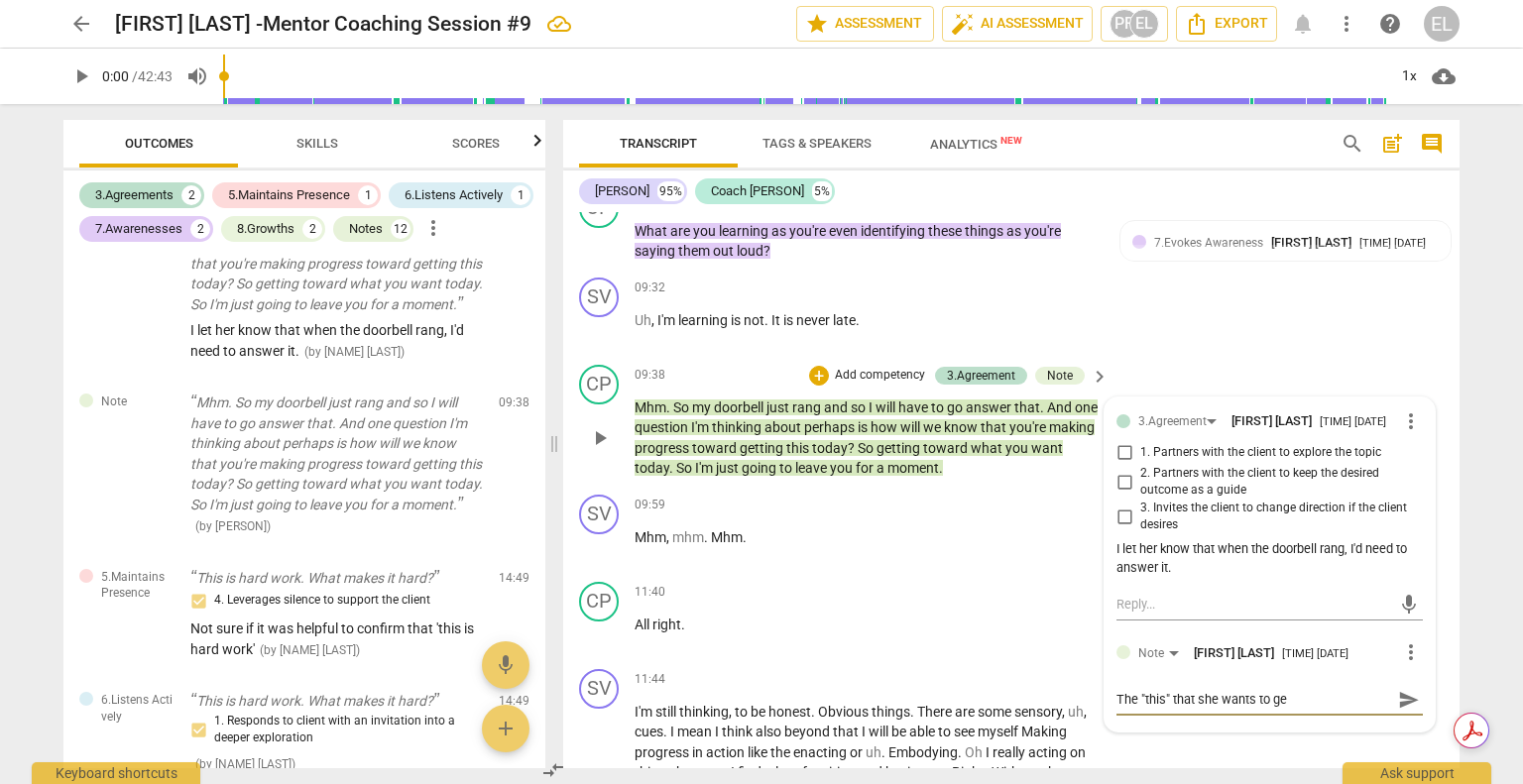 type on "The "this" that she wants to get" 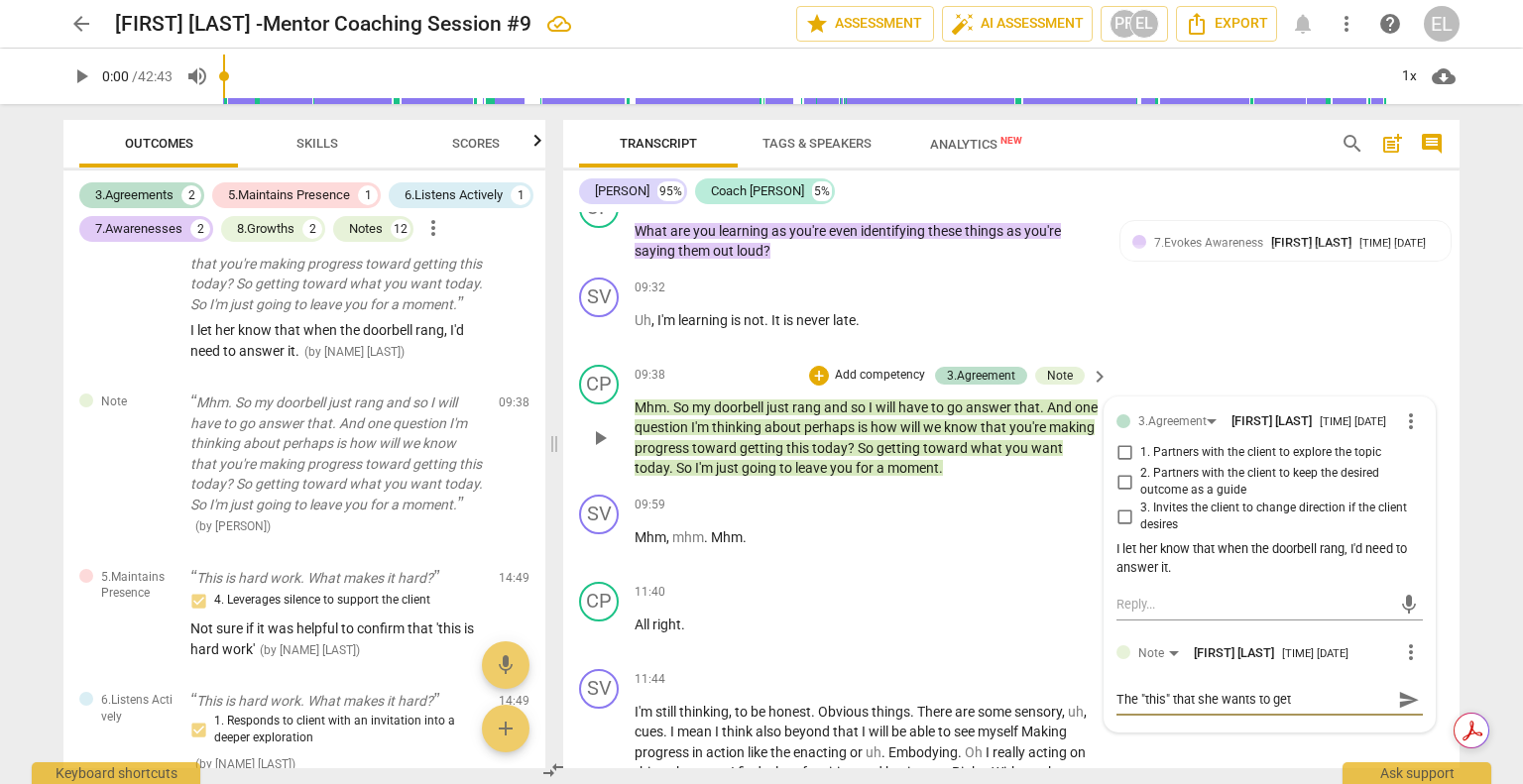 type on "The "this" that she wants to get" 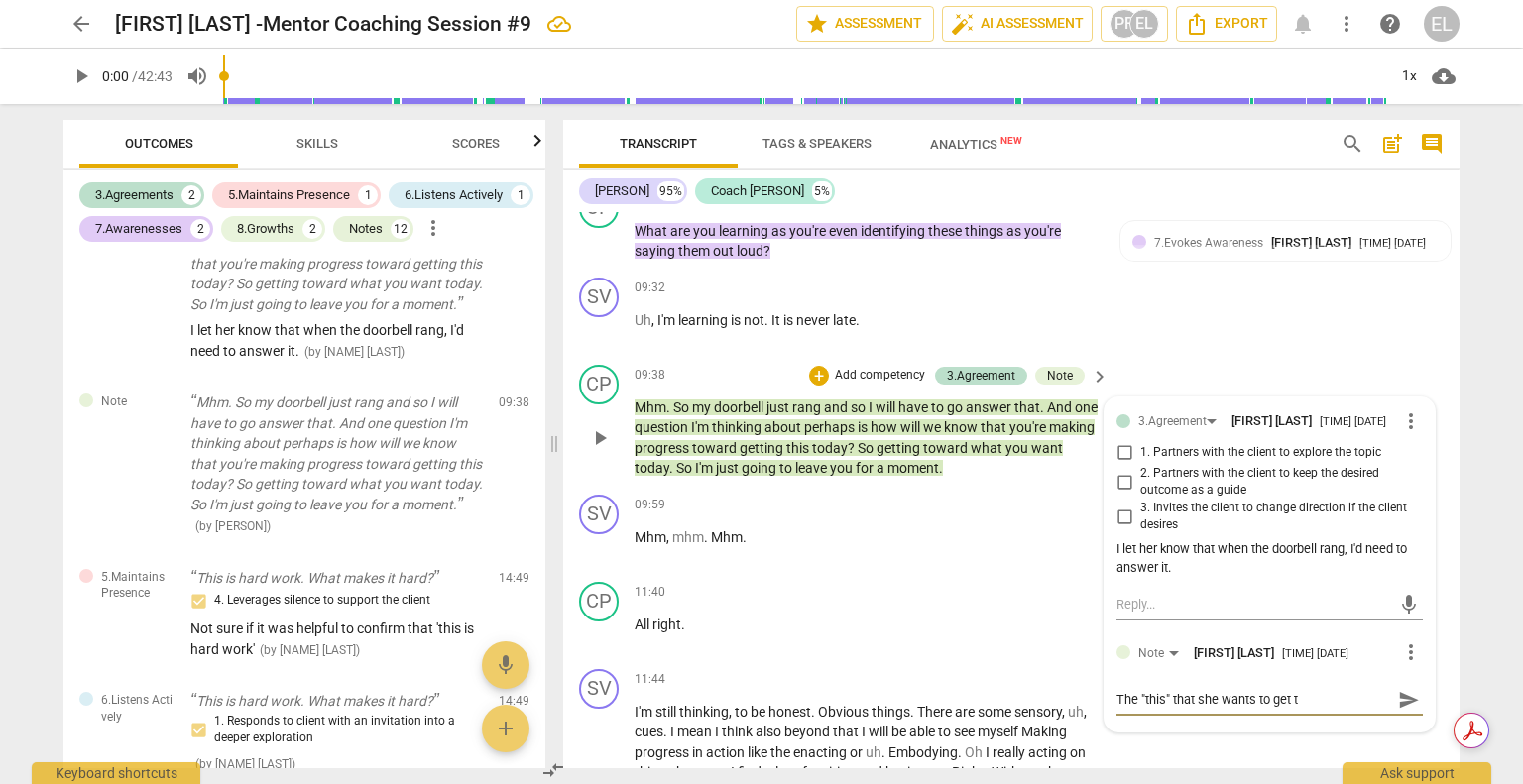 type on "The "this" that she wants to get to" 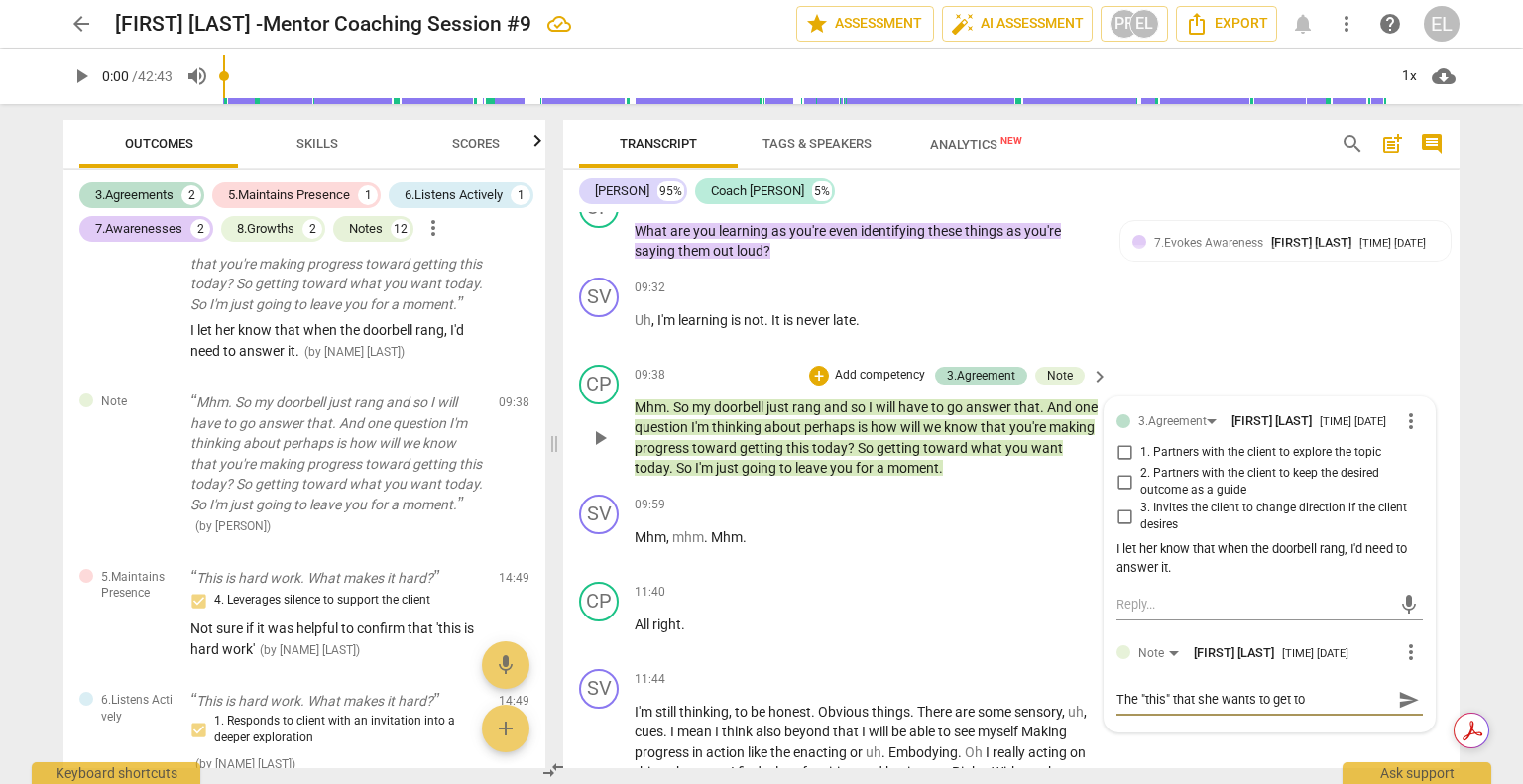 type on "The "this" that she wants to get tod" 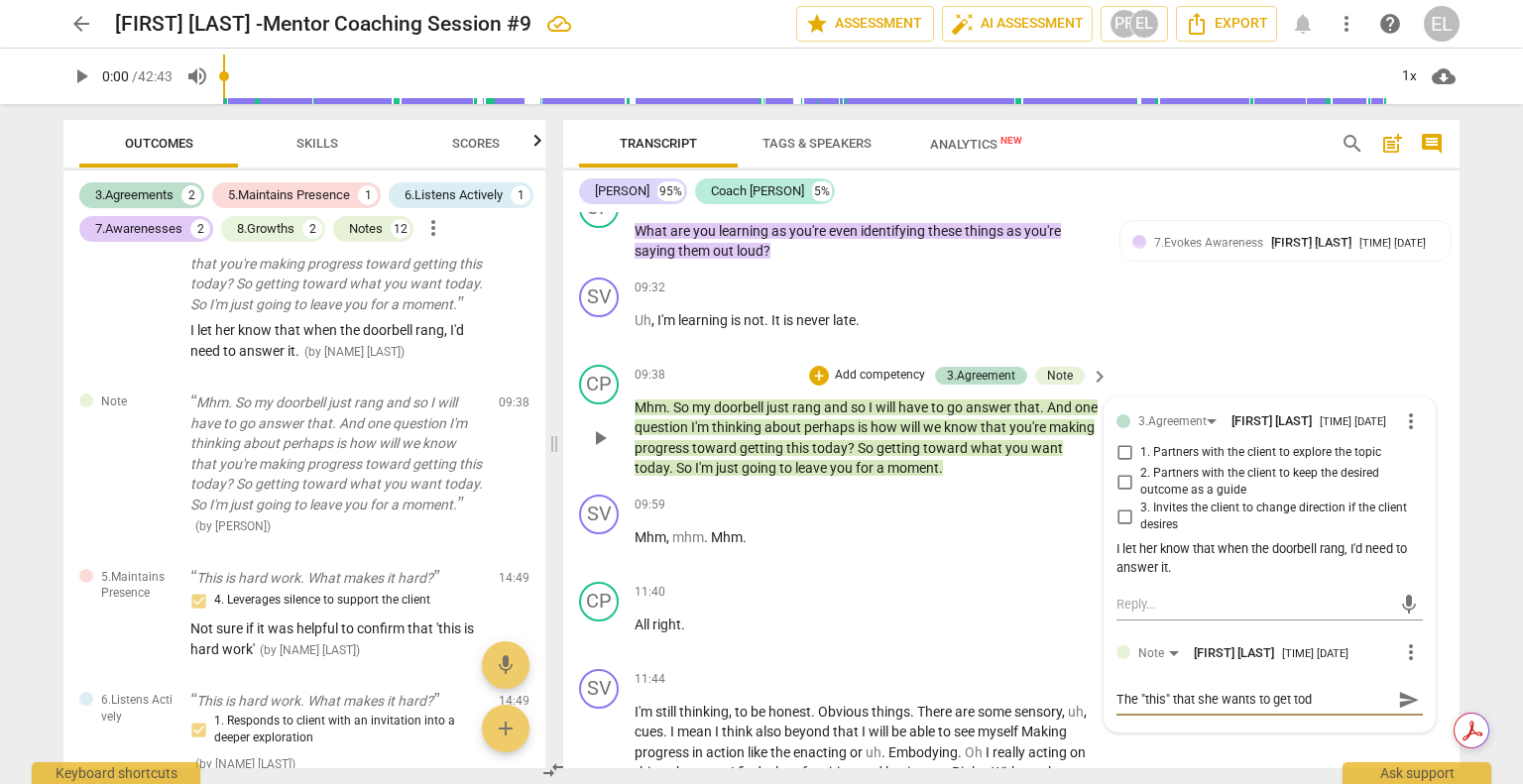 type on "The "this" that she wants to get toda" 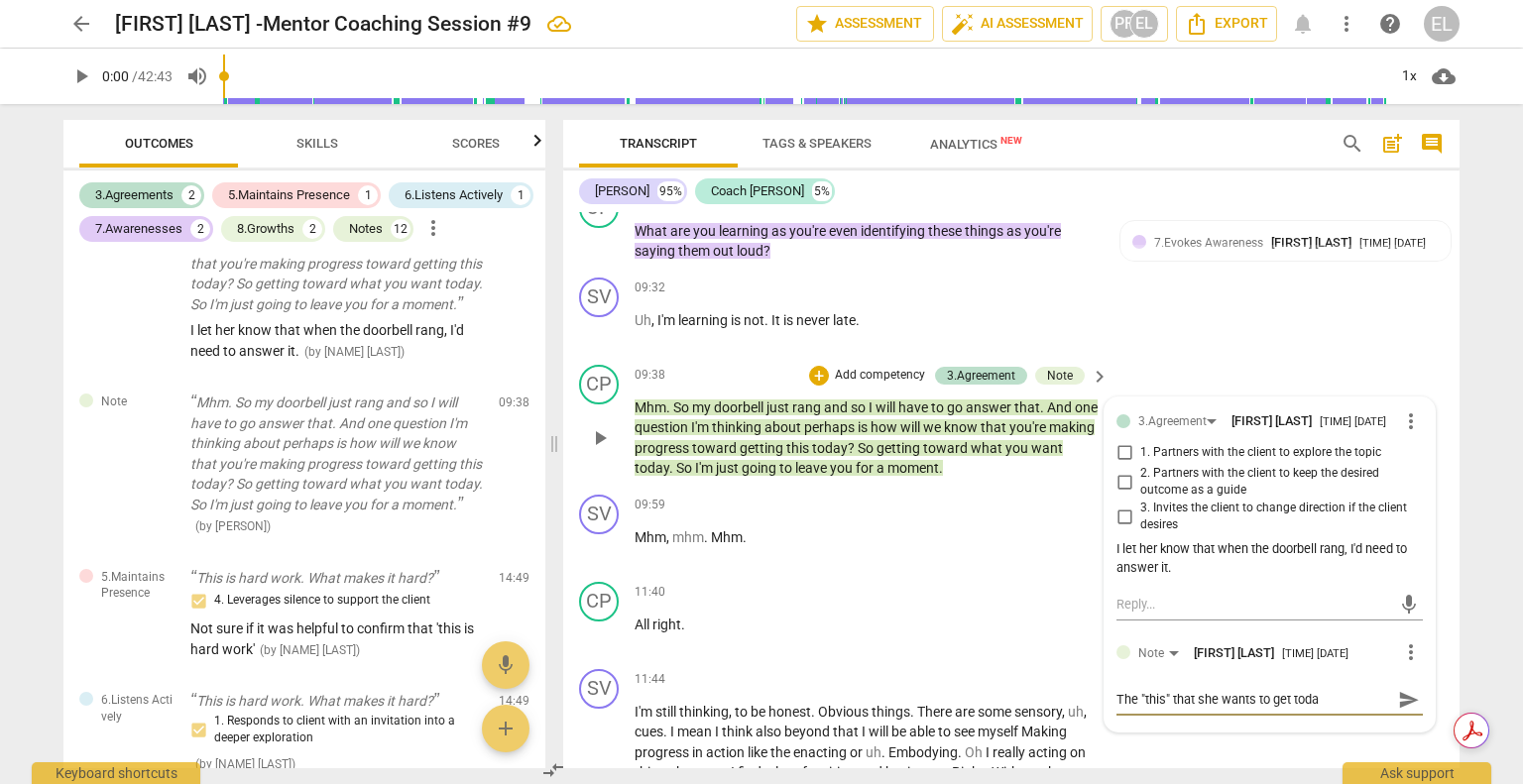 type on "The "this" that she wants to get today" 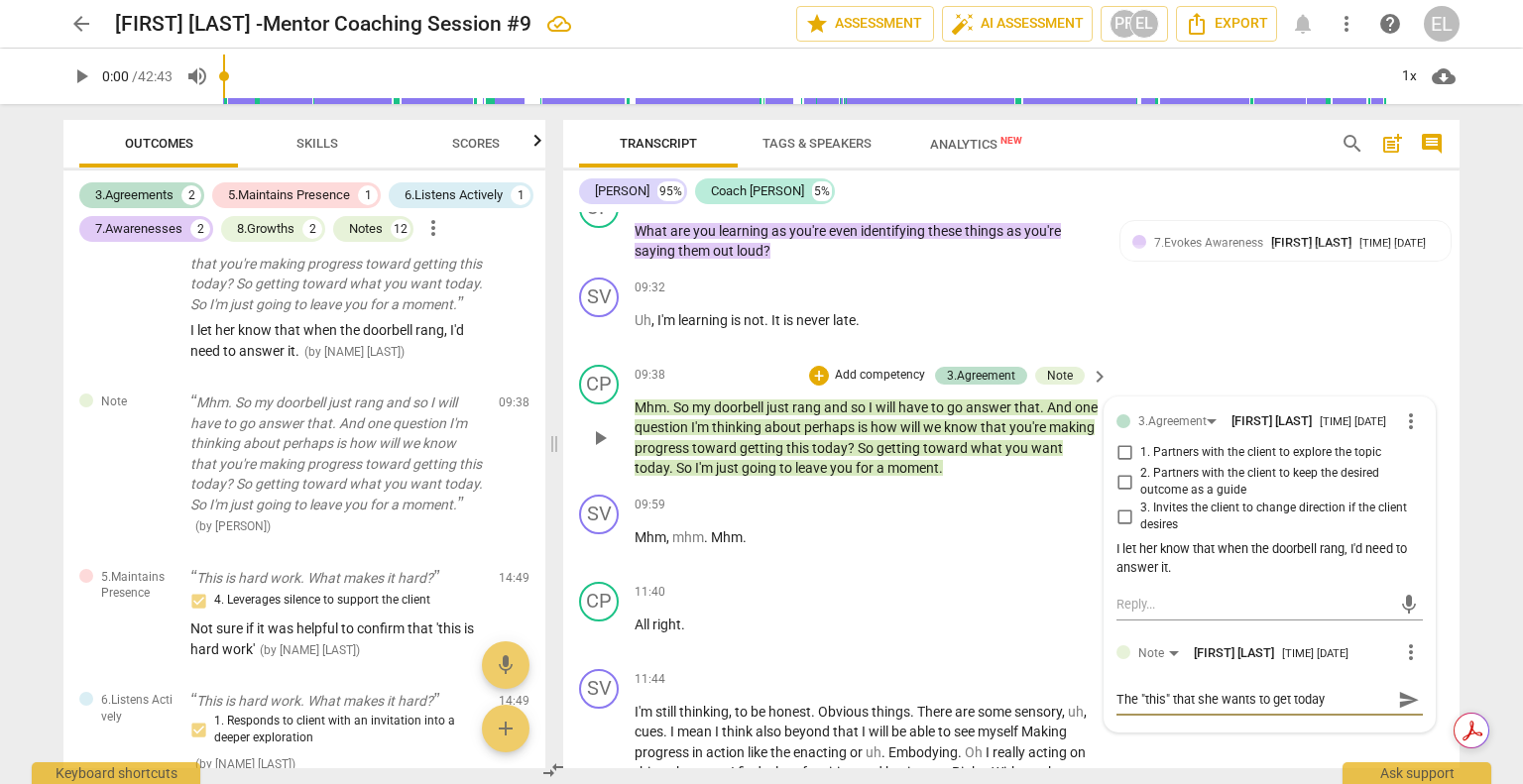 type on "The "this" that she wants to get today" 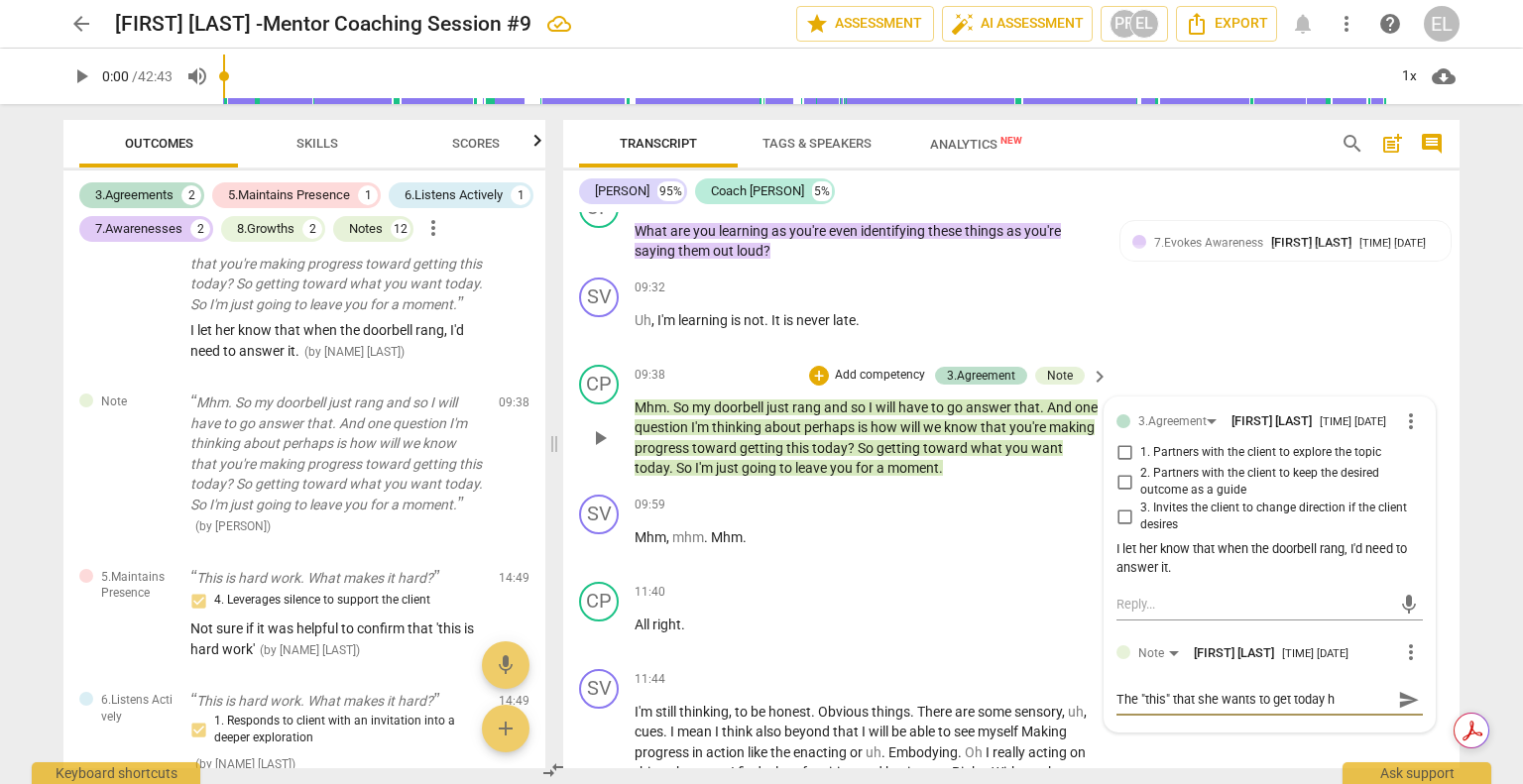 type on "The "this" that she wants to get today ha" 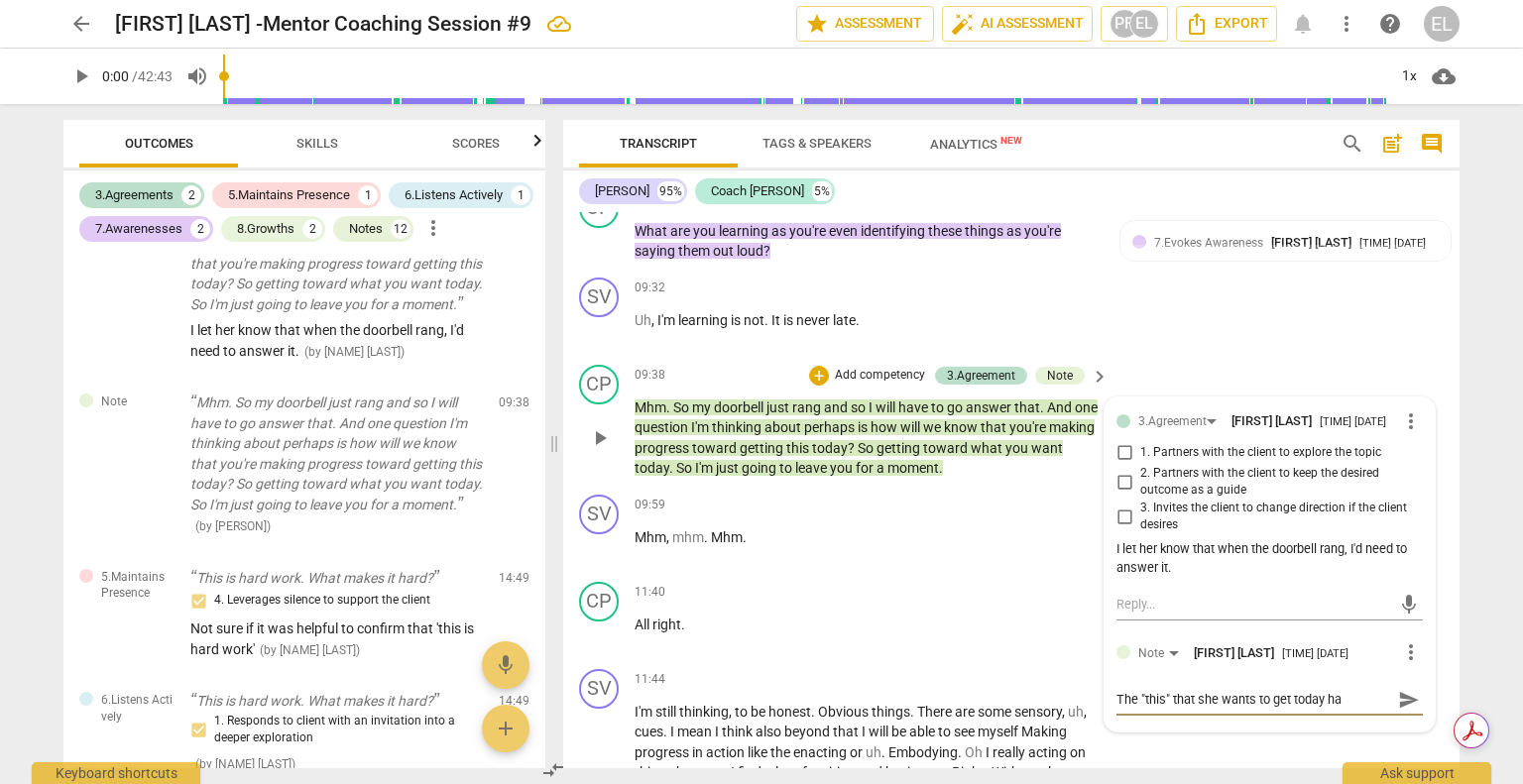type on "The "this" that she wants to get today has" 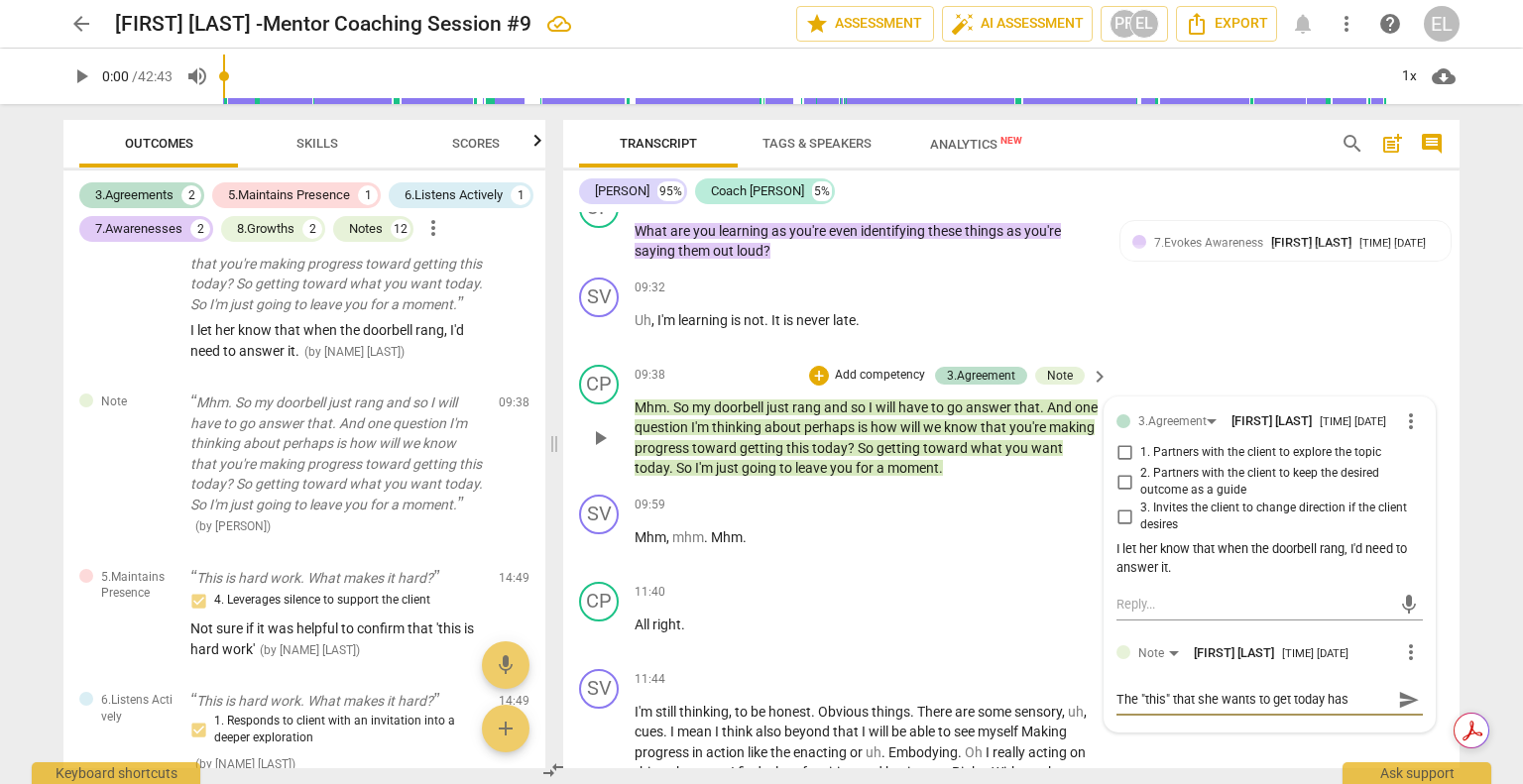 type on "The "this" that she wants to get today has" 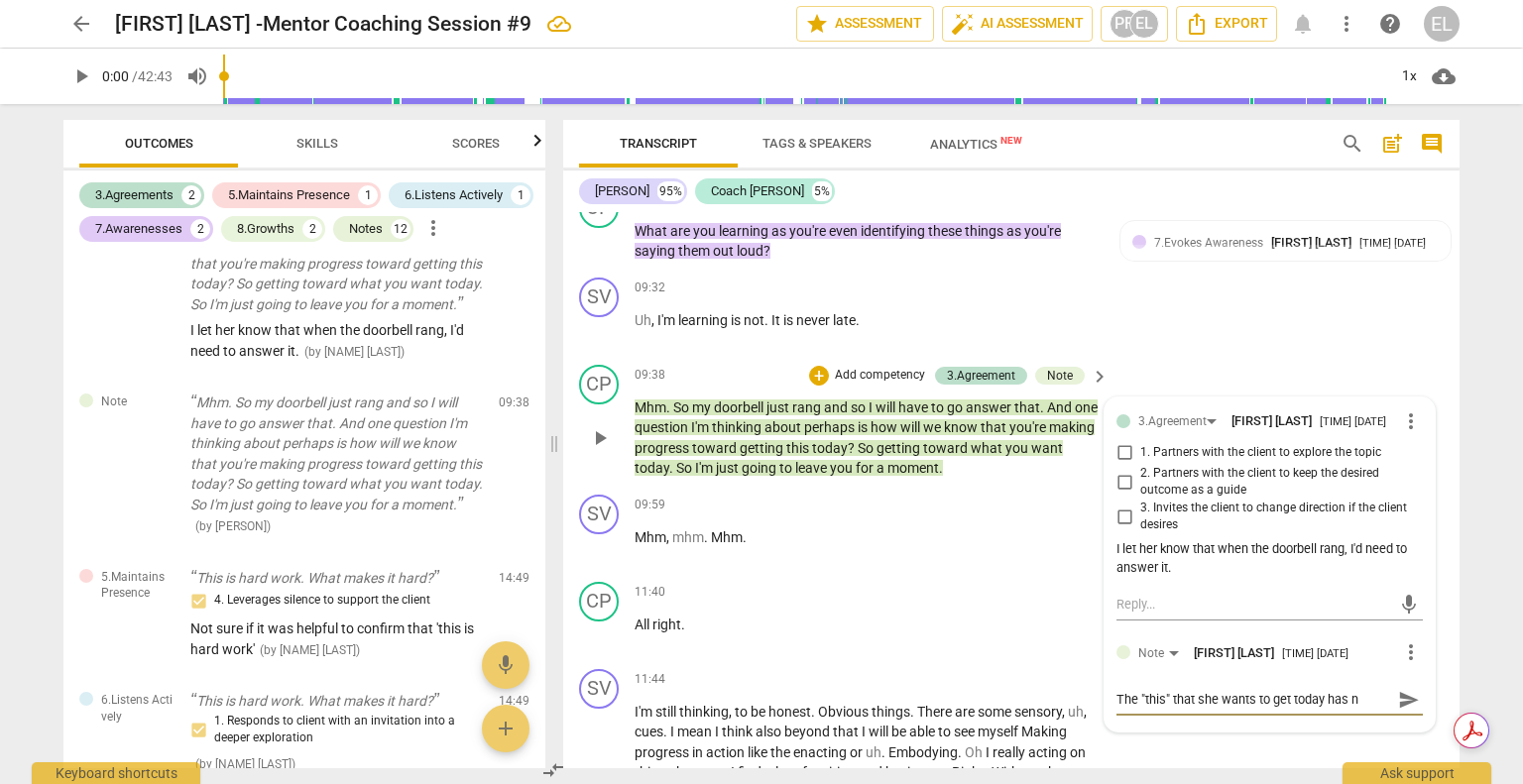 type on "The "this" that she wants to get today has no" 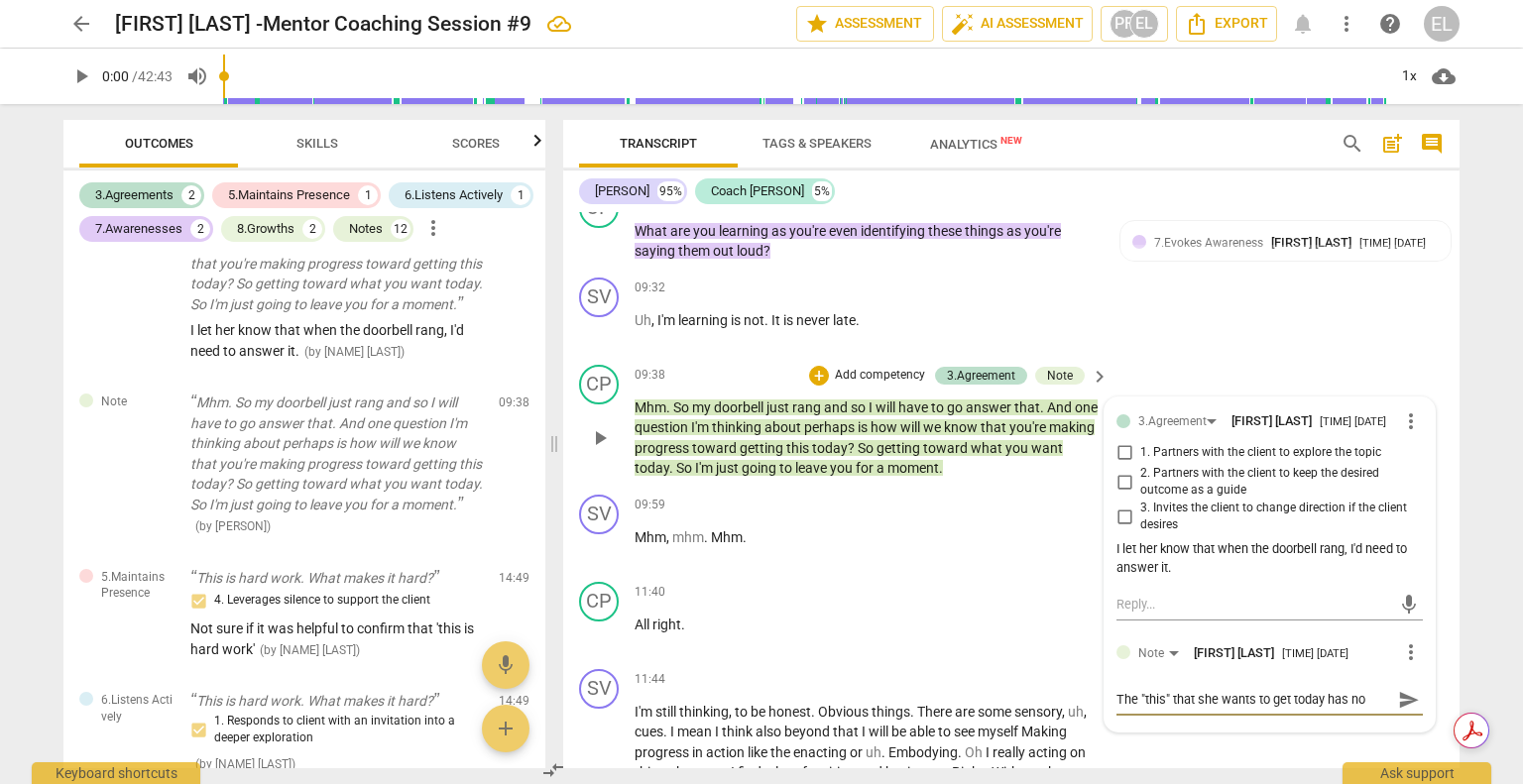 type on "The "this" that she wants to get today has not" 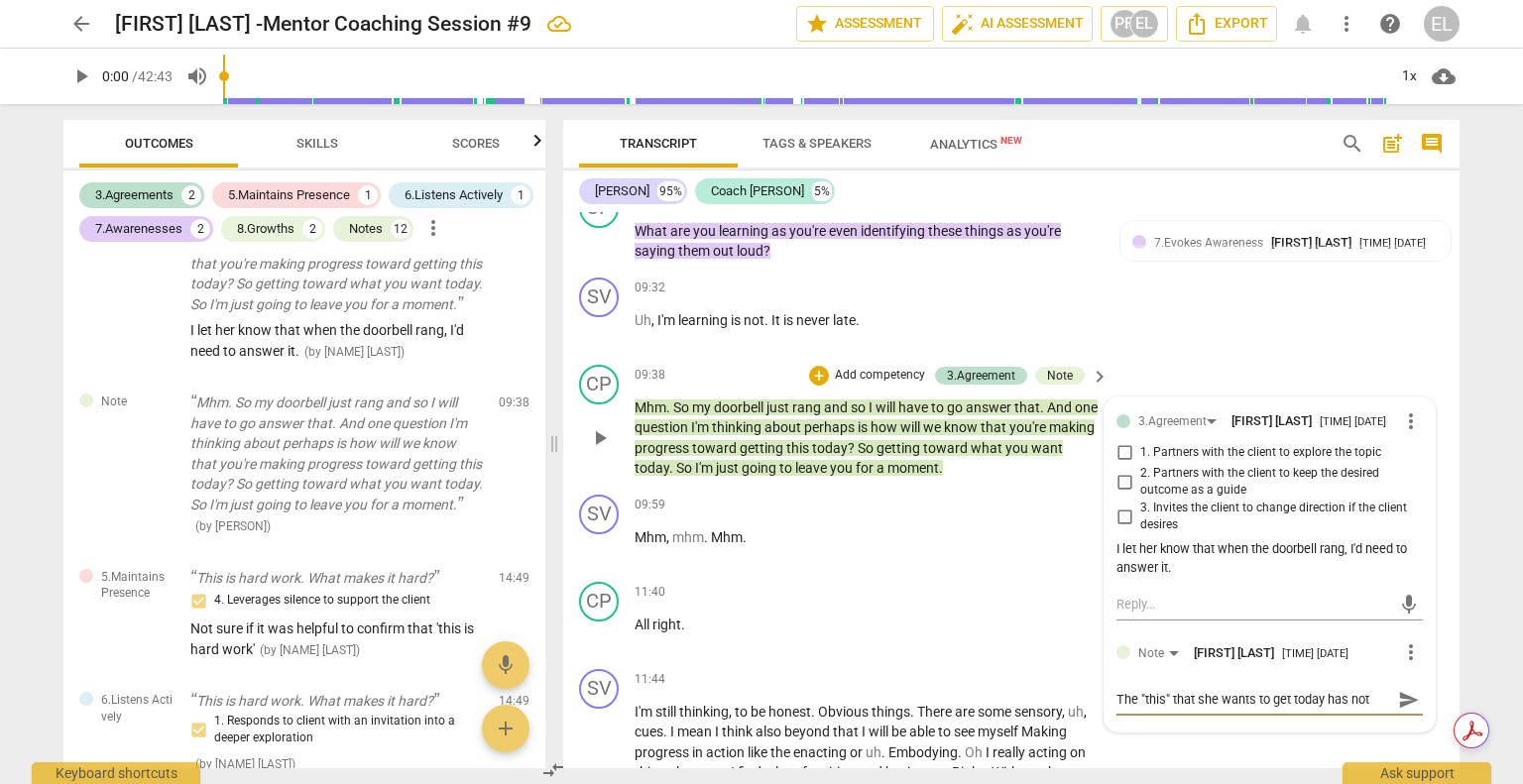type on "The "this" that she wants to get today has not" 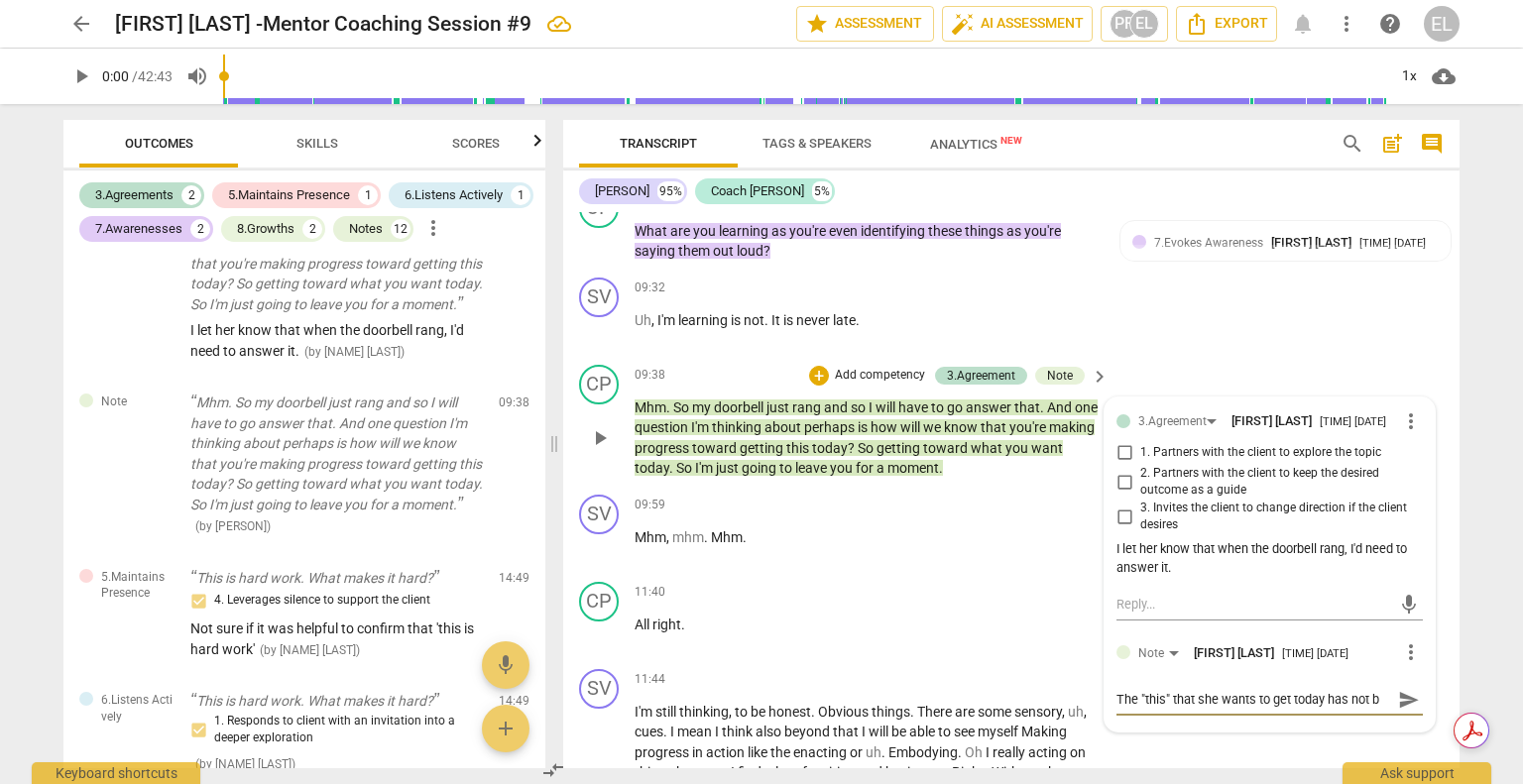 type on "The "this" that she wants to get today has not be" 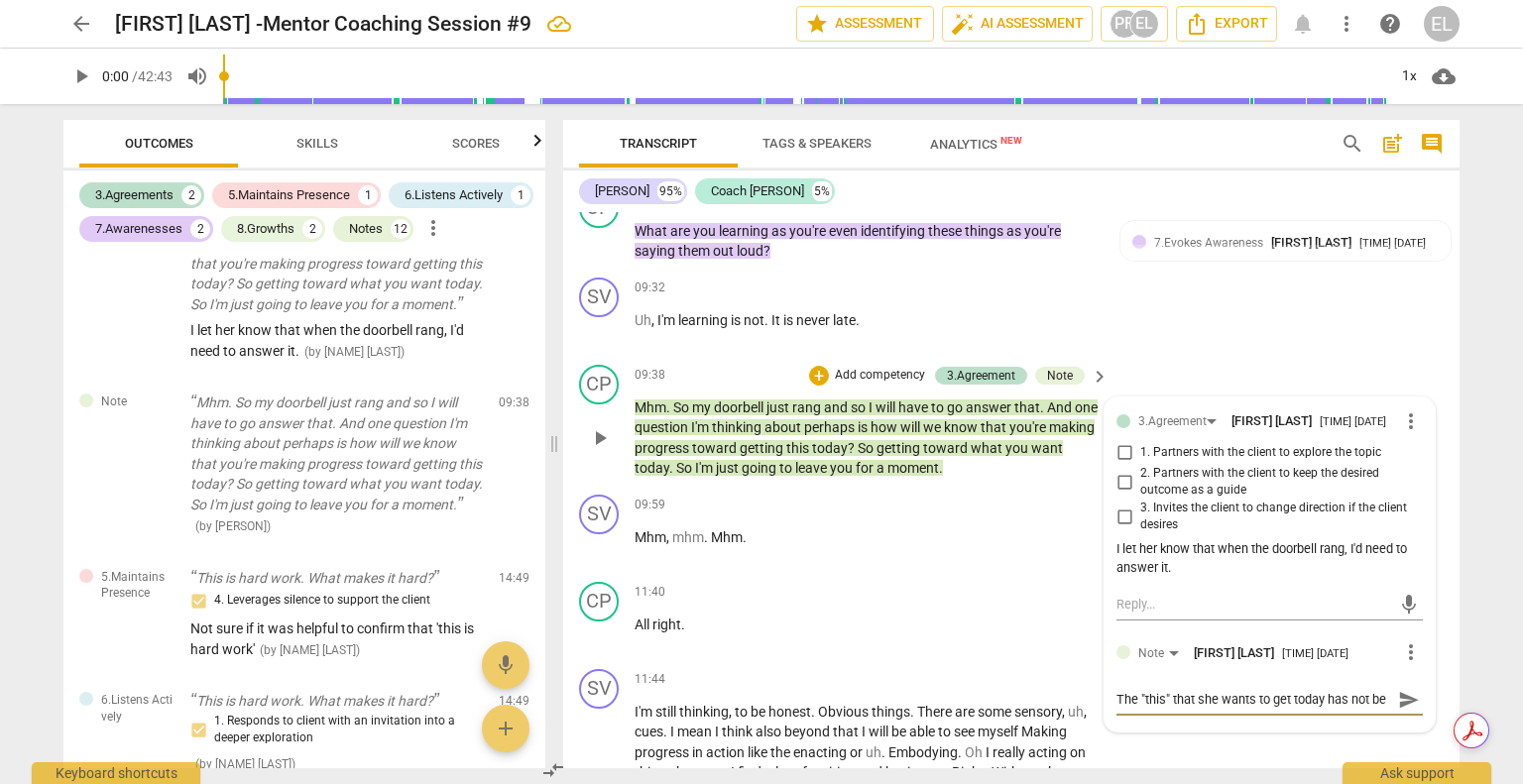 type on "The "this" that she wants to get today has not bee" 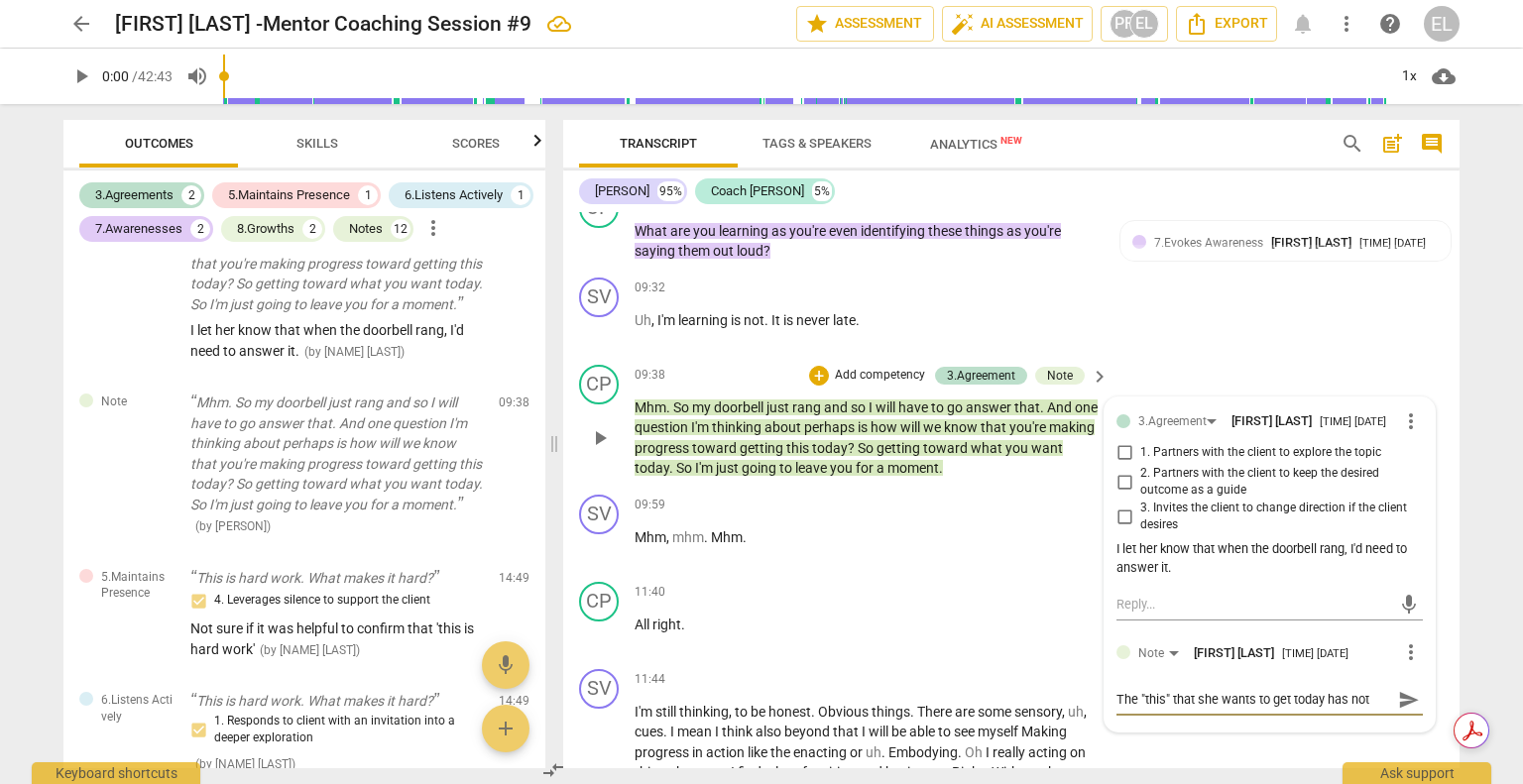 scroll, scrollTop: 17, scrollLeft: 0, axis: vertical 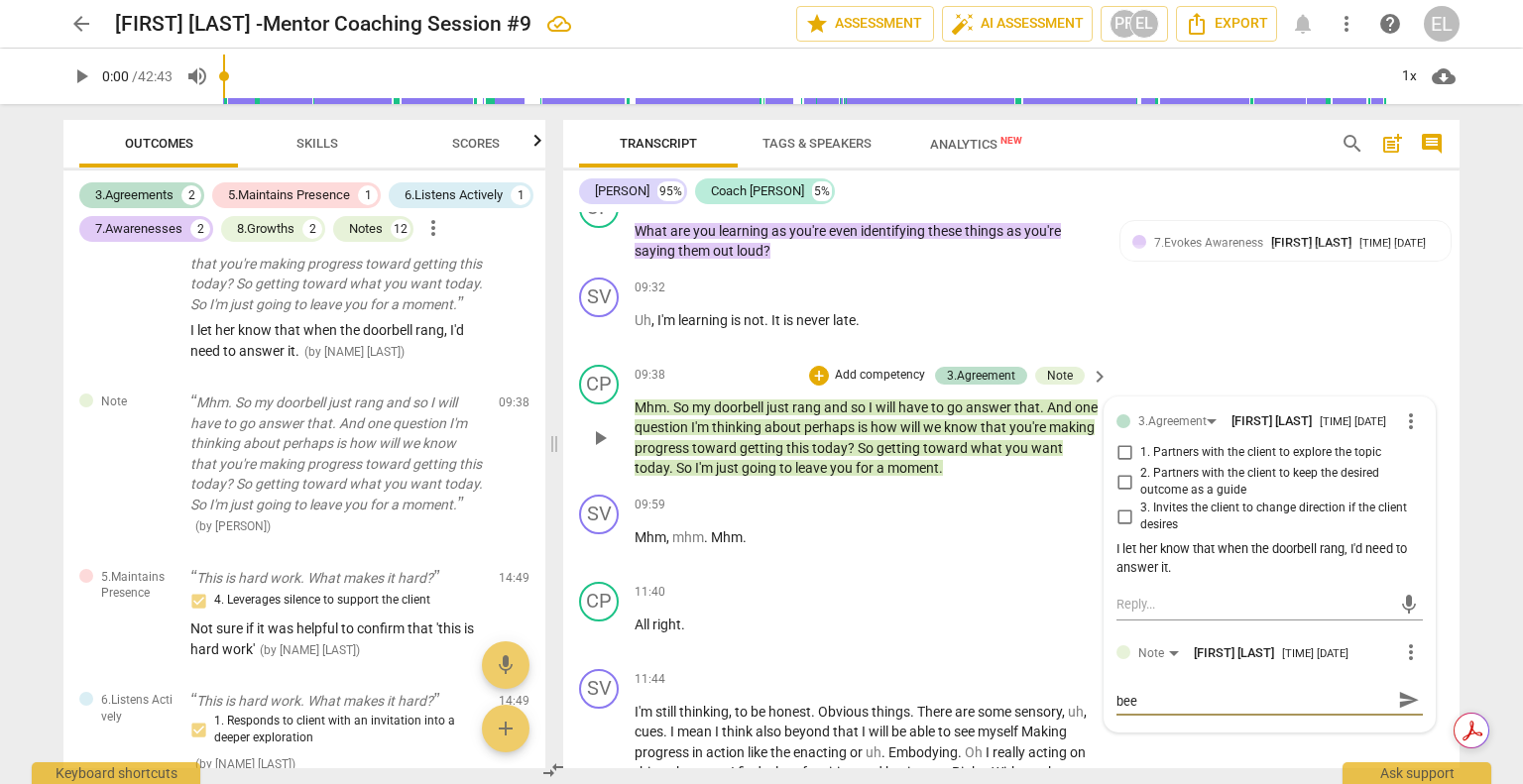 type on "The "this" that she wants to get today has not been" 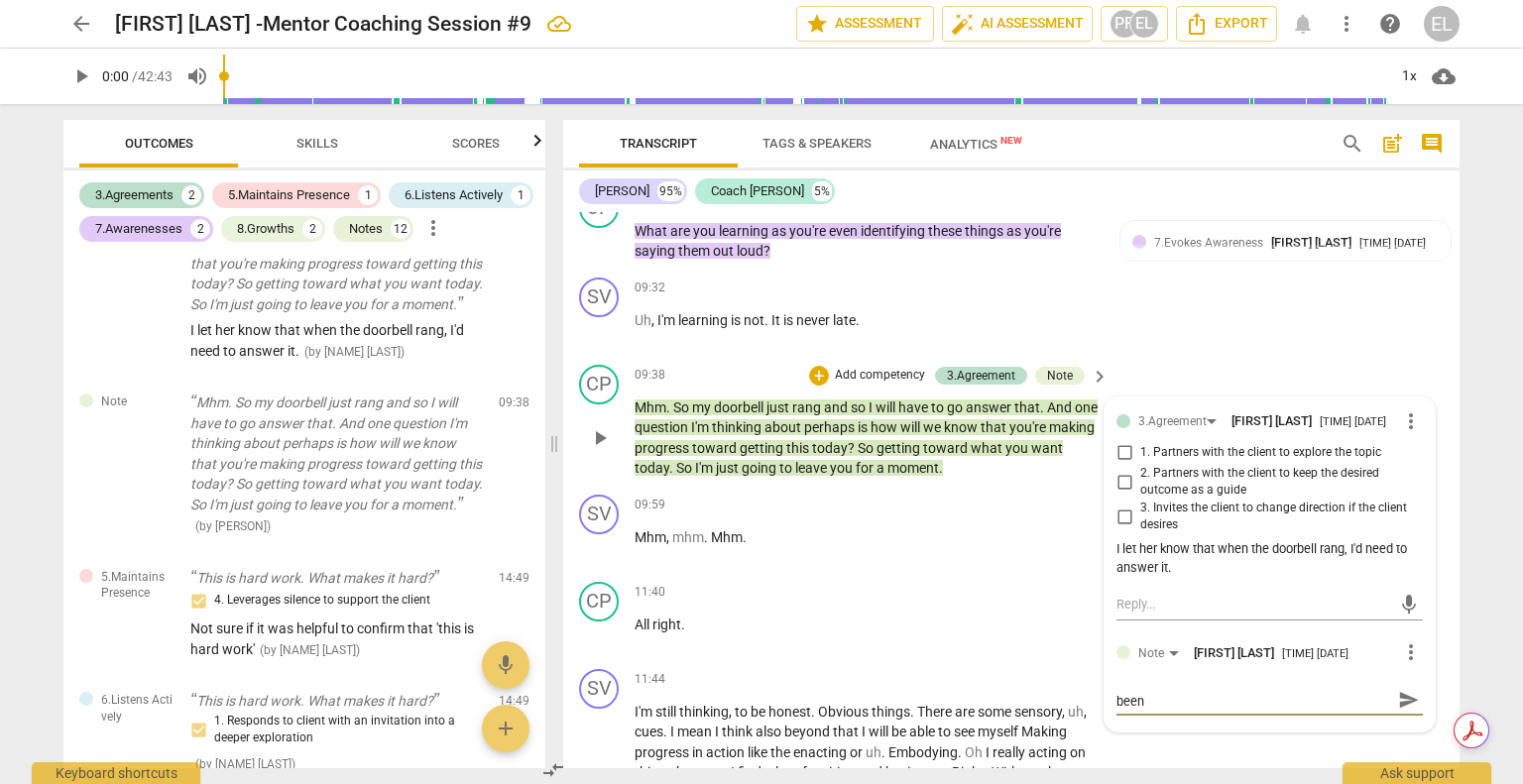 type on "The "this" that she wants to get today has not been" 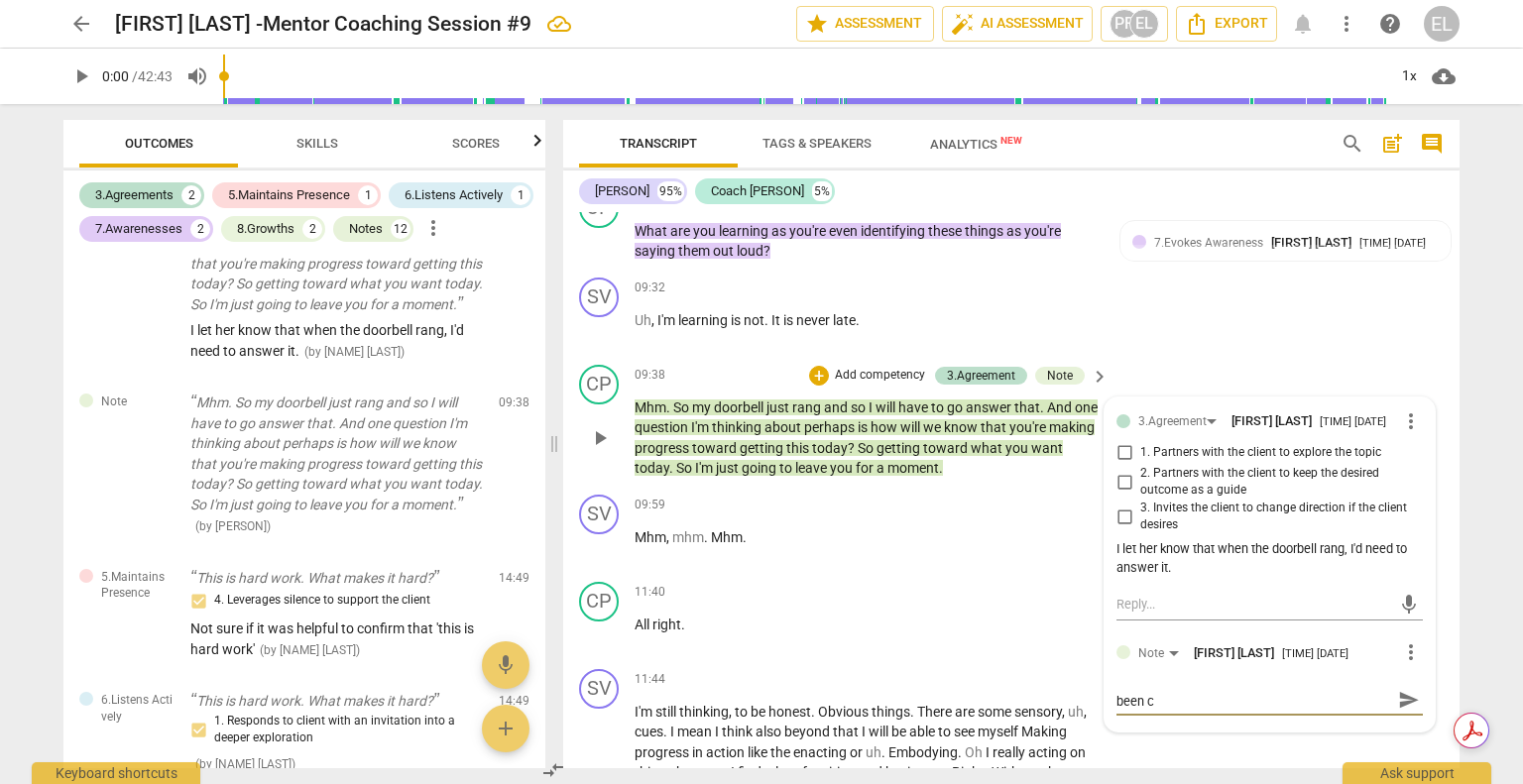 type on "The "this" that she wants to get today has not been cl" 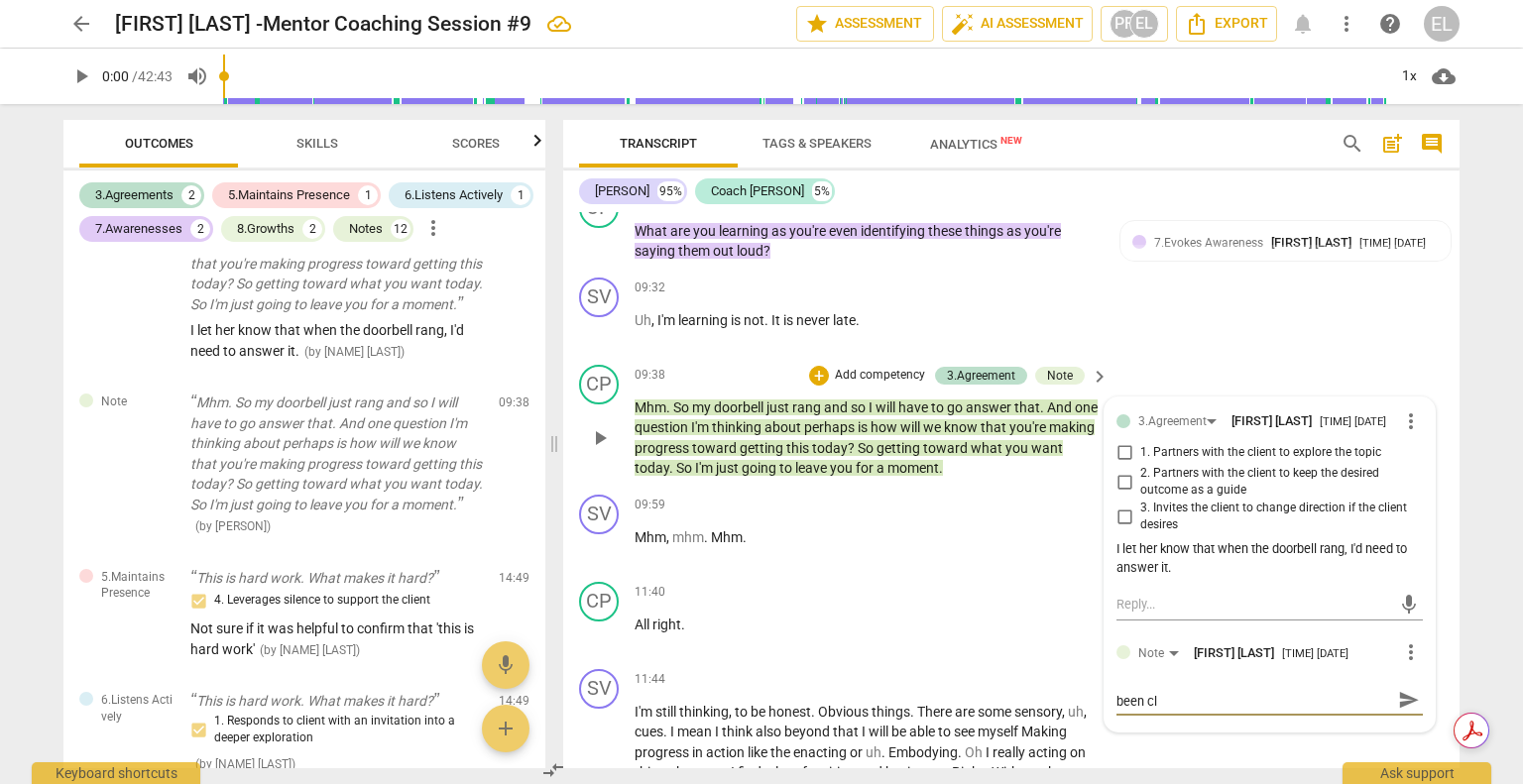 type on "The "this" that she wants to get today has not been cla" 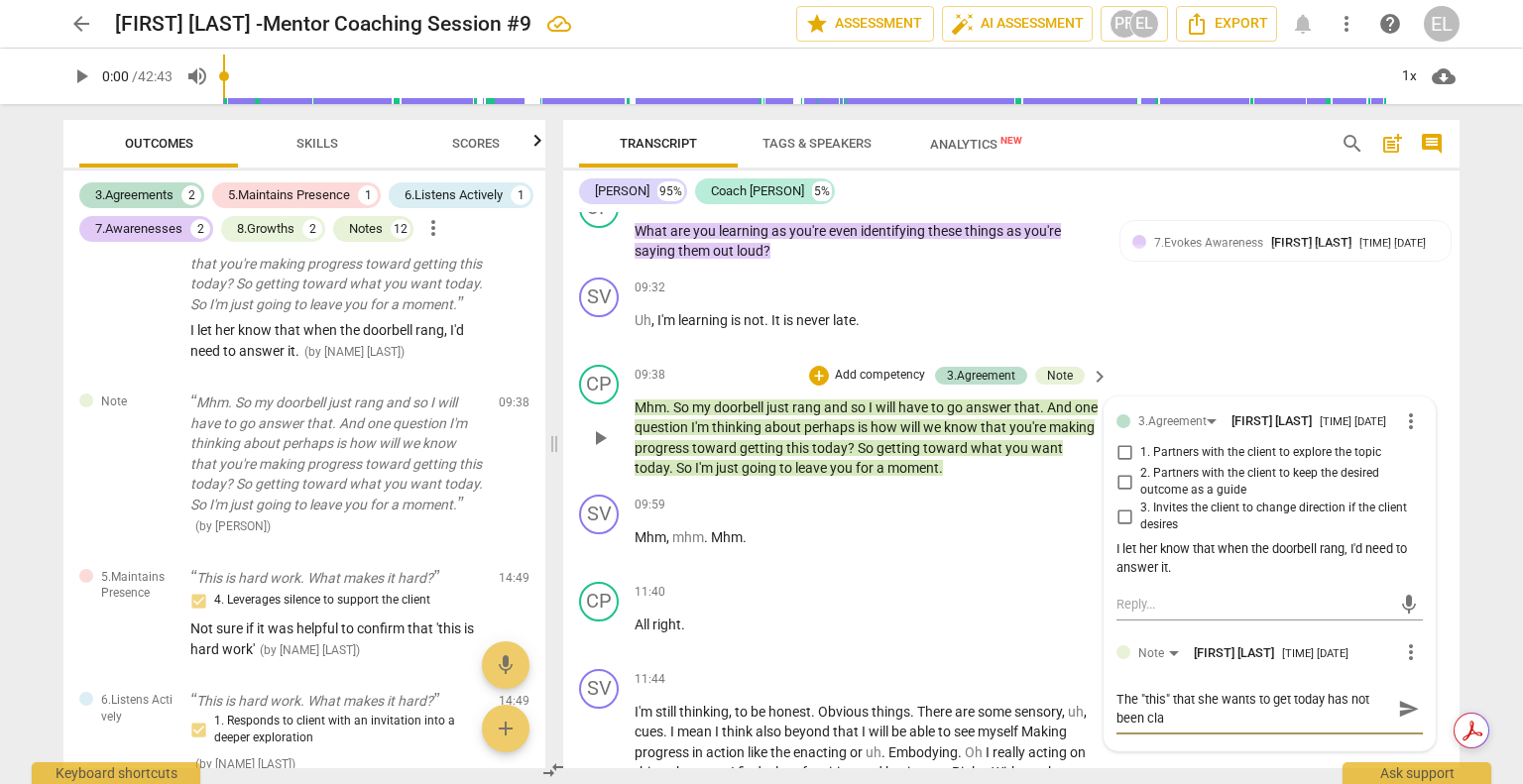 scroll, scrollTop: 0, scrollLeft: 0, axis: both 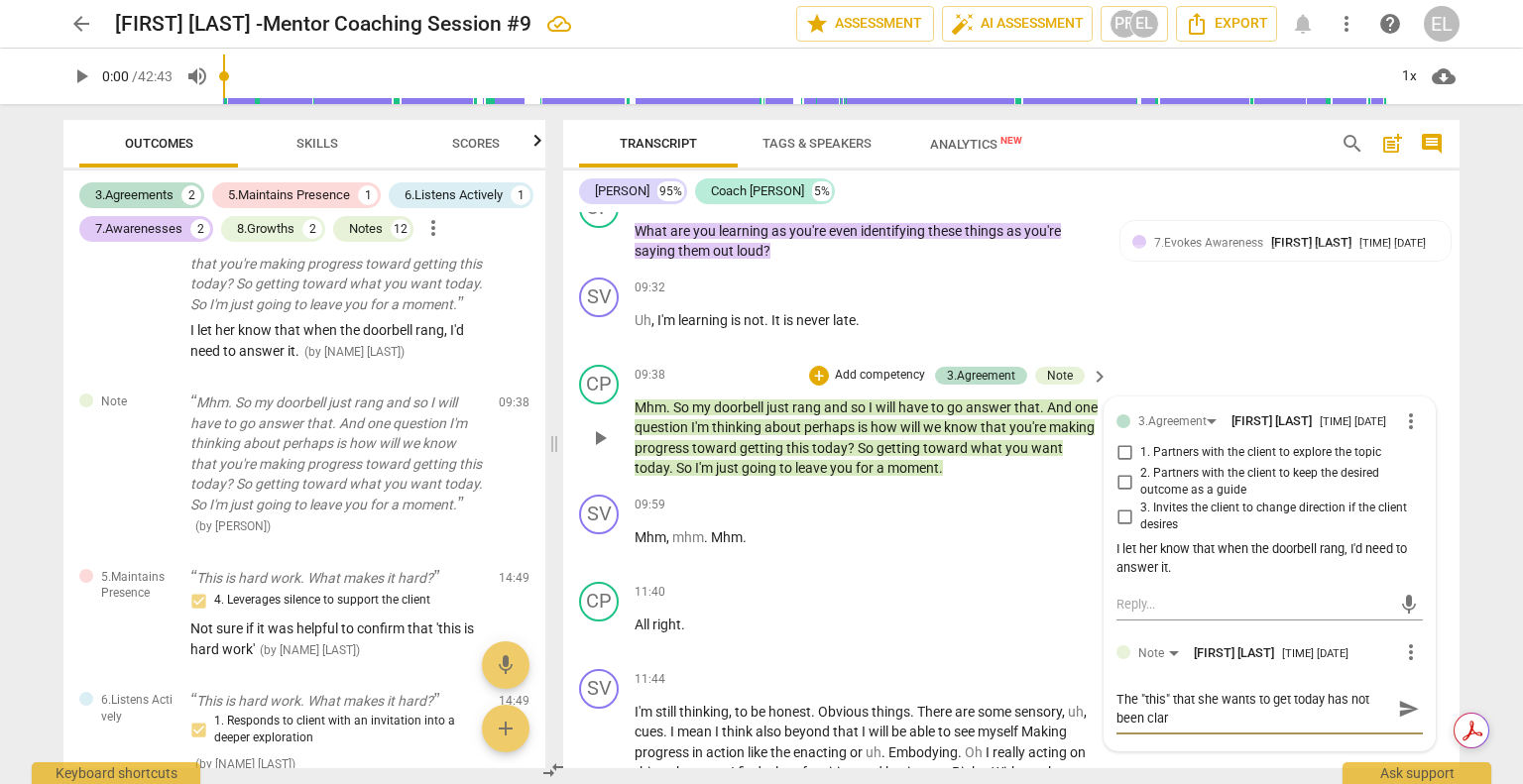 type on "The "this" that she wants to get today has not been clarified and explored enough yet, before moving to asking how she will know she i" 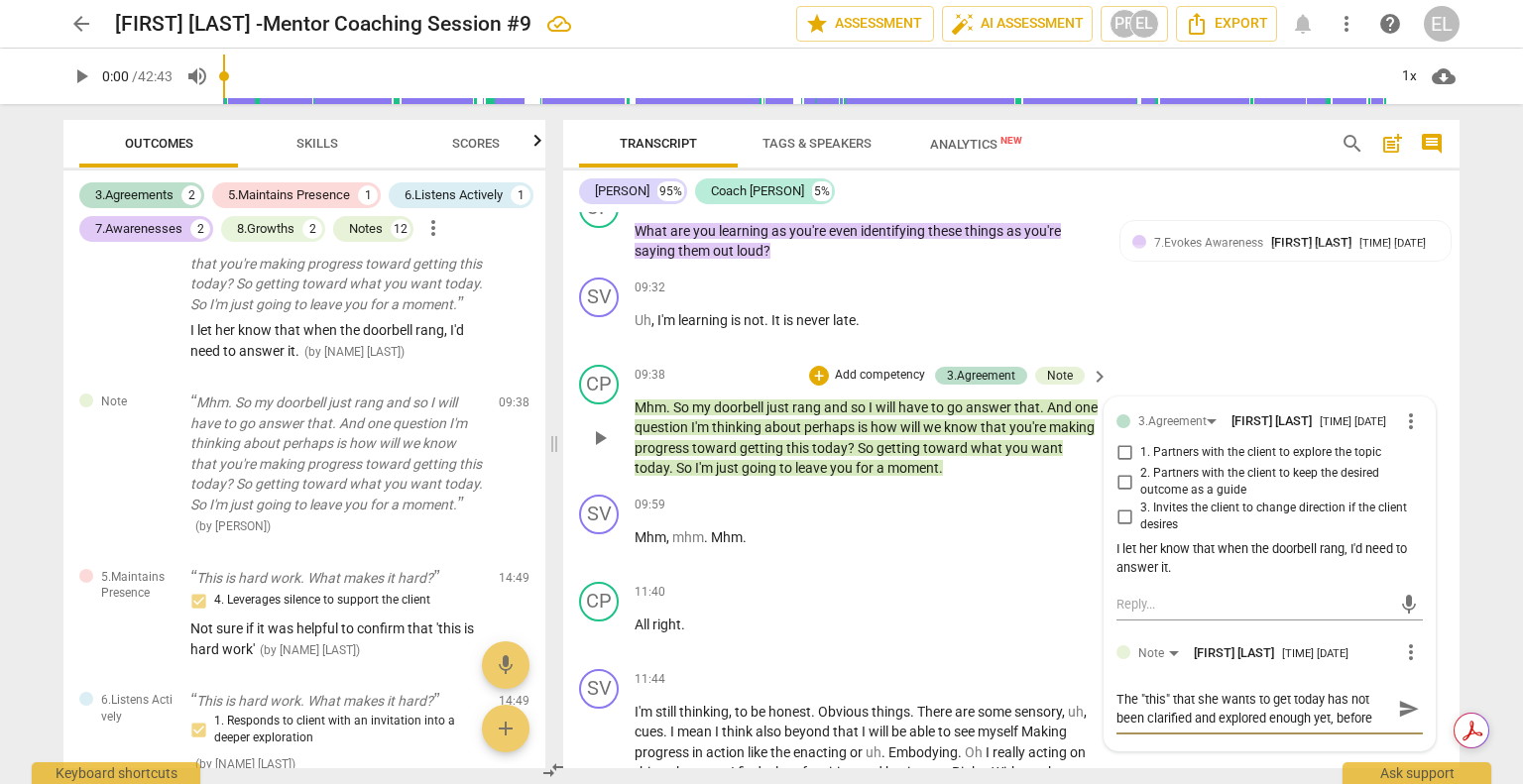 type on "The "this" that she wants to get today has not been clarig" 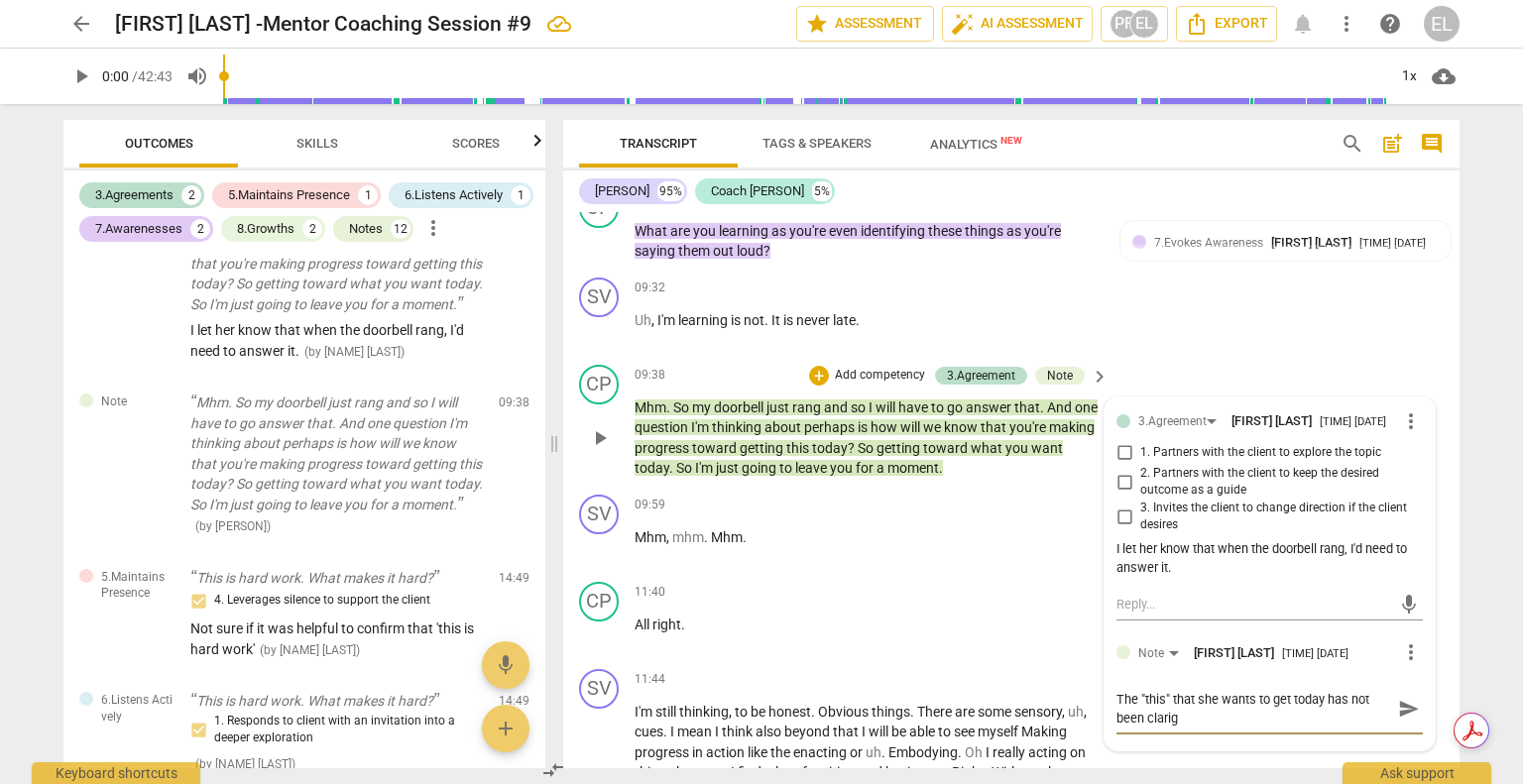 type on "The "this" that she wants to get today has not been clarigi" 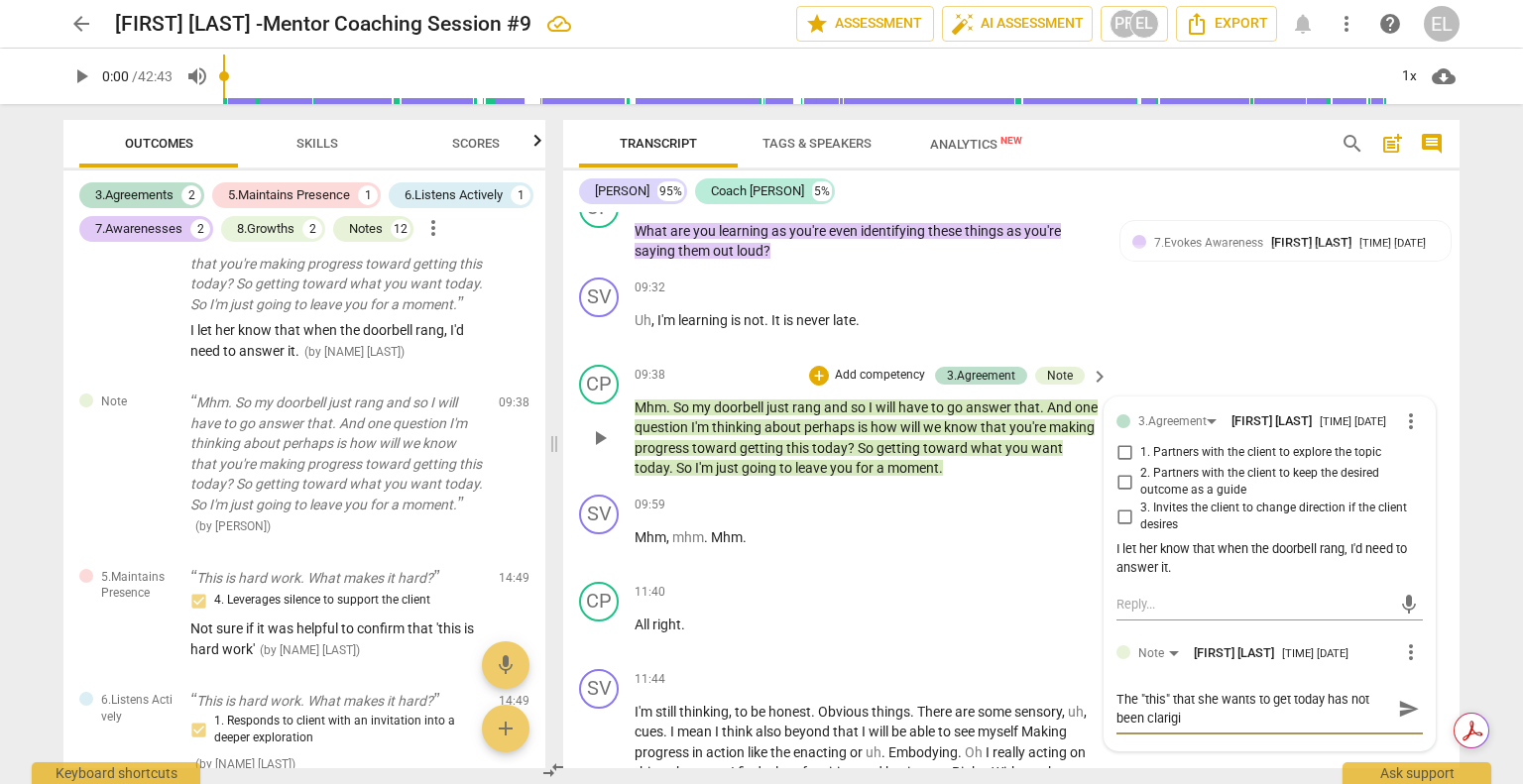 type on "The "this" that she wants to get today has not been clarig" 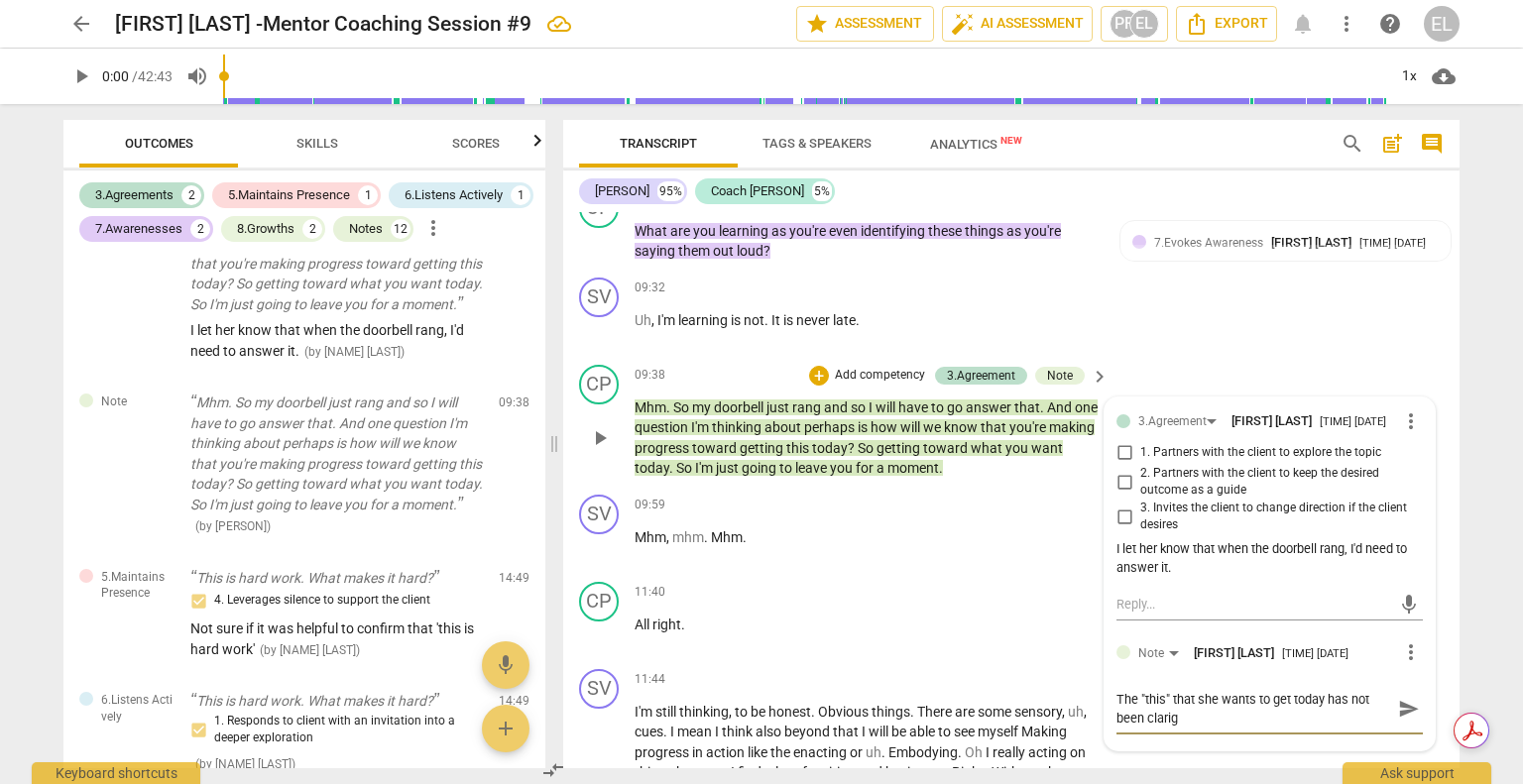 type on "The "this" that she wants to get today has not been clarified and explored enough yet, before moving to asking how she will know she i" 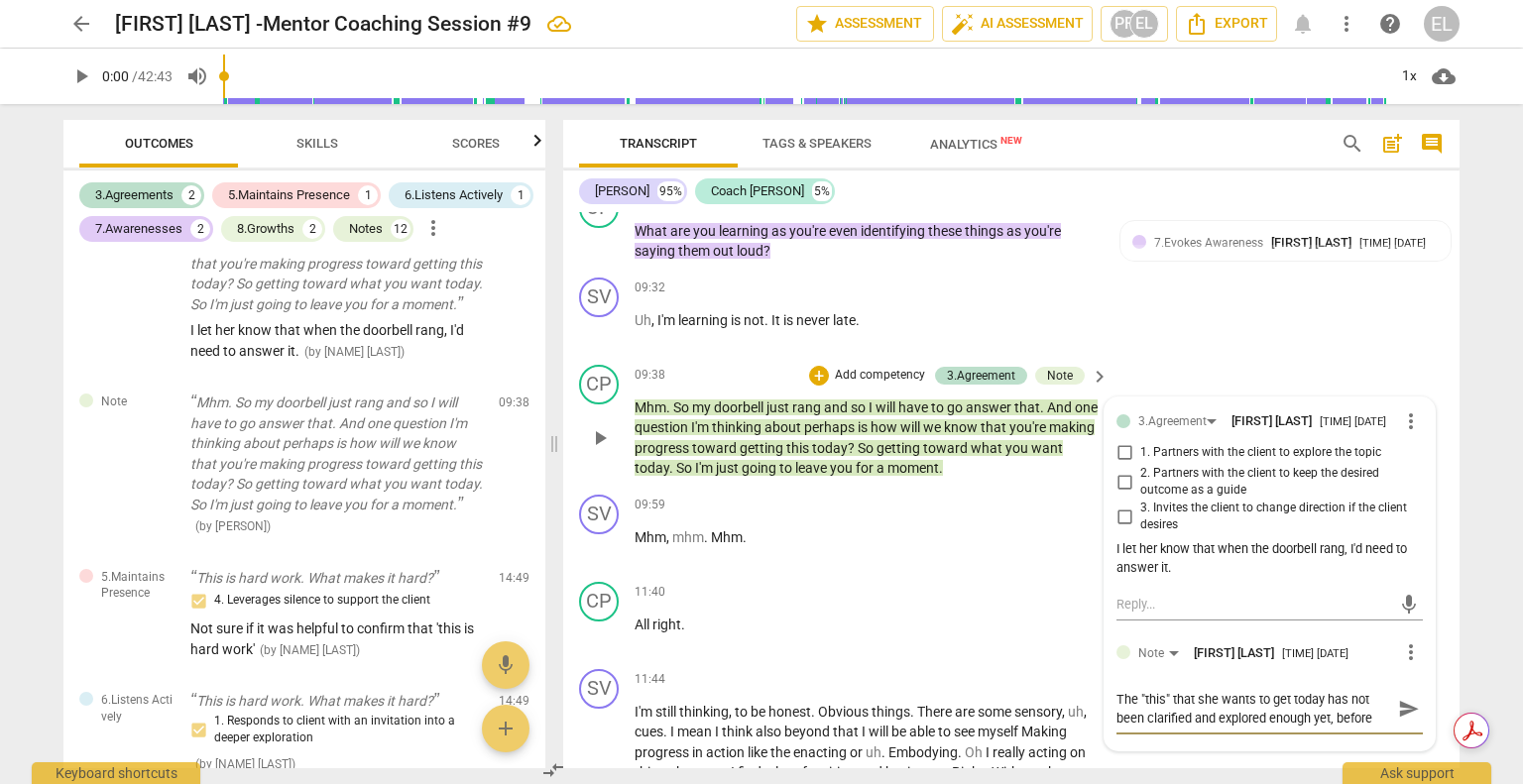 type on "The "this" that she wants to get today has not been clarif" 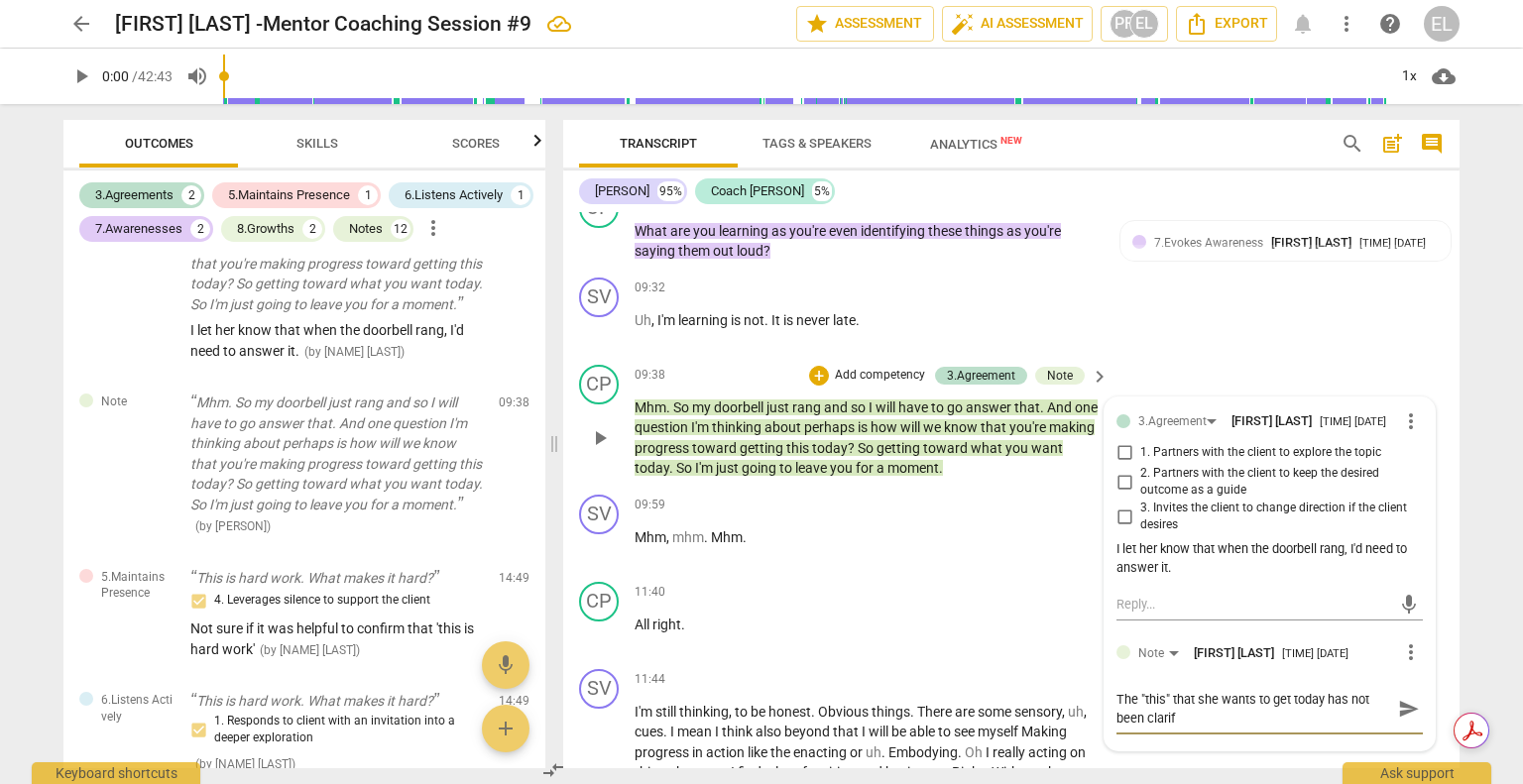 type on "The "this" that she wants to get today has not been clarifi" 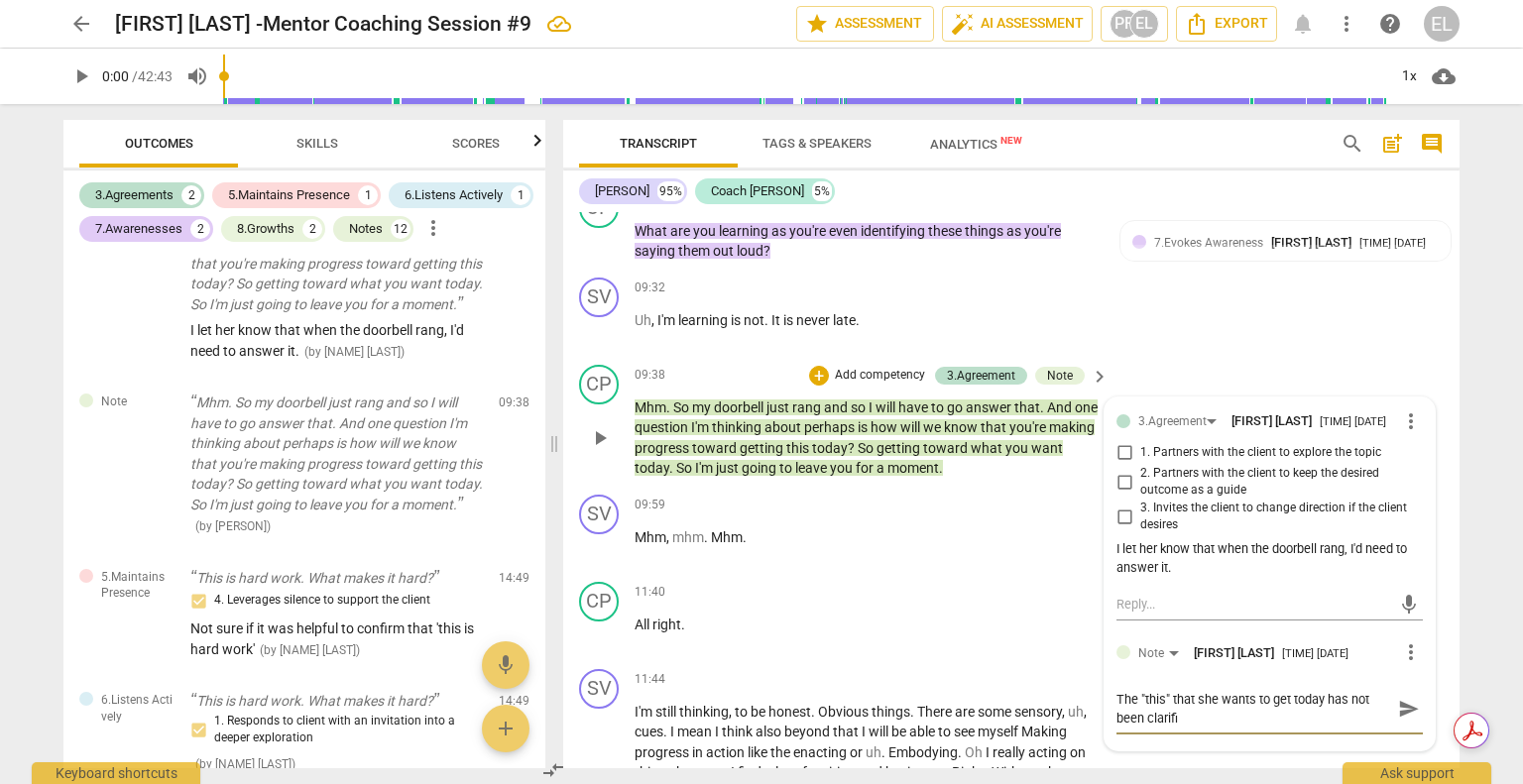 type on "The "this" that she wants to get today has not been clarifie" 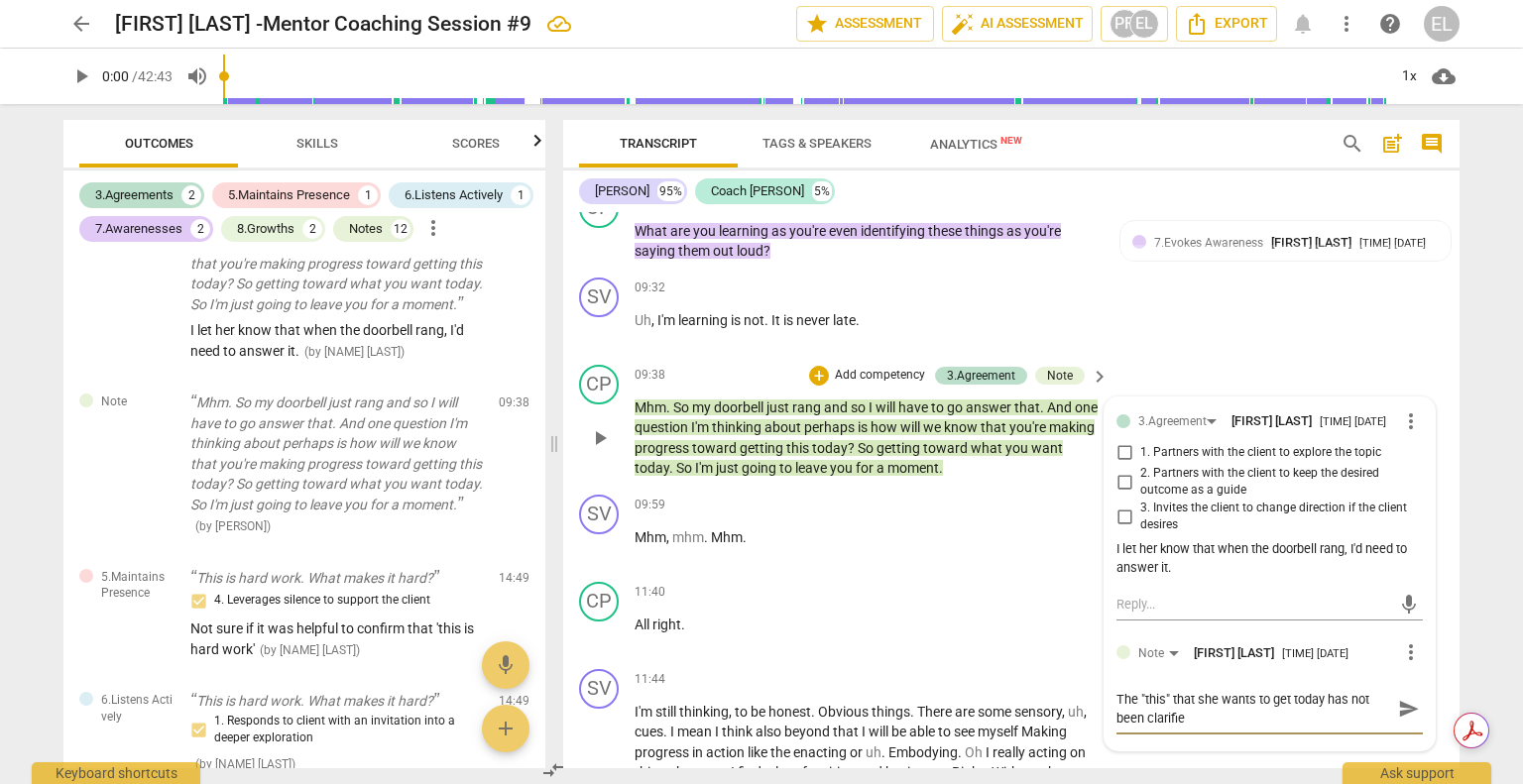 type on "The "this" that she wants to get today has not been clarified" 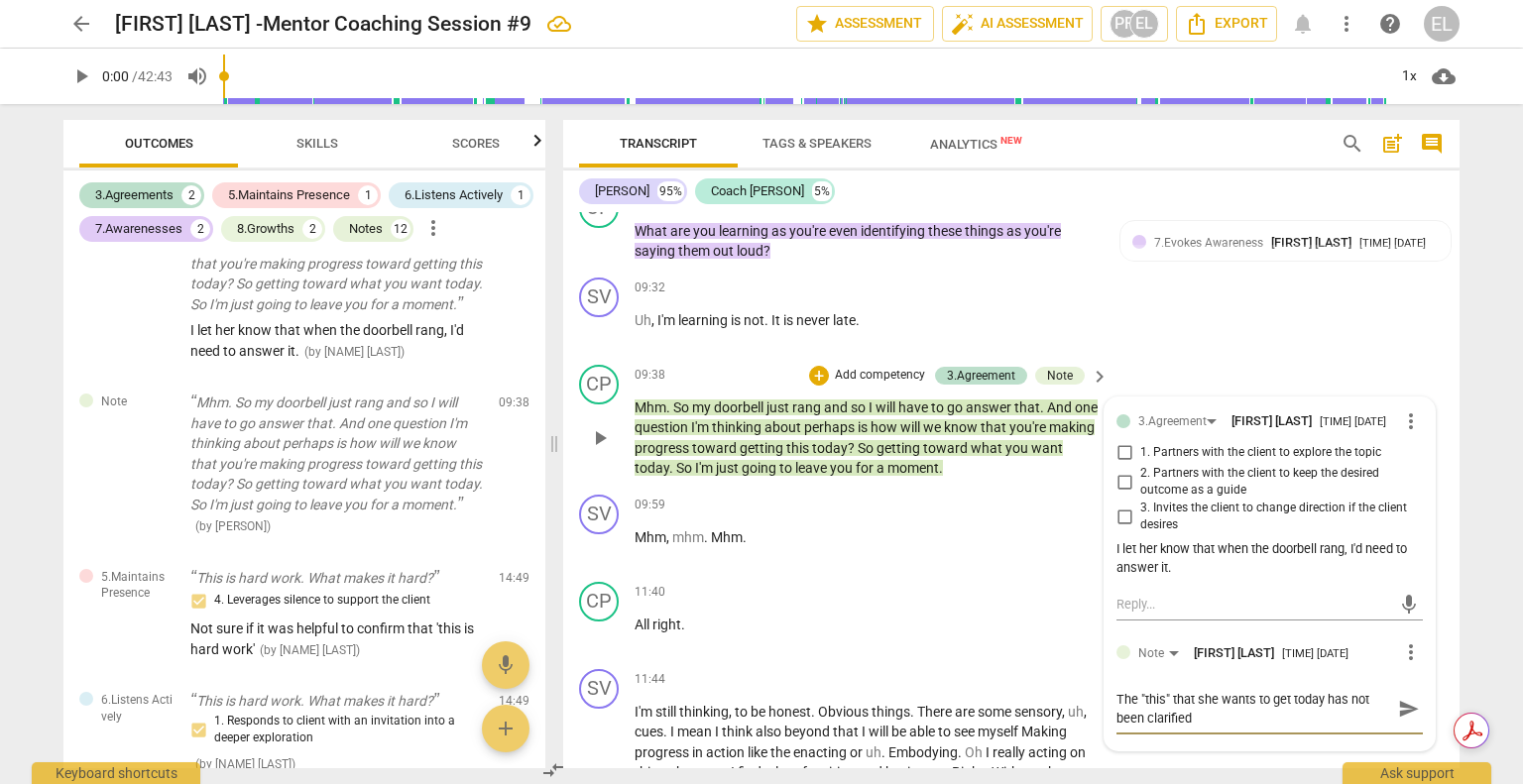 type on "The "this" that she wants to get today has not been clarified" 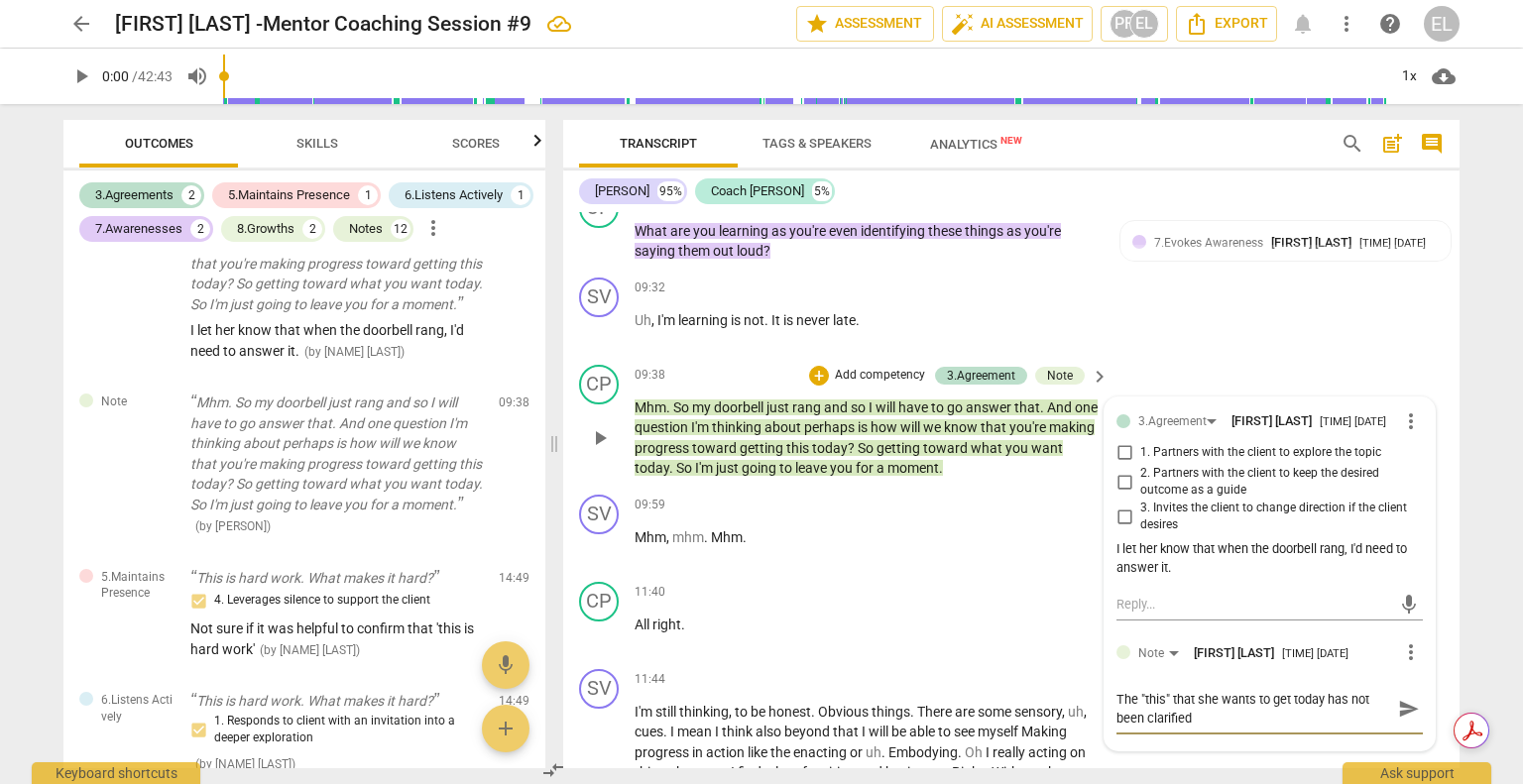 type on "The "this" that she wants to get today has not been clarified t" 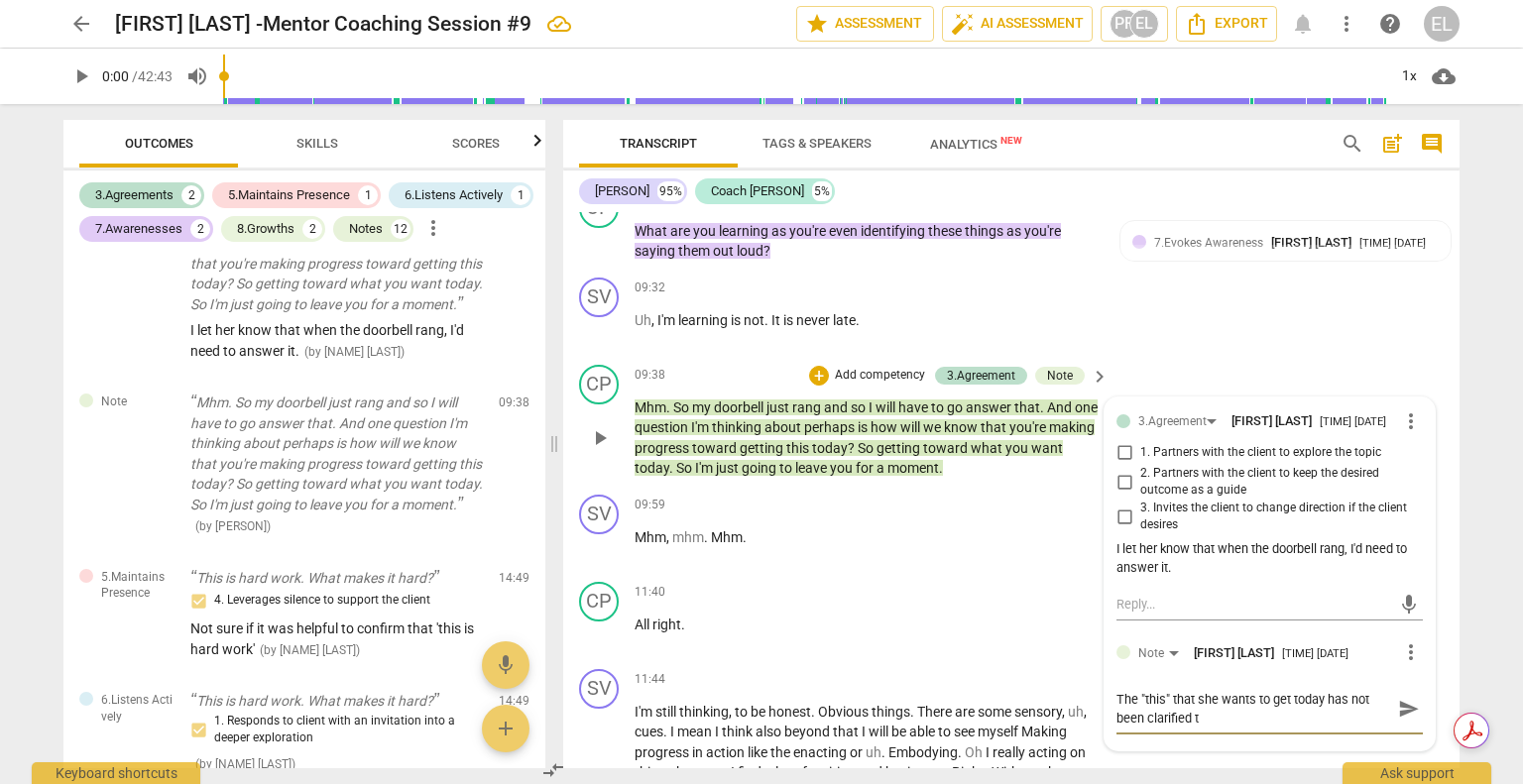 type on "The "this" that she wants to get today has not been clarified th" 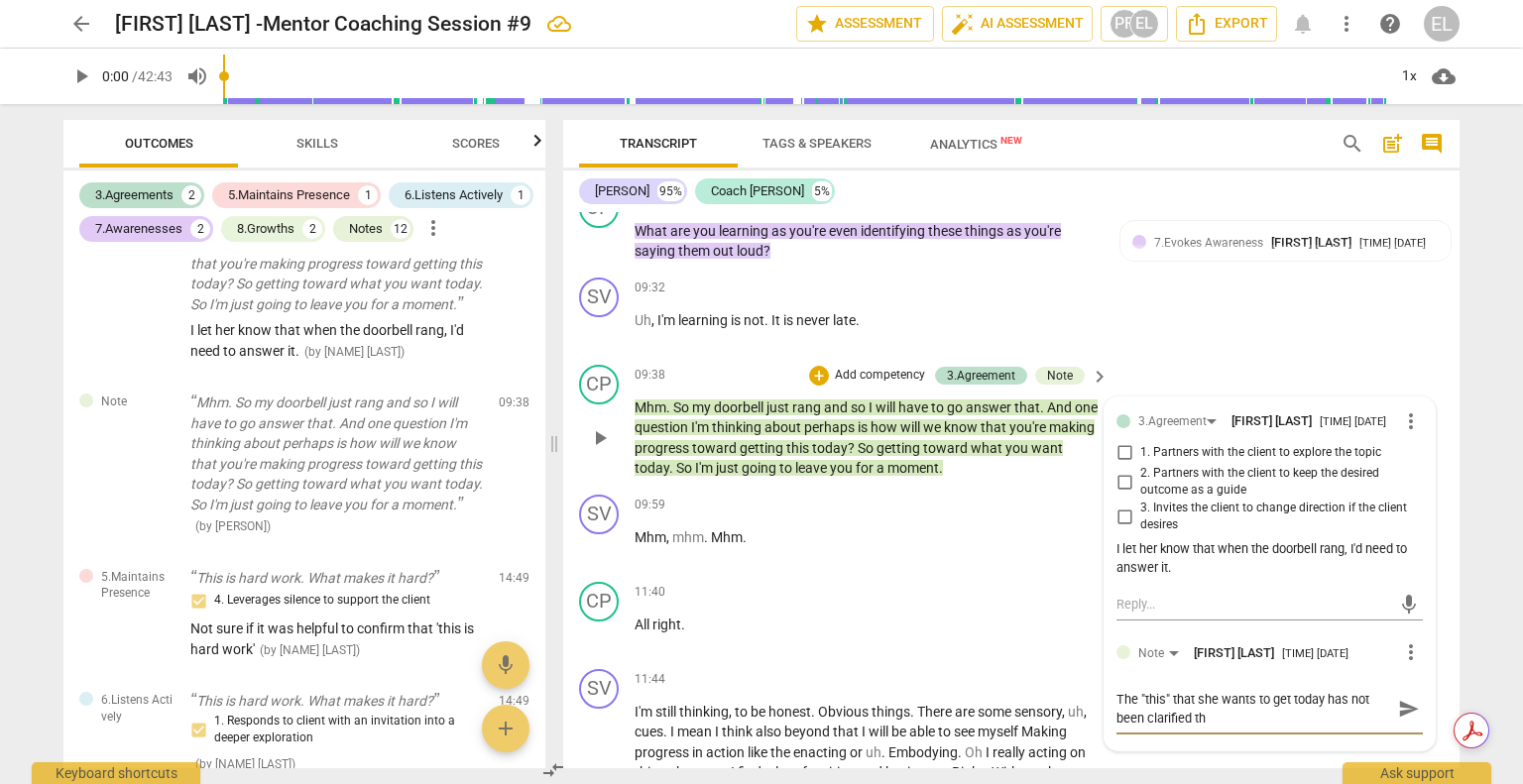 type on "The "this" that she wants to get today has not been clarified tho" 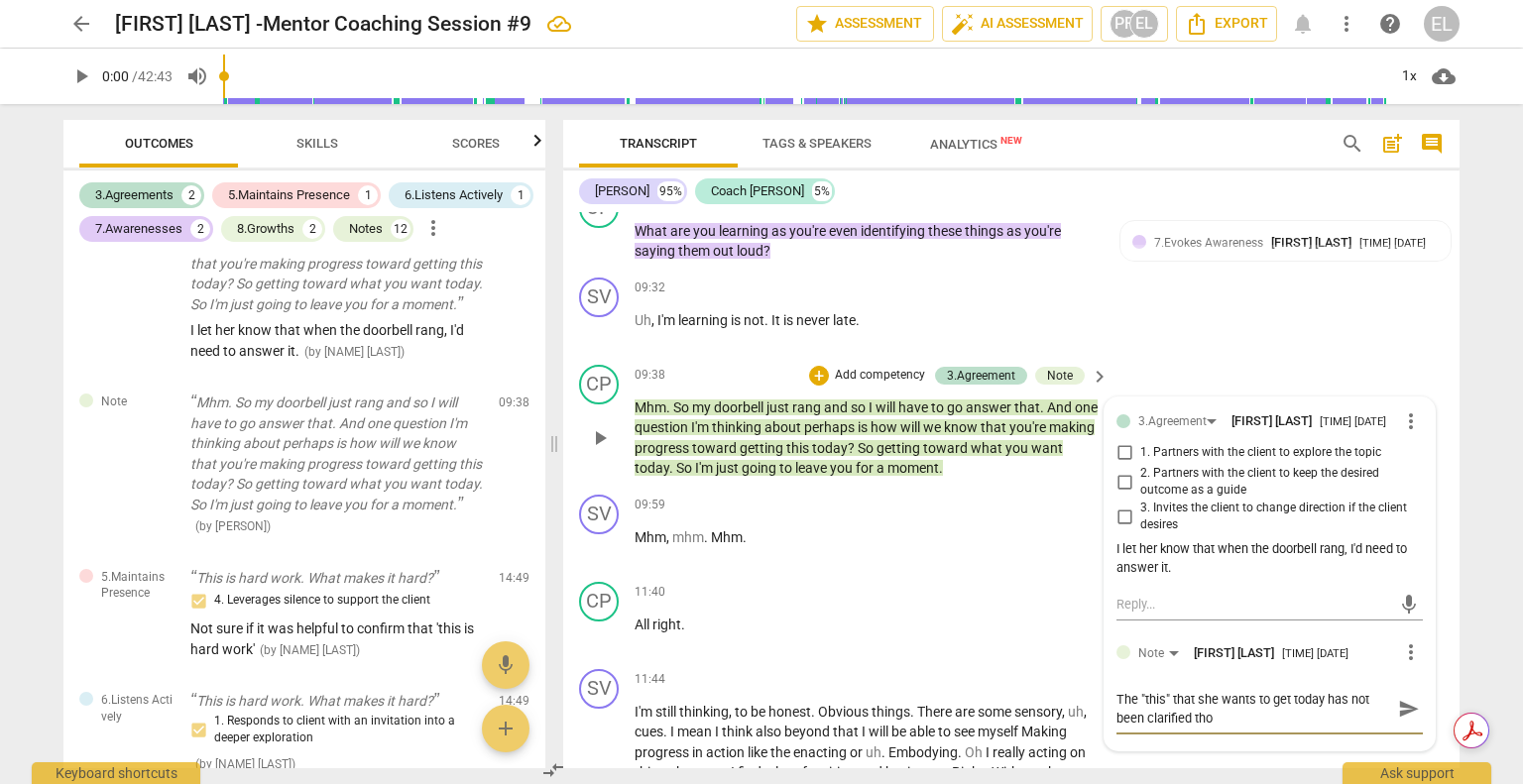 type on "The "this" that she wants to get today has not been clarified thor" 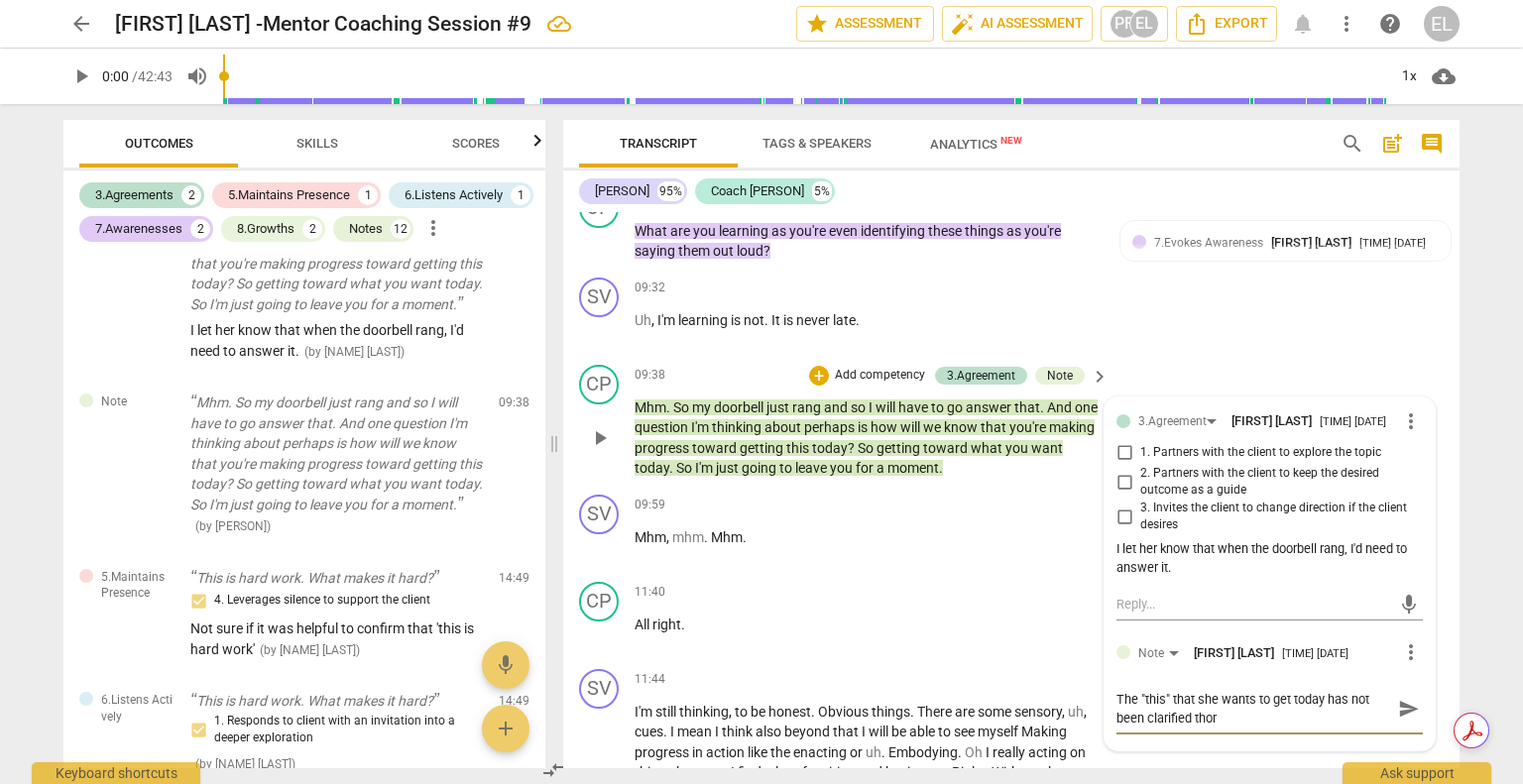 type on "The "this" that she wants to get today has not been clarified thoru" 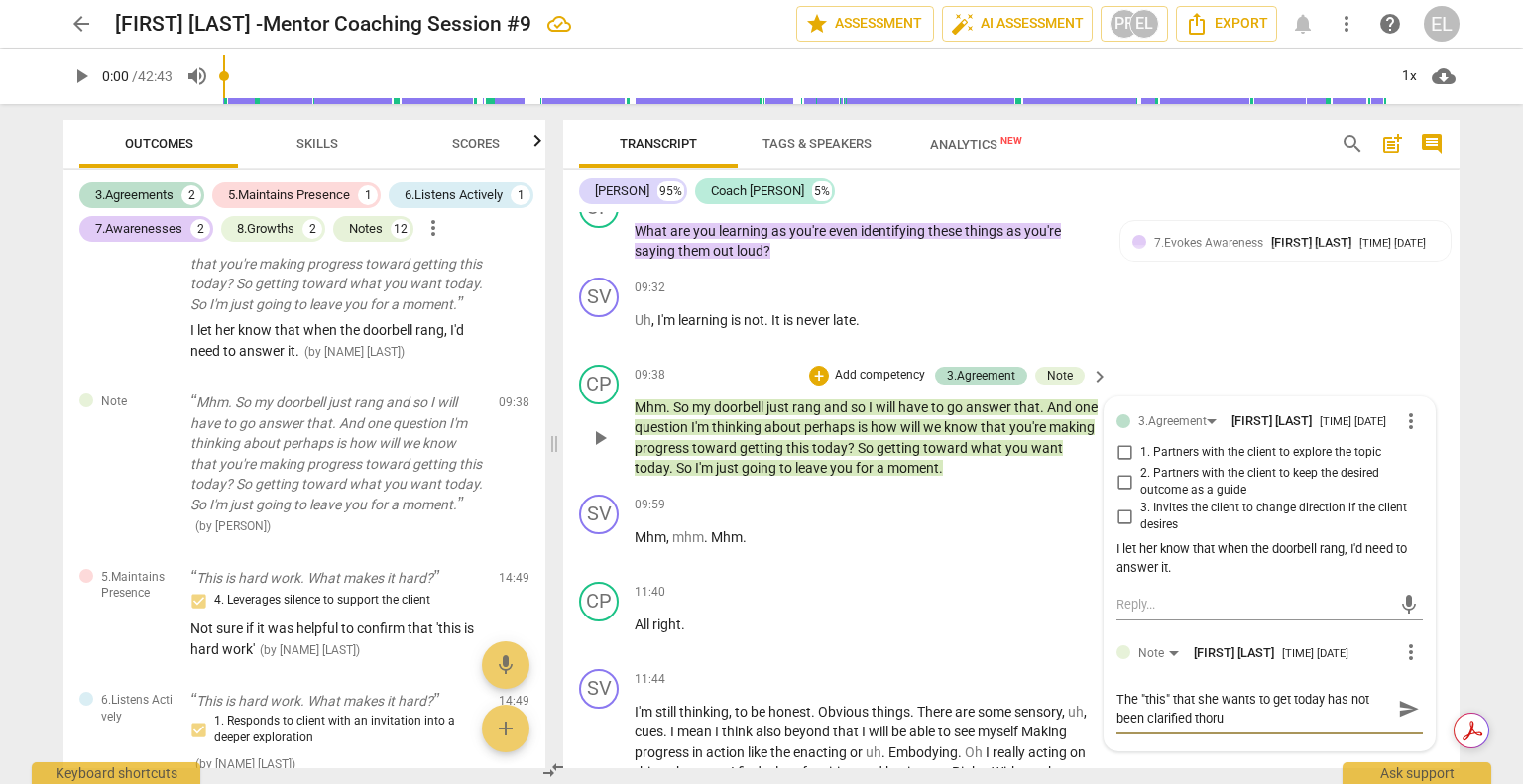 type on "The "this" that she wants to get today has not been clarified thoruo" 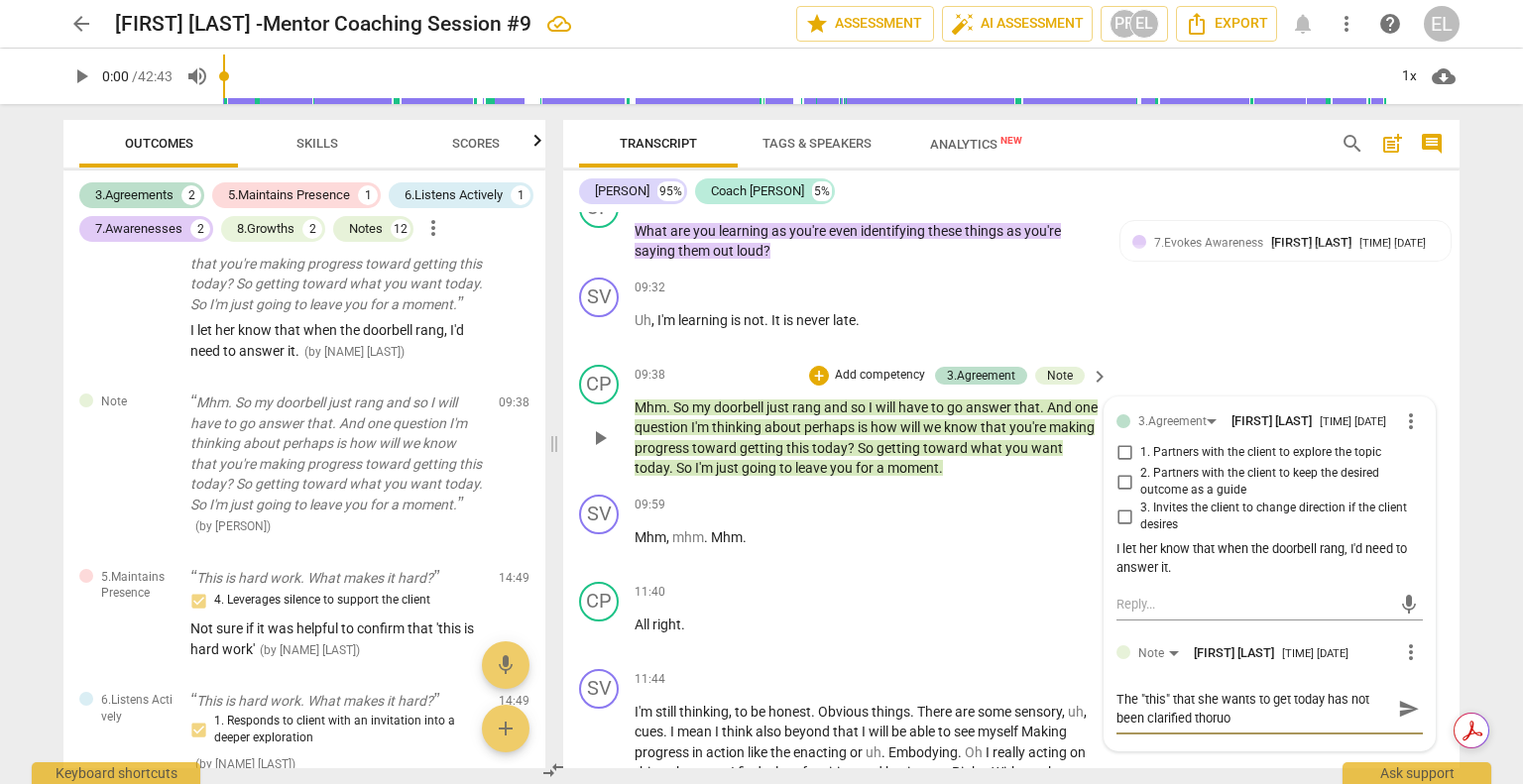 type on "The "this" that she wants to get today has not been clarified thoruog" 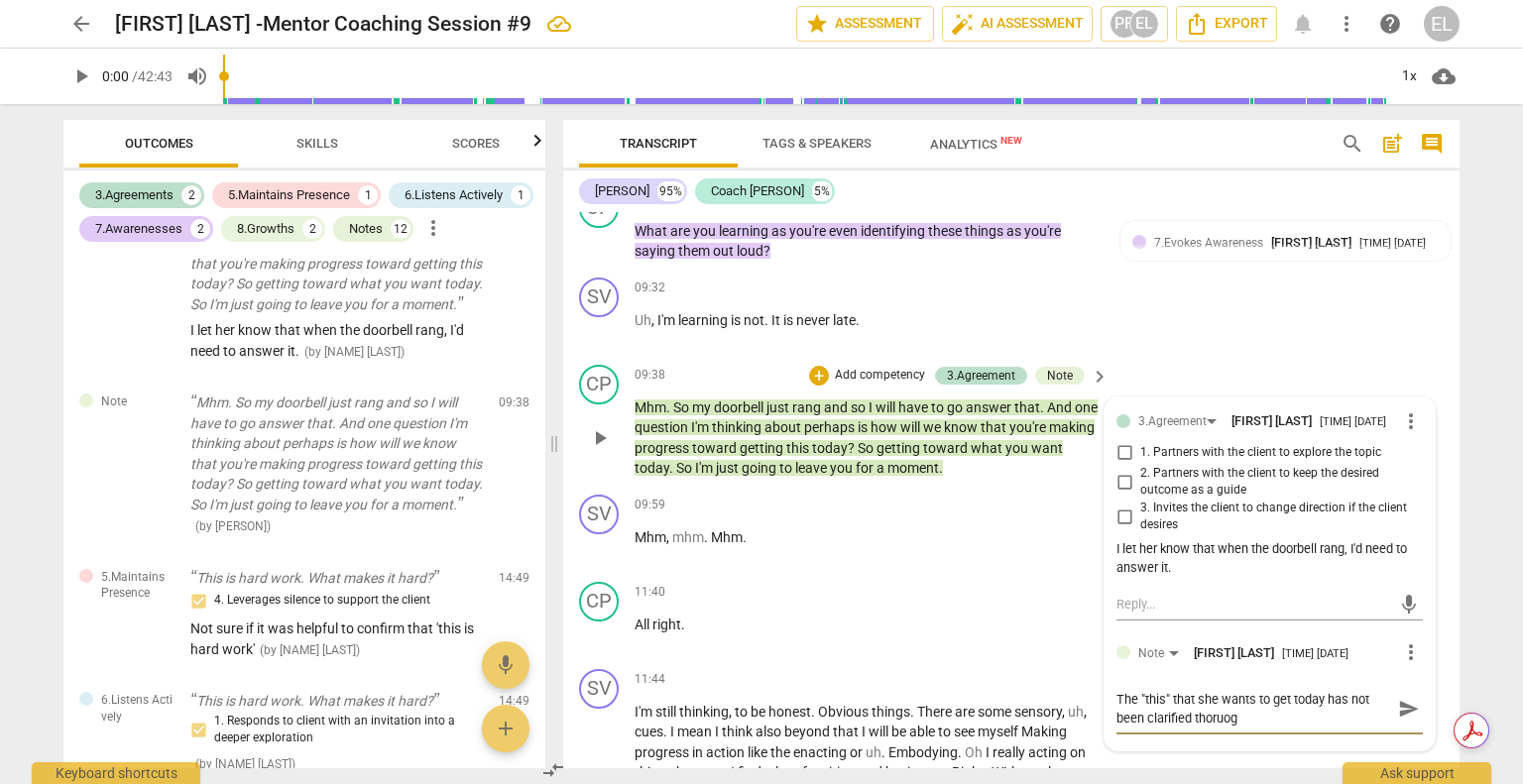 type on "The "this" that she wants to get today has not been clarified thoruogh" 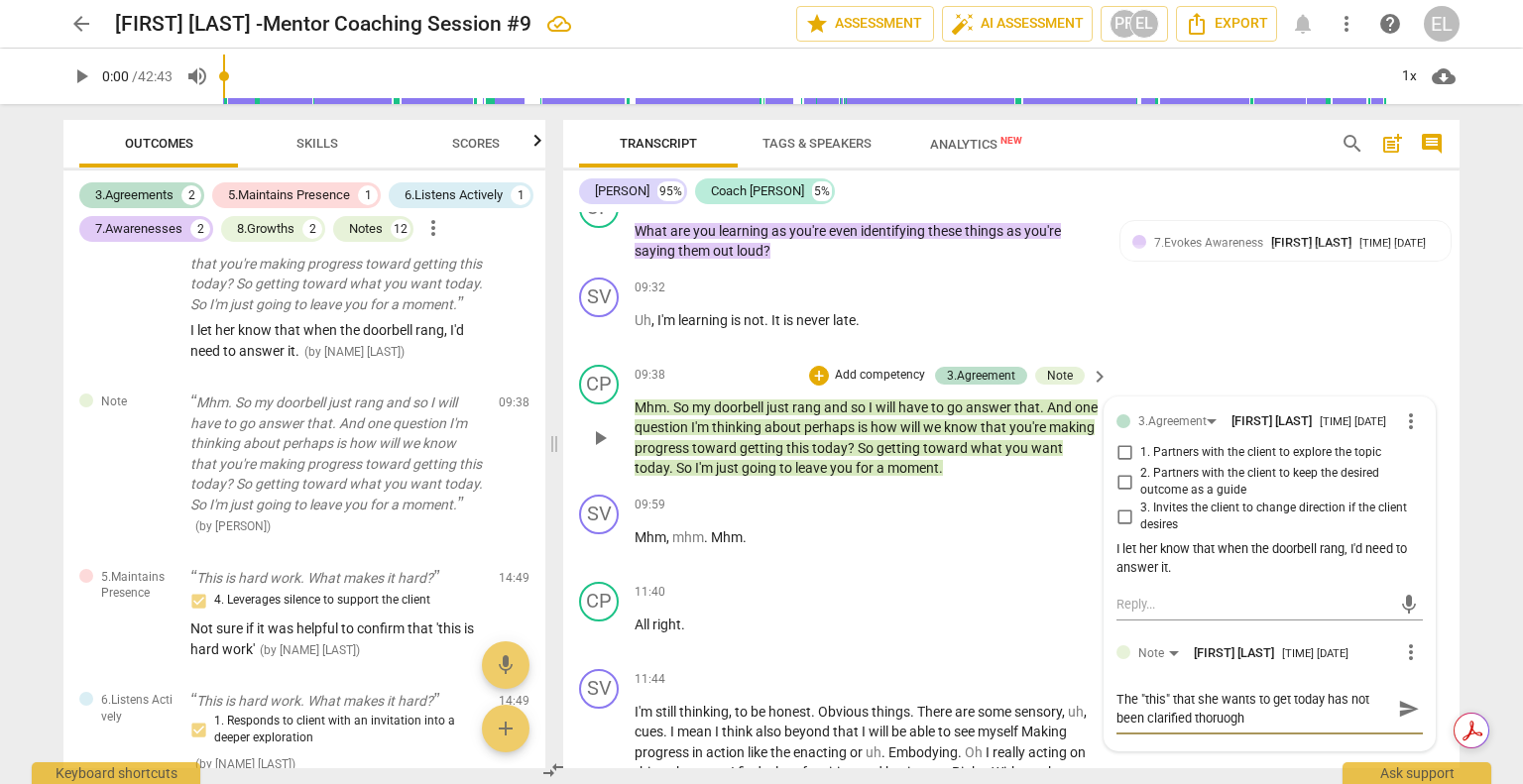 type on "The "this" that she wants to get today has not been clarified thoruoghl" 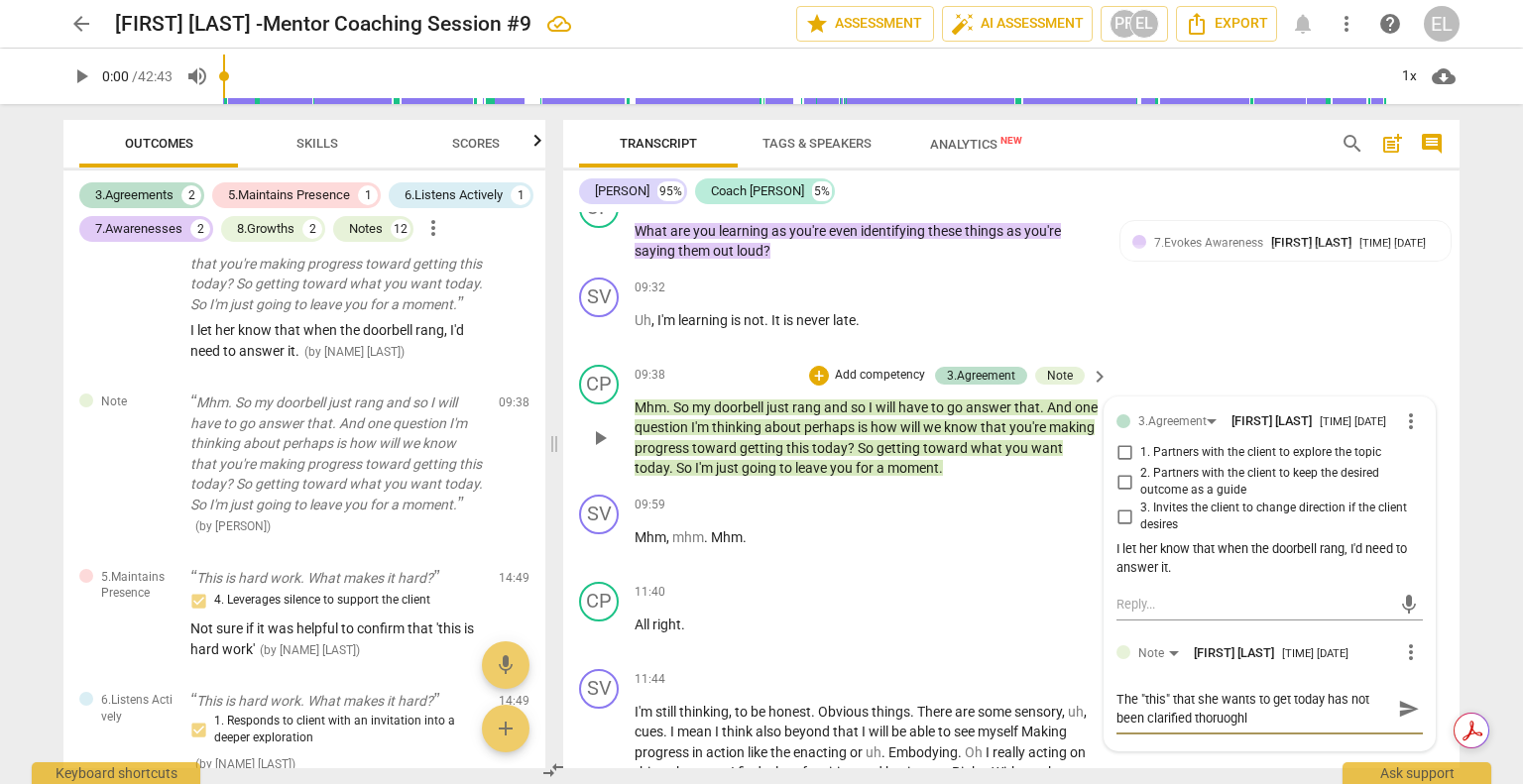 type on "The "this" that she wants to get today has not been clarified thoruoghly" 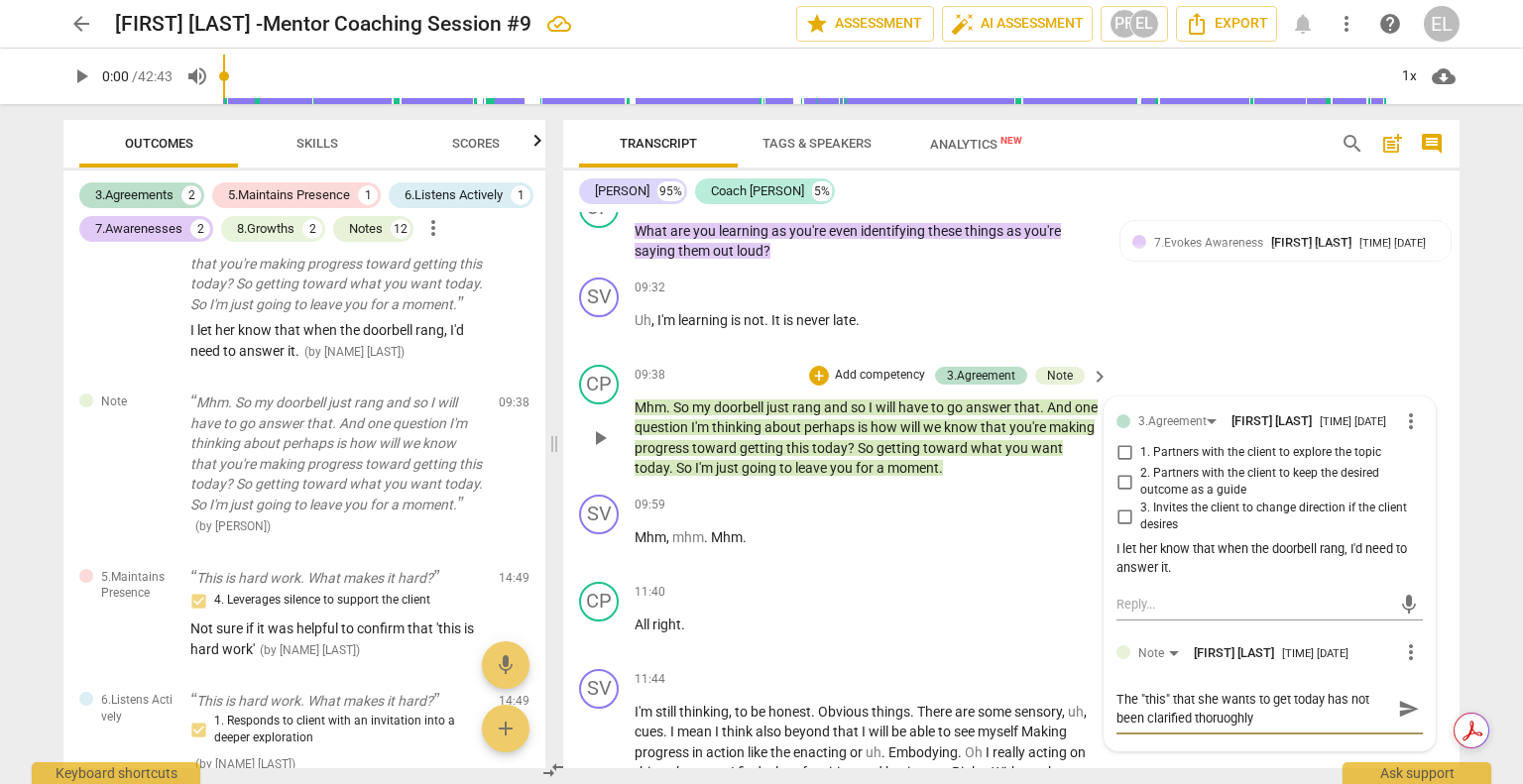 type on "The "this" that she wants to get today has not been clarified thoruoghly" 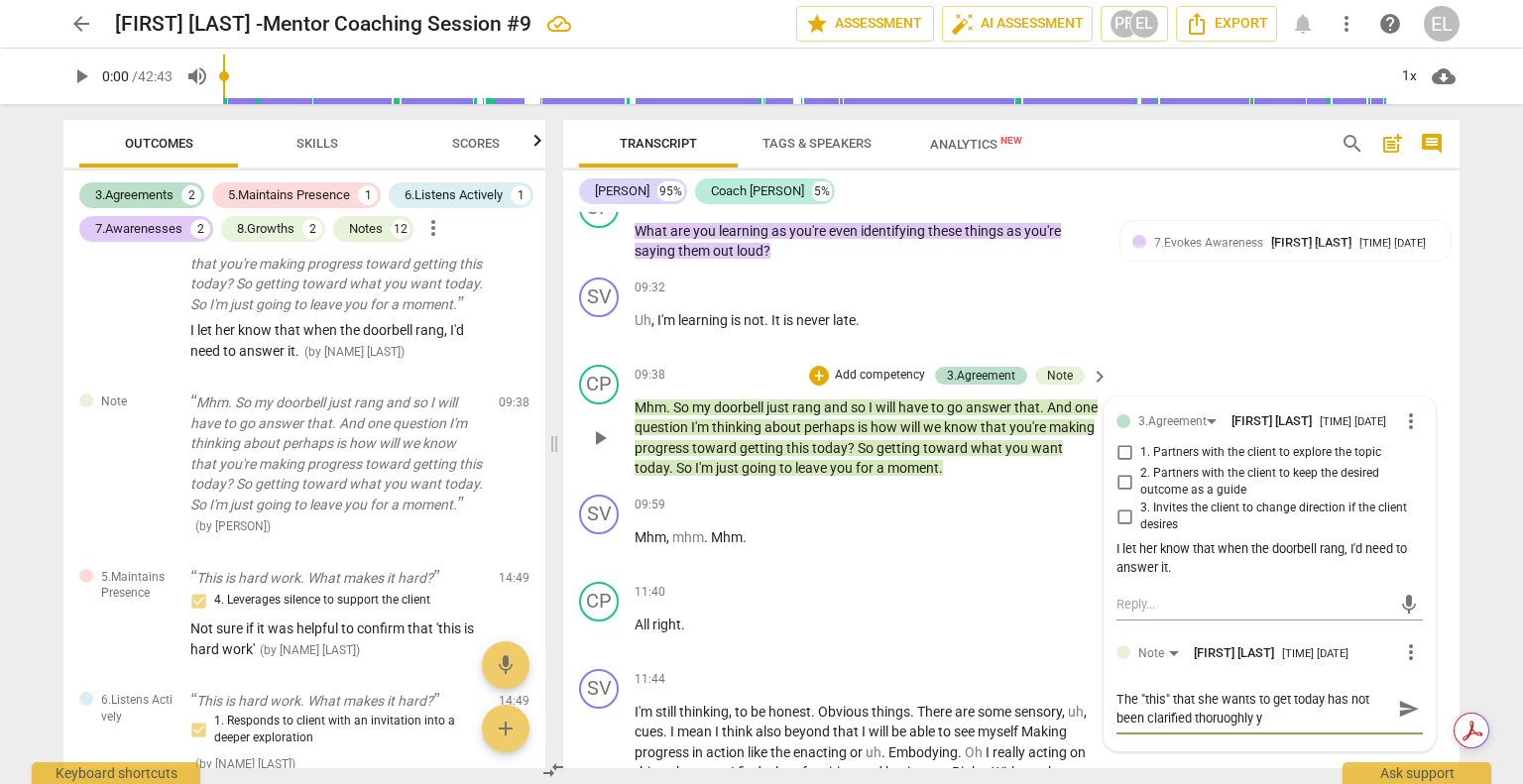 type on "The "this" that she wants to get today has not been clarified thoruoghly ye" 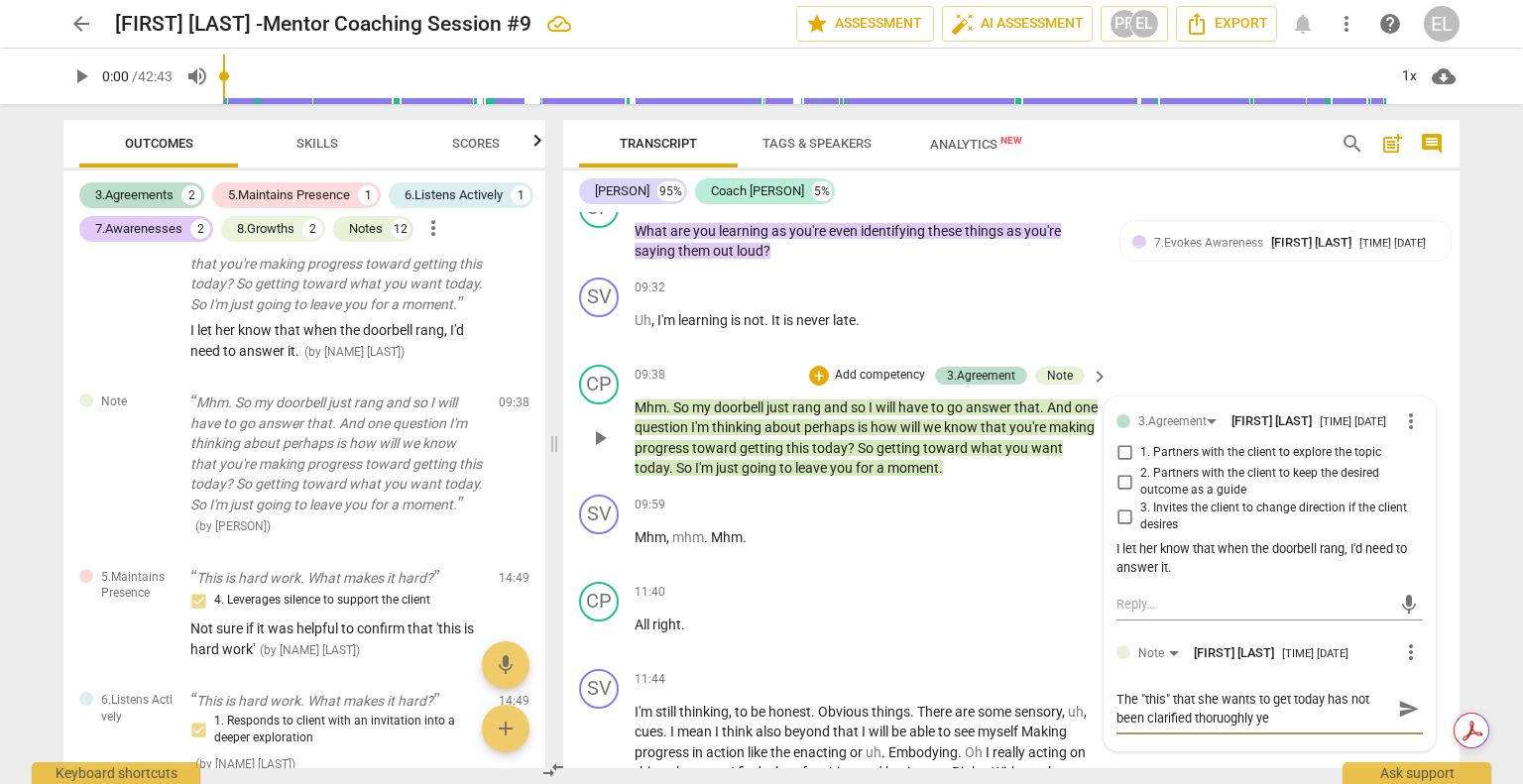 type on "The "this" that she wants to get today has not been clarified thoruoghly y" 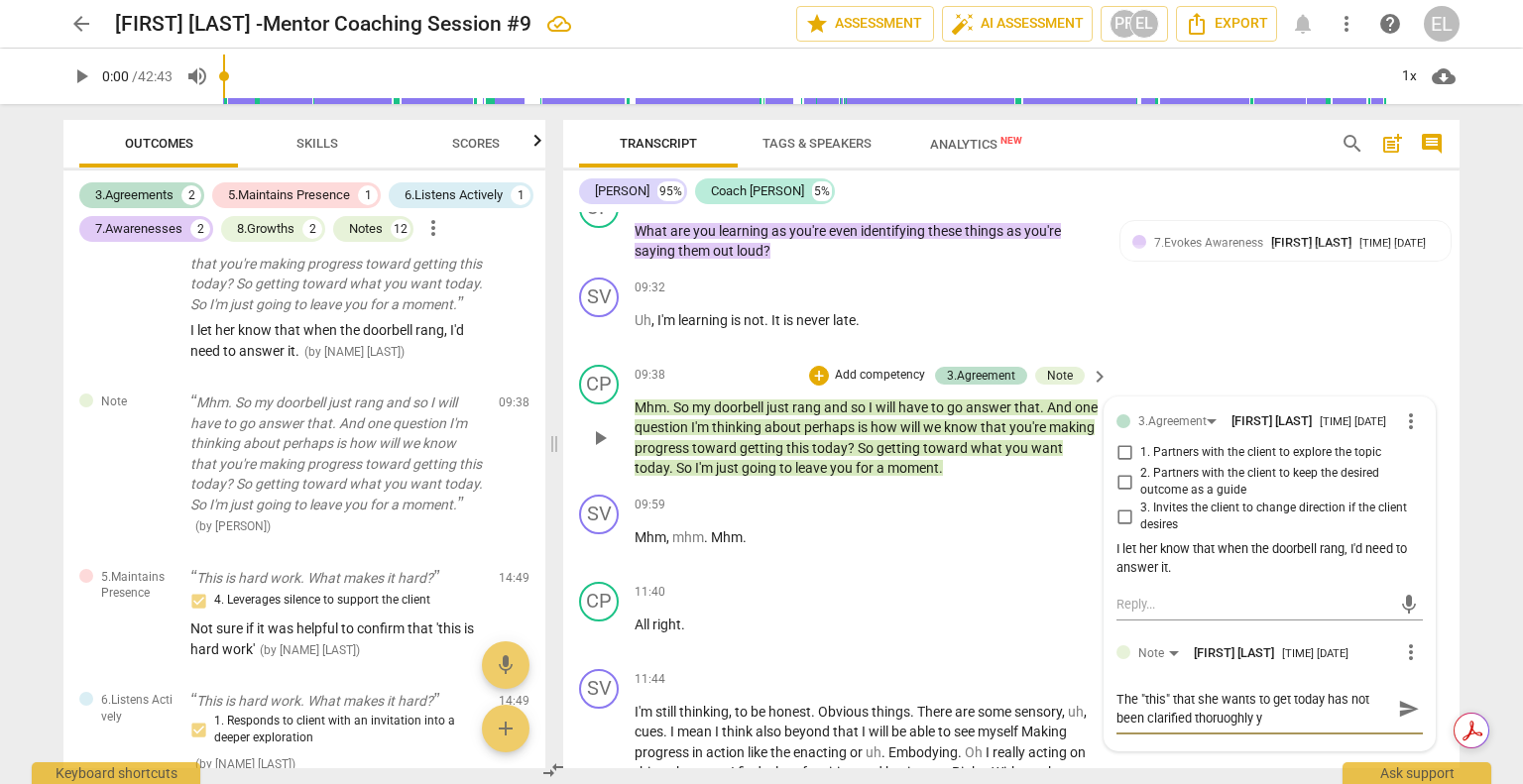 type on "The "this" that she wants to get today has not been clarified thoruoghly" 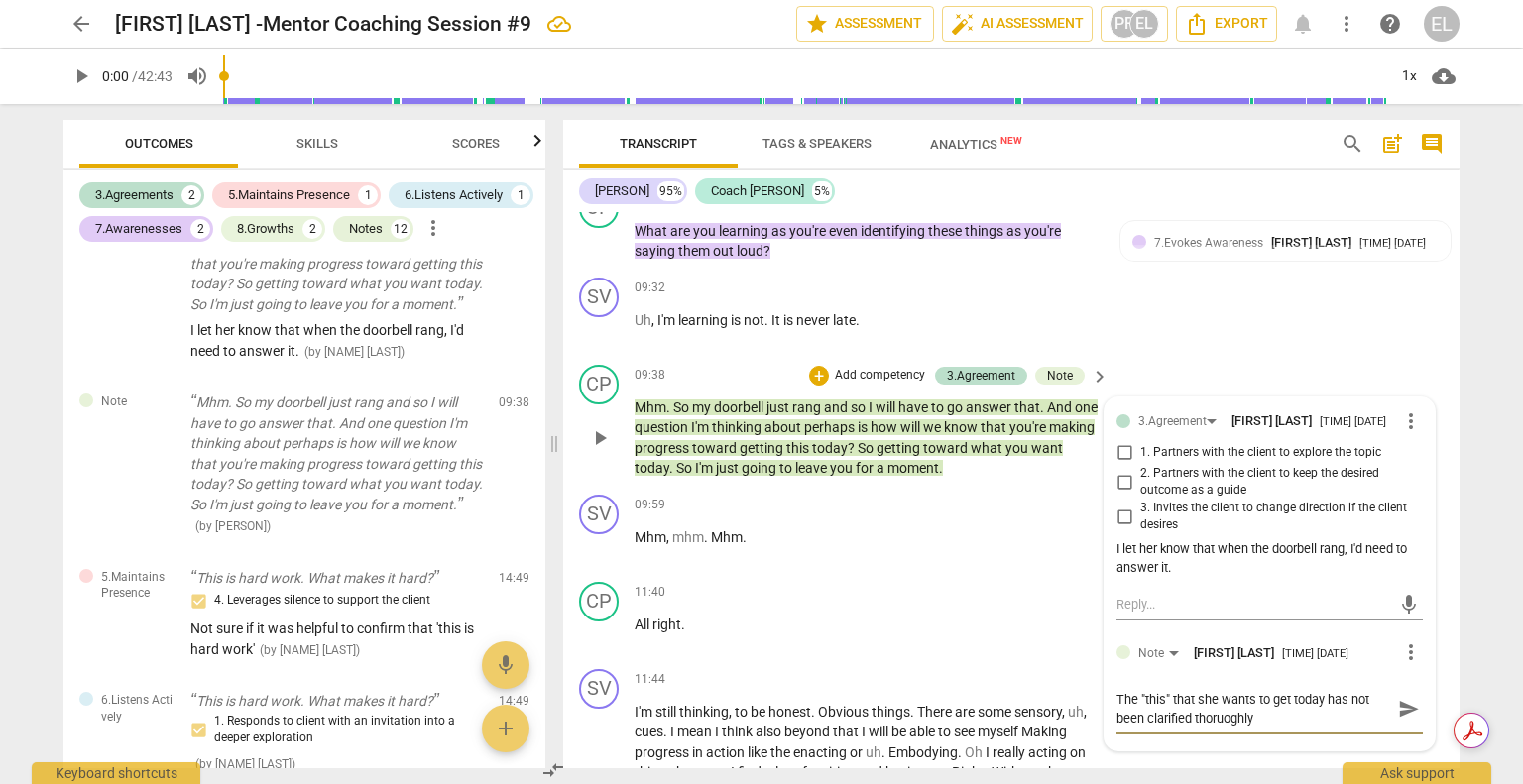 type on "The "this" that she wants to get today has not been clarified thoruoghly" 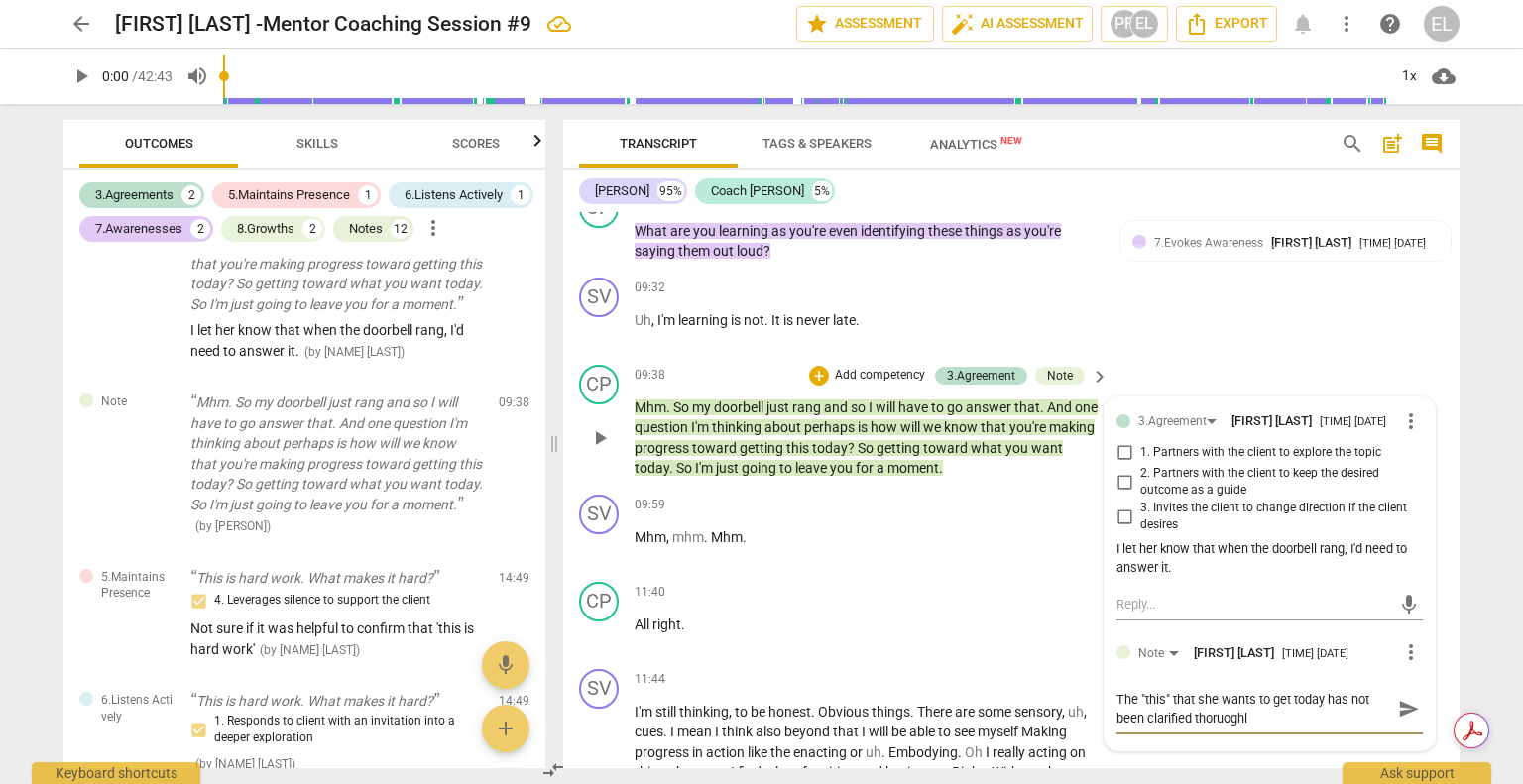 type on "The "this" that she wants to get today has not been clarified thoruogh" 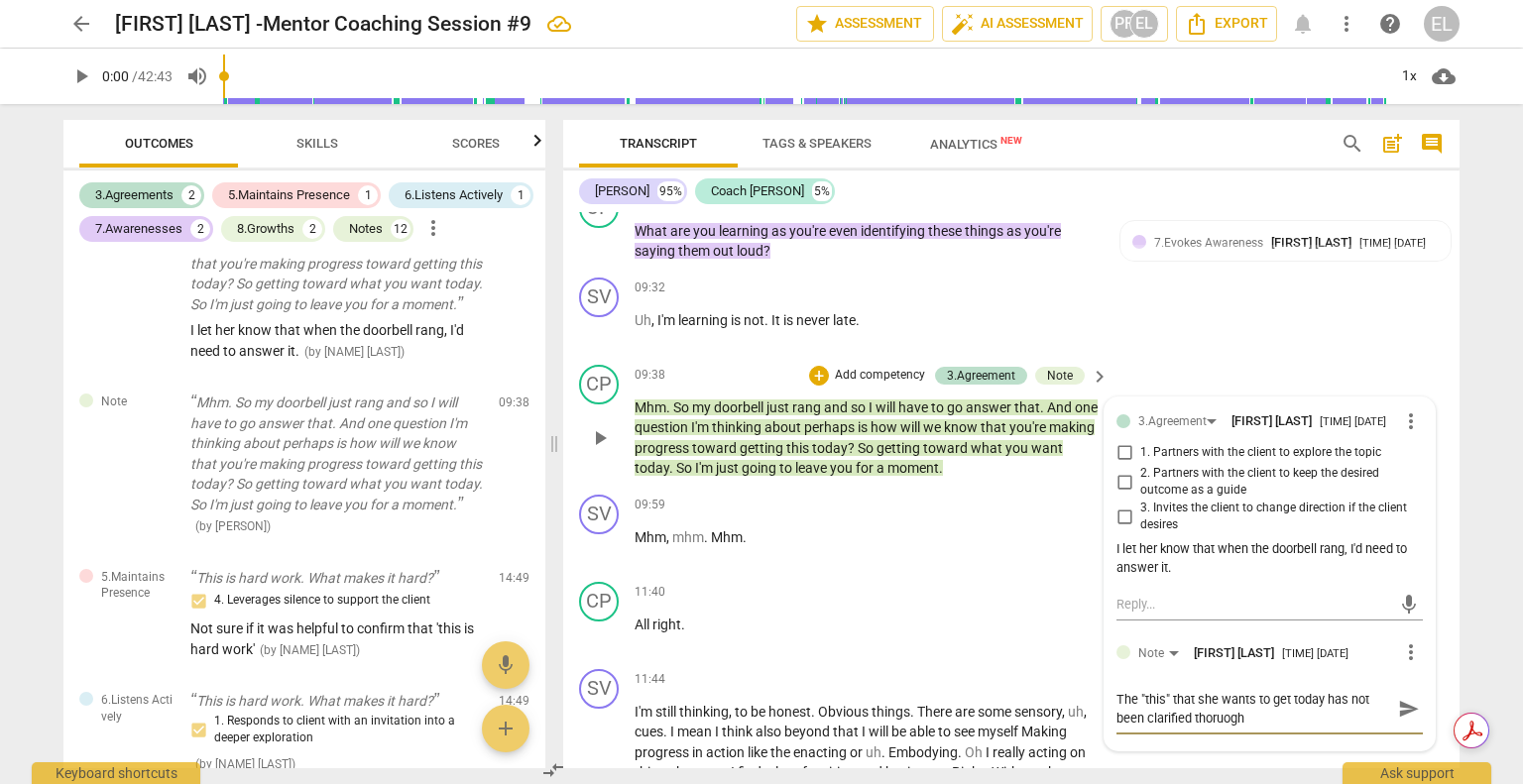 type on "The "this" that she wants to get today has not been clarified thoruog" 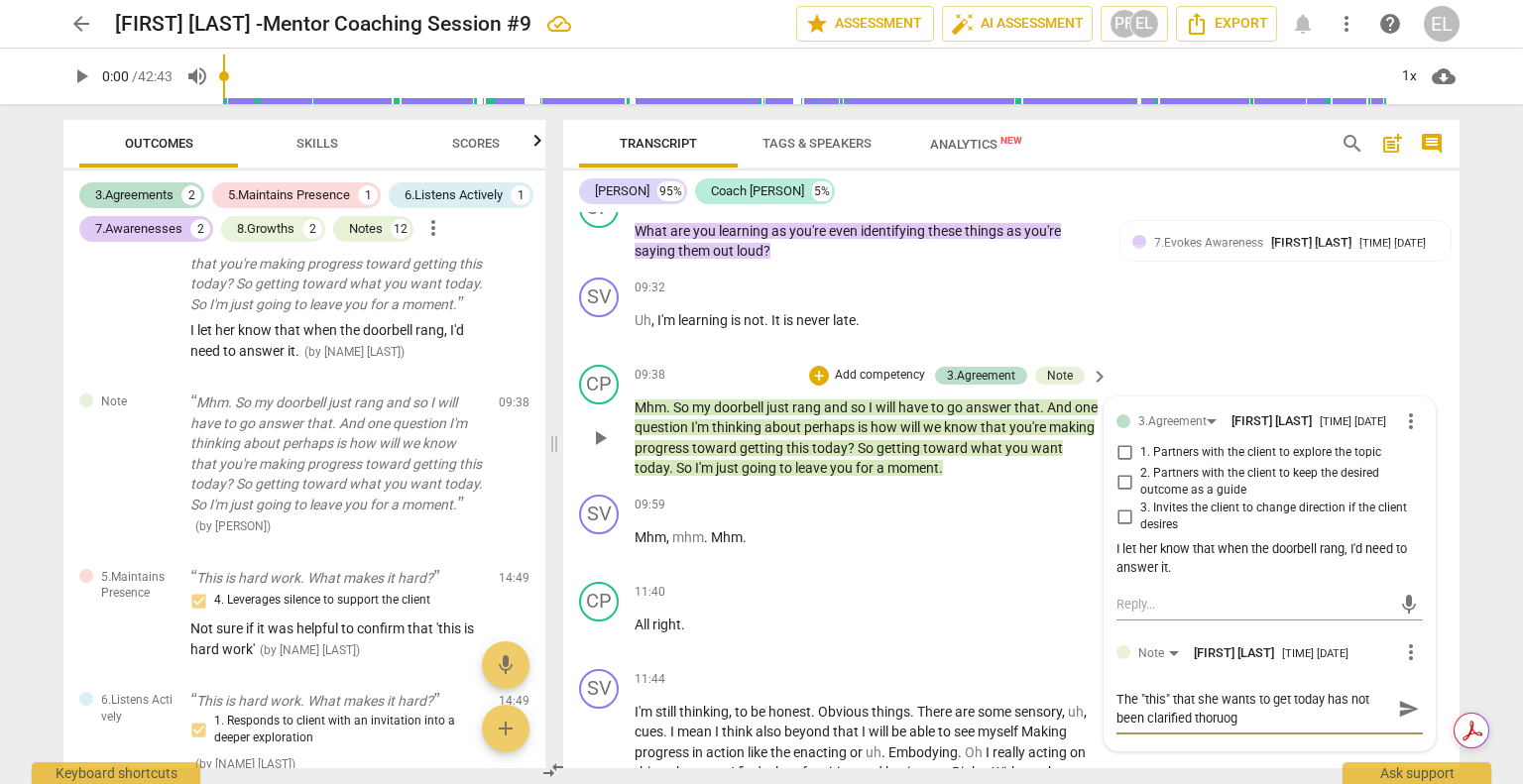 type on "The "this" that she wants to get today has not been clarified thoruo" 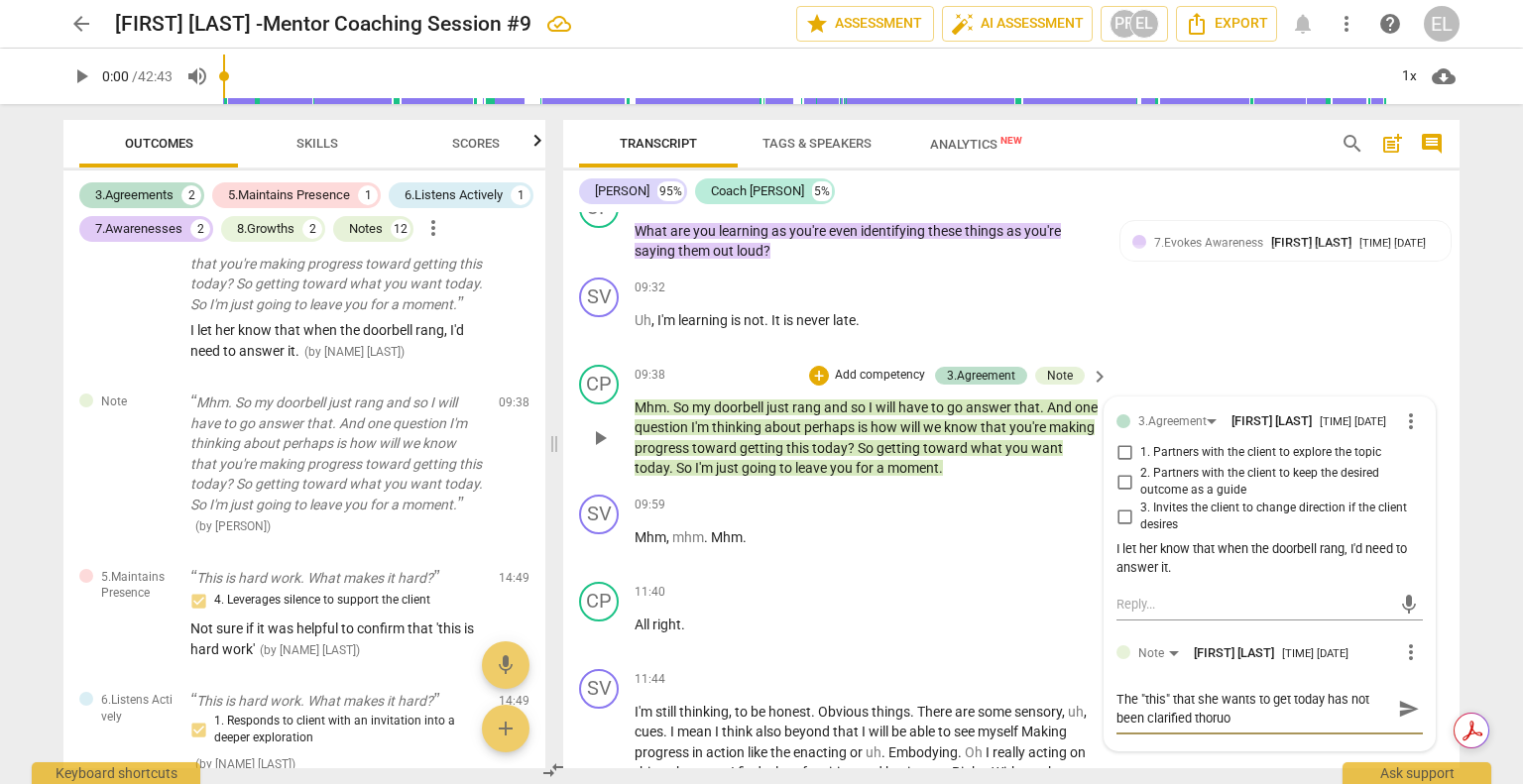 type on "The "this" that she wants to get today has not been clarified thoru" 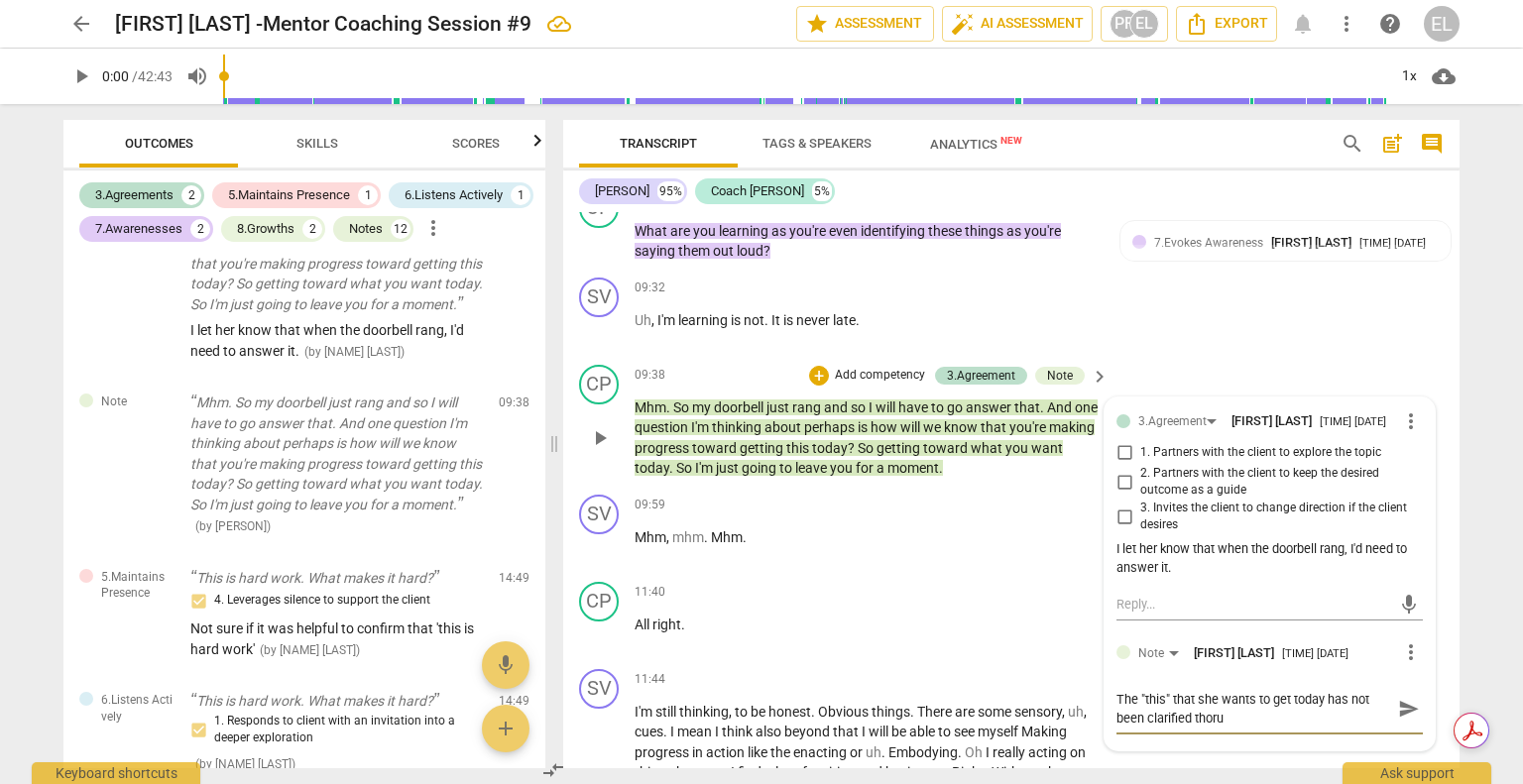 type on "The "this" that she wants to get today has not been clarified thor" 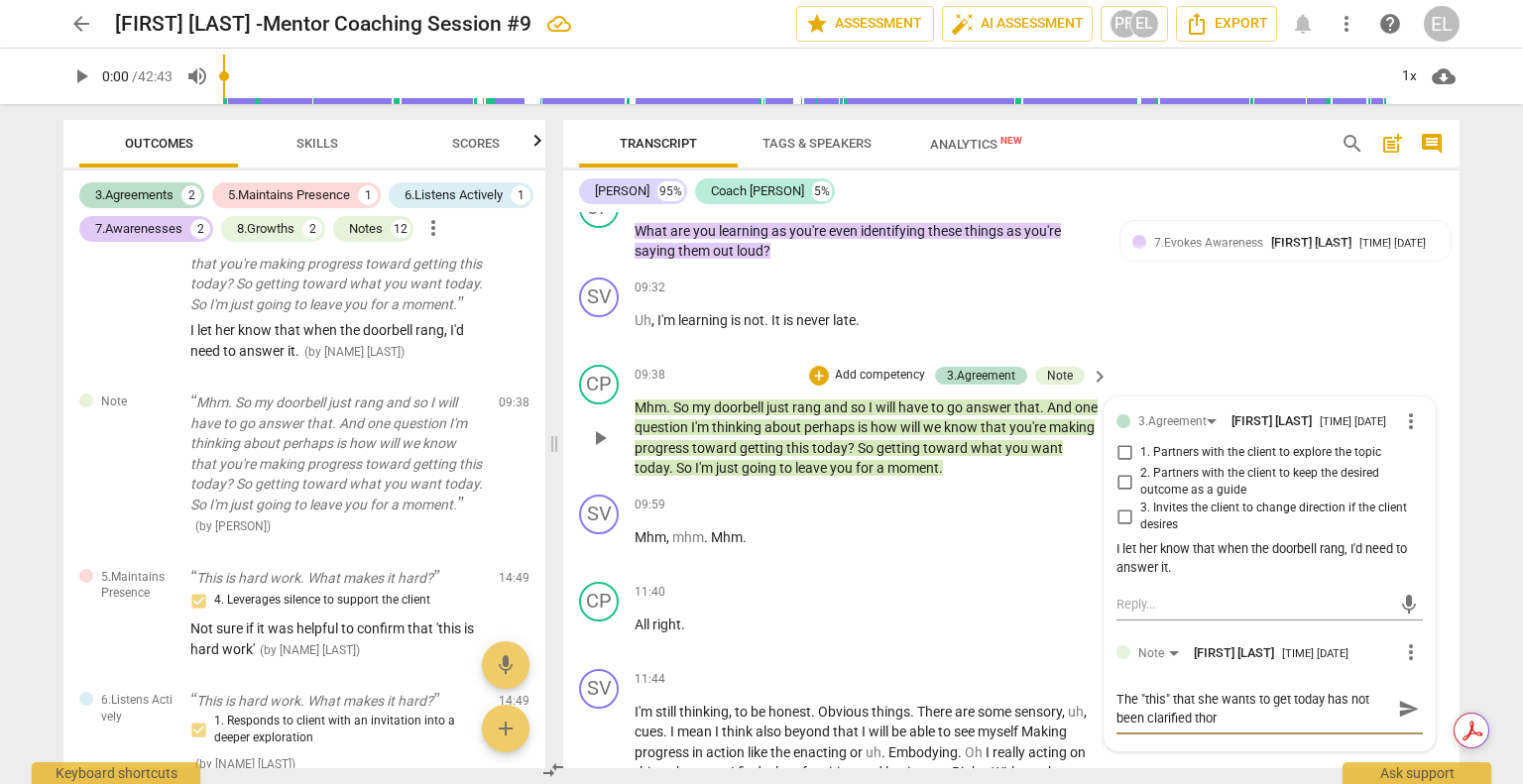 type on "The "this" that she wants to get today has not been clarified tho" 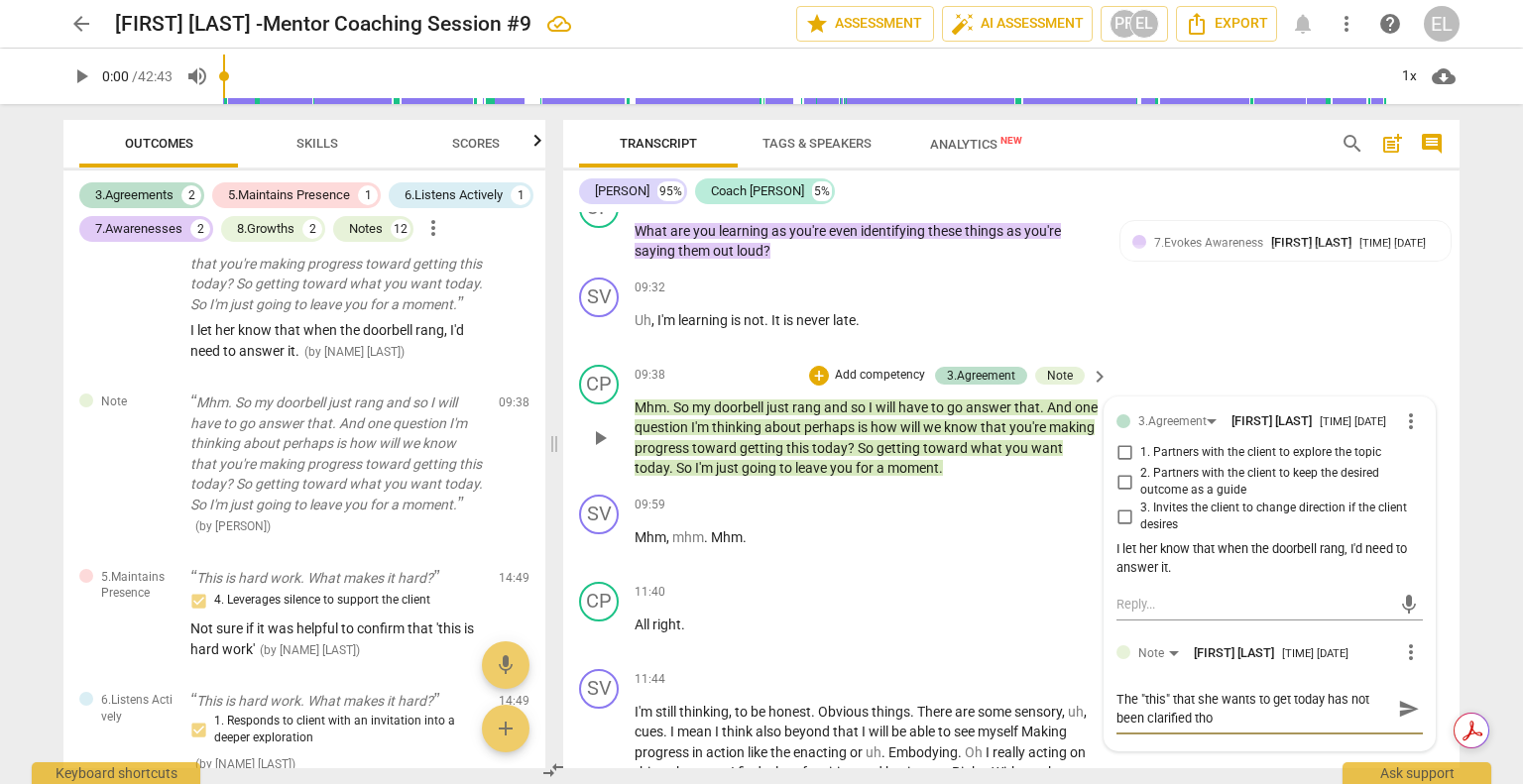 type on "The "this" that she wants to get today has not been clarified th" 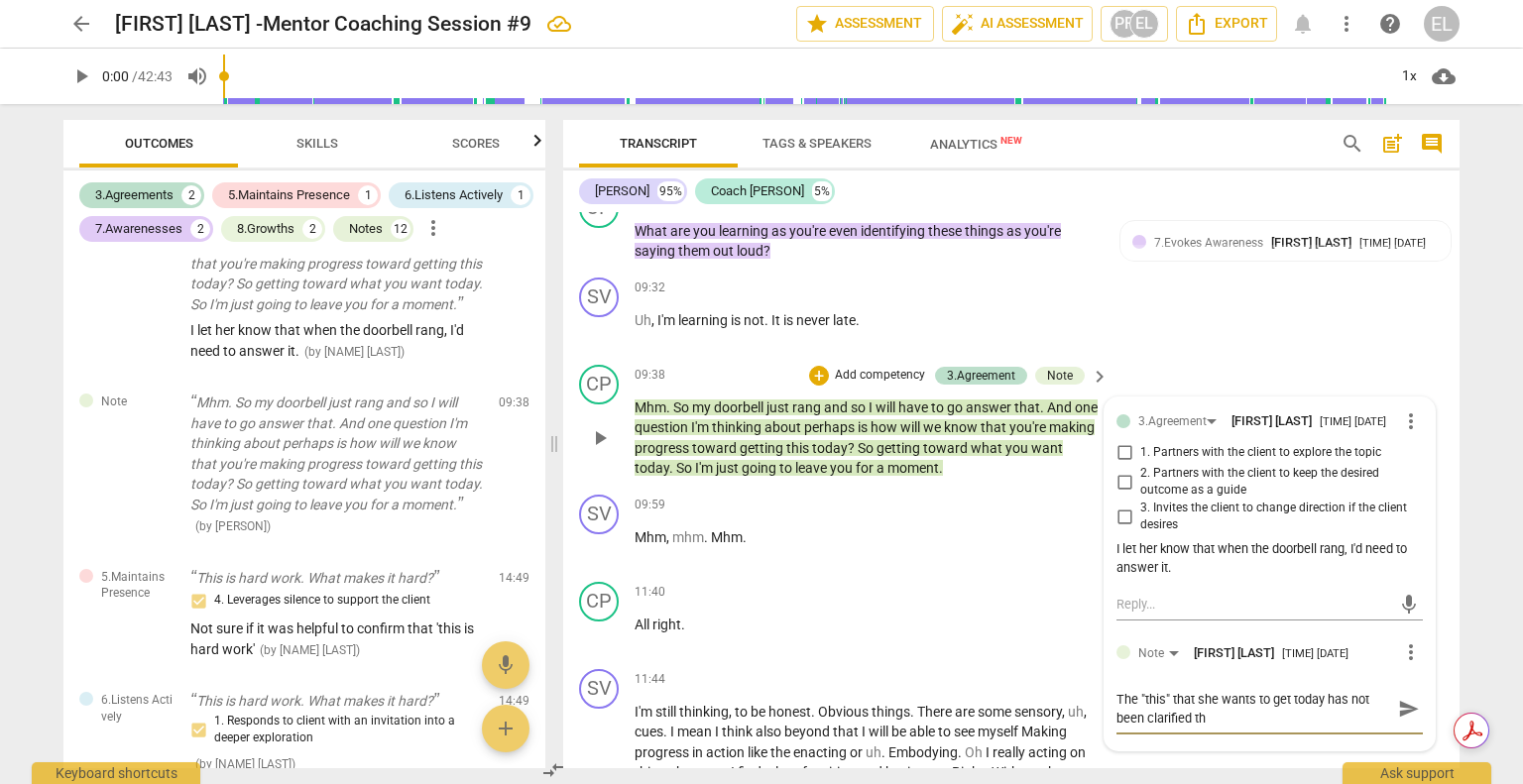 type 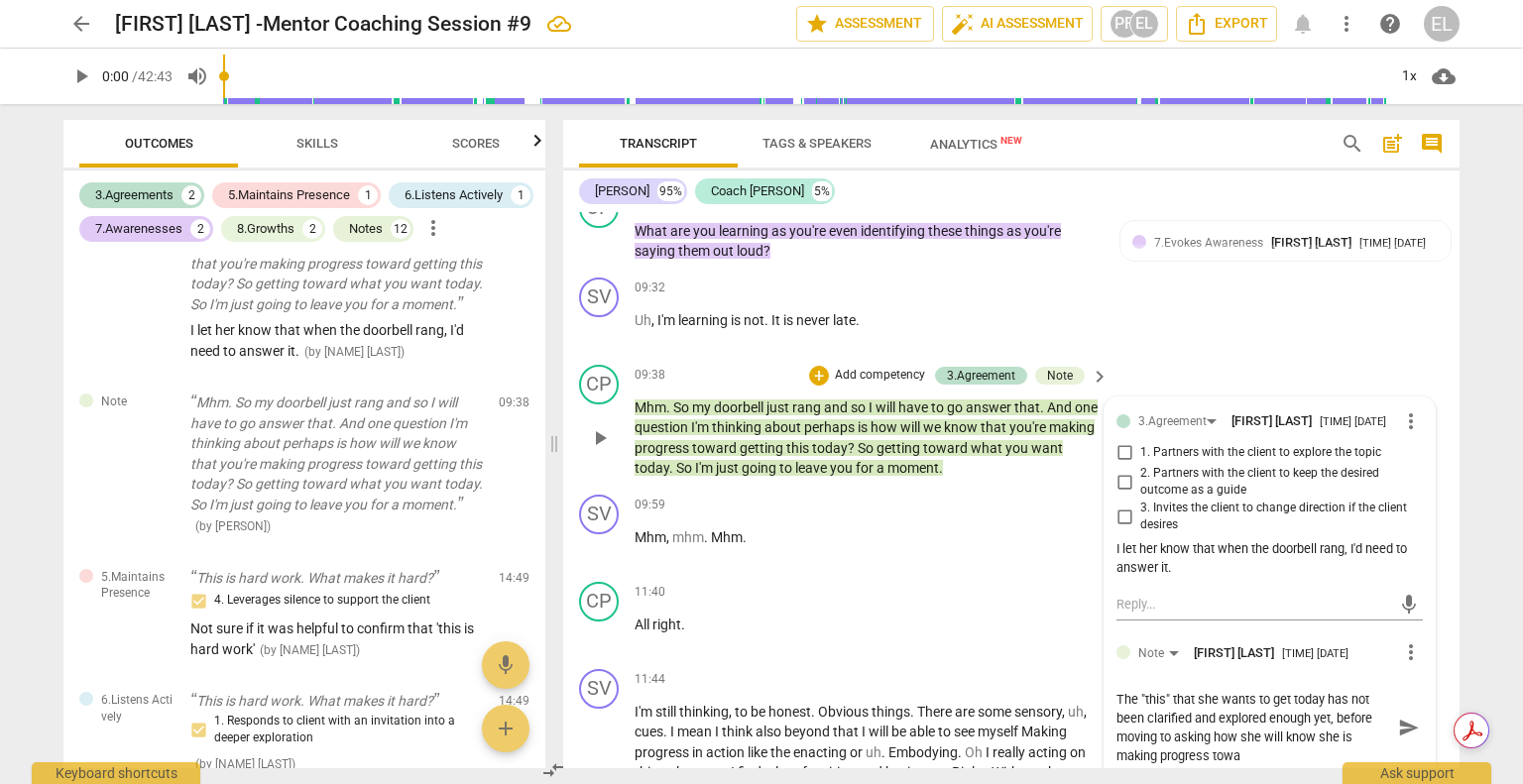 scroll, scrollTop: 0, scrollLeft: 0, axis: both 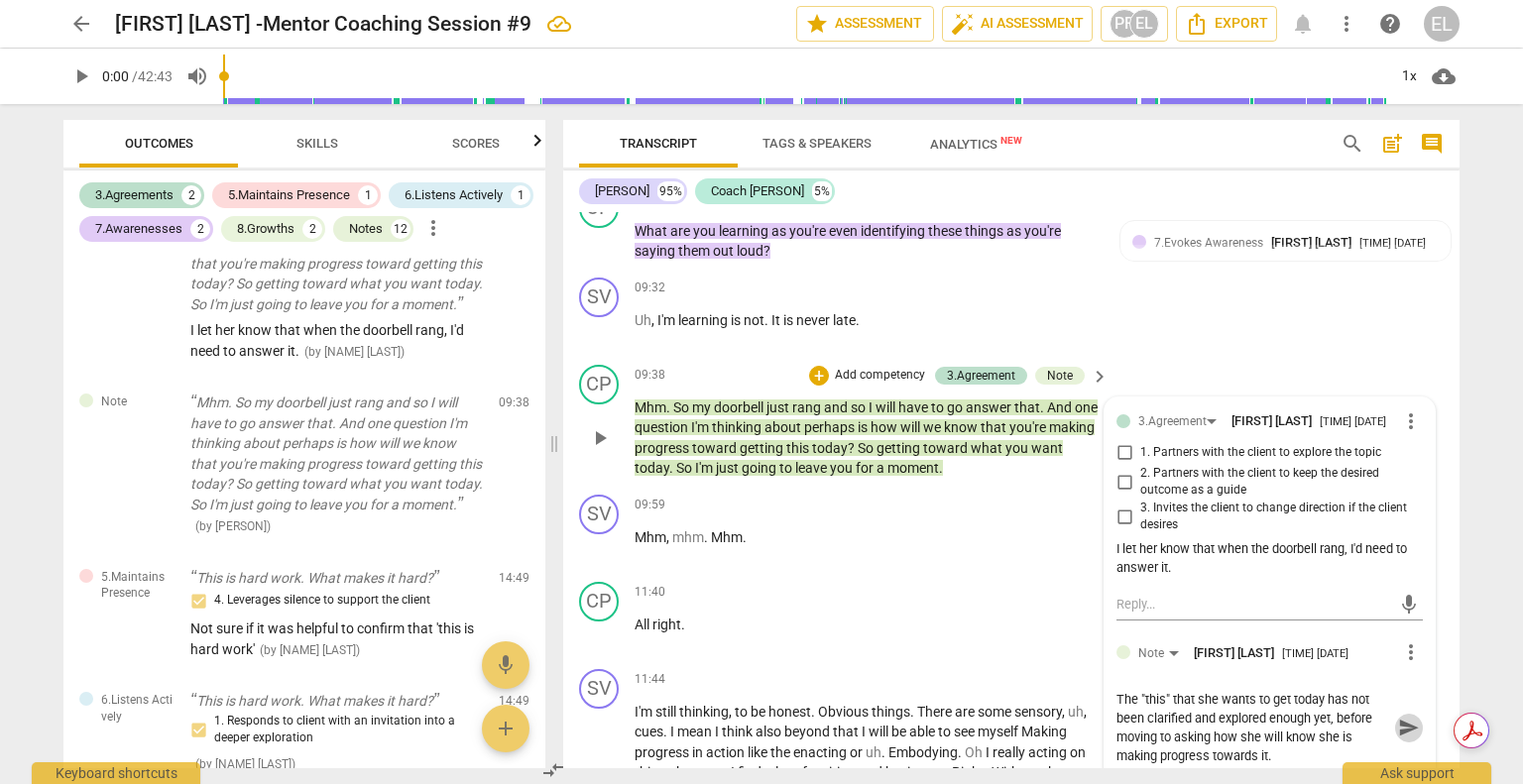 click on "send" at bounding box center (1409, 728) 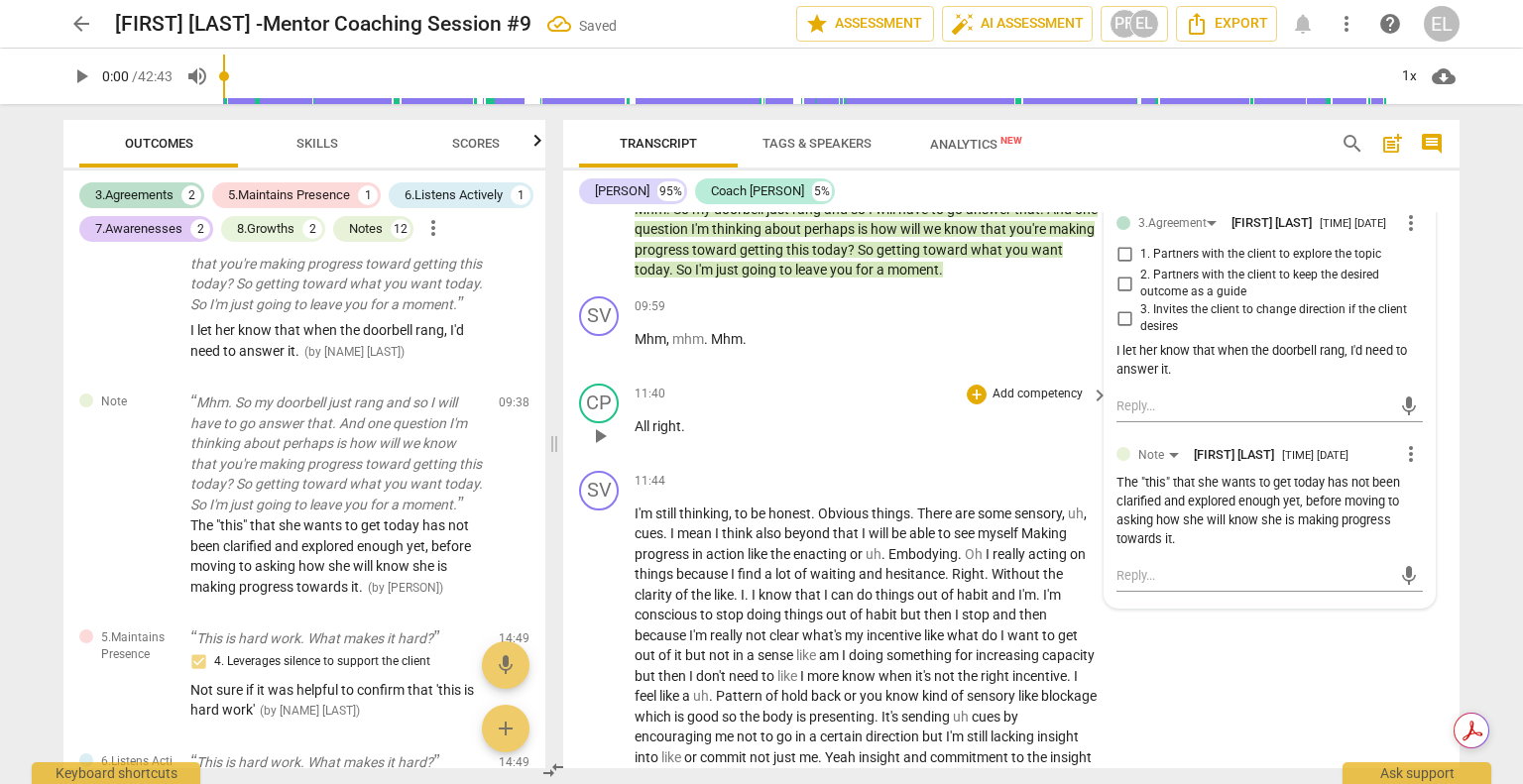 scroll, scrollTop: 2081, scrollLeft: 0, axis: vertical 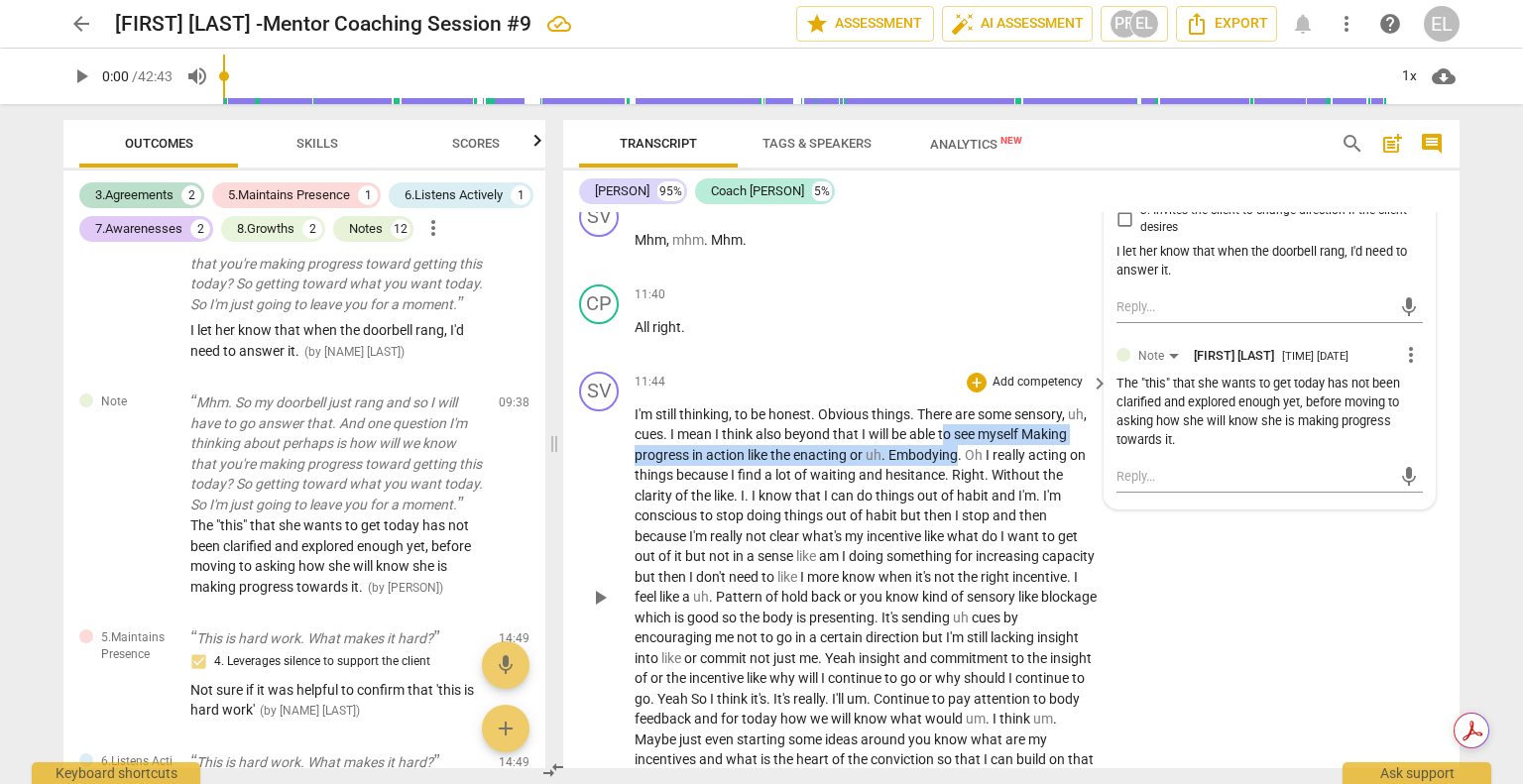 drag, startPoint x: 946, startPoint y: 426, endPoint x: 957, endPoint y: 446, distance: 22.825424 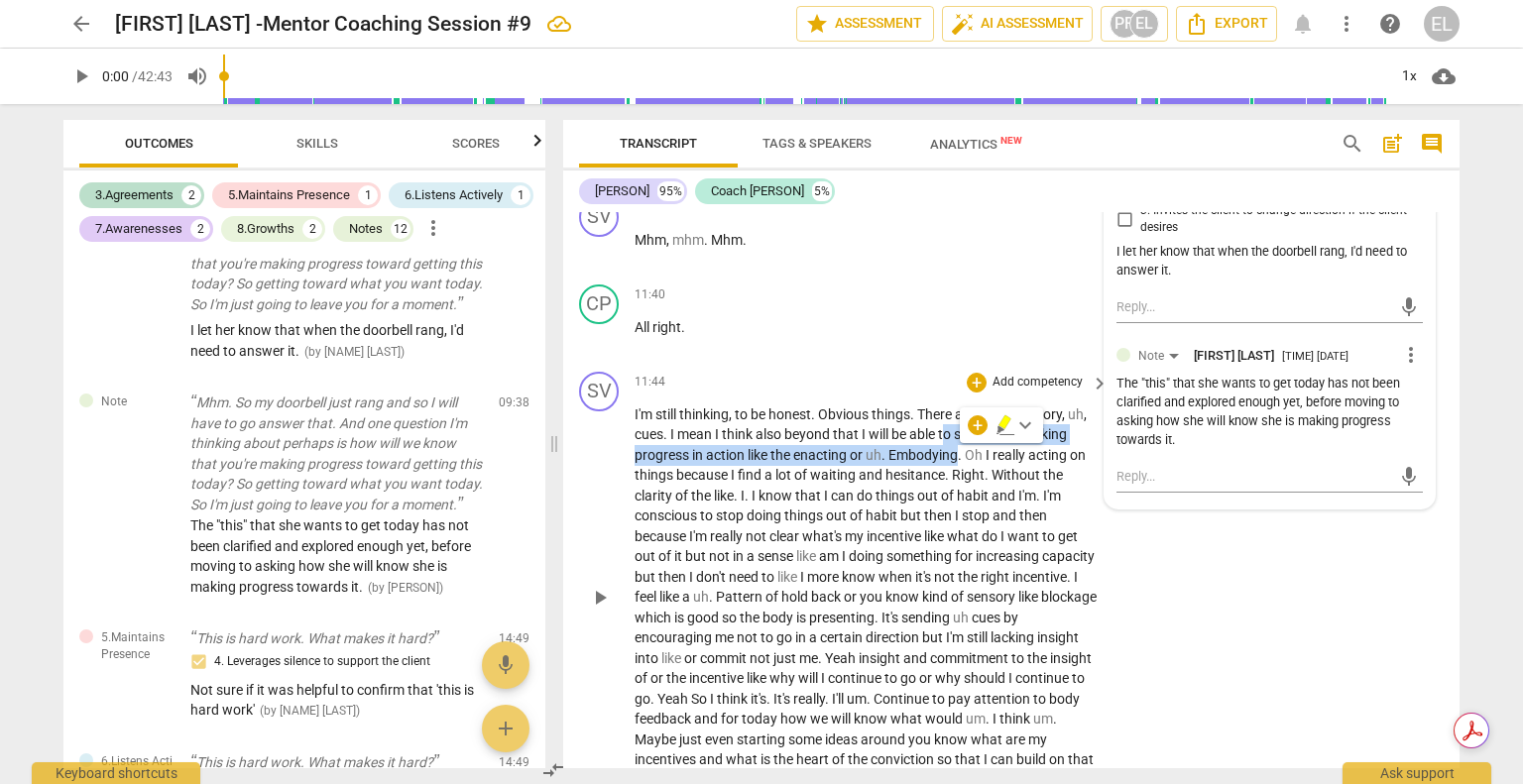 drag, startPoint x: 1003, startPoint y: 421, endPoint x: 1019, endPoint y: 426, distance: 16.763055 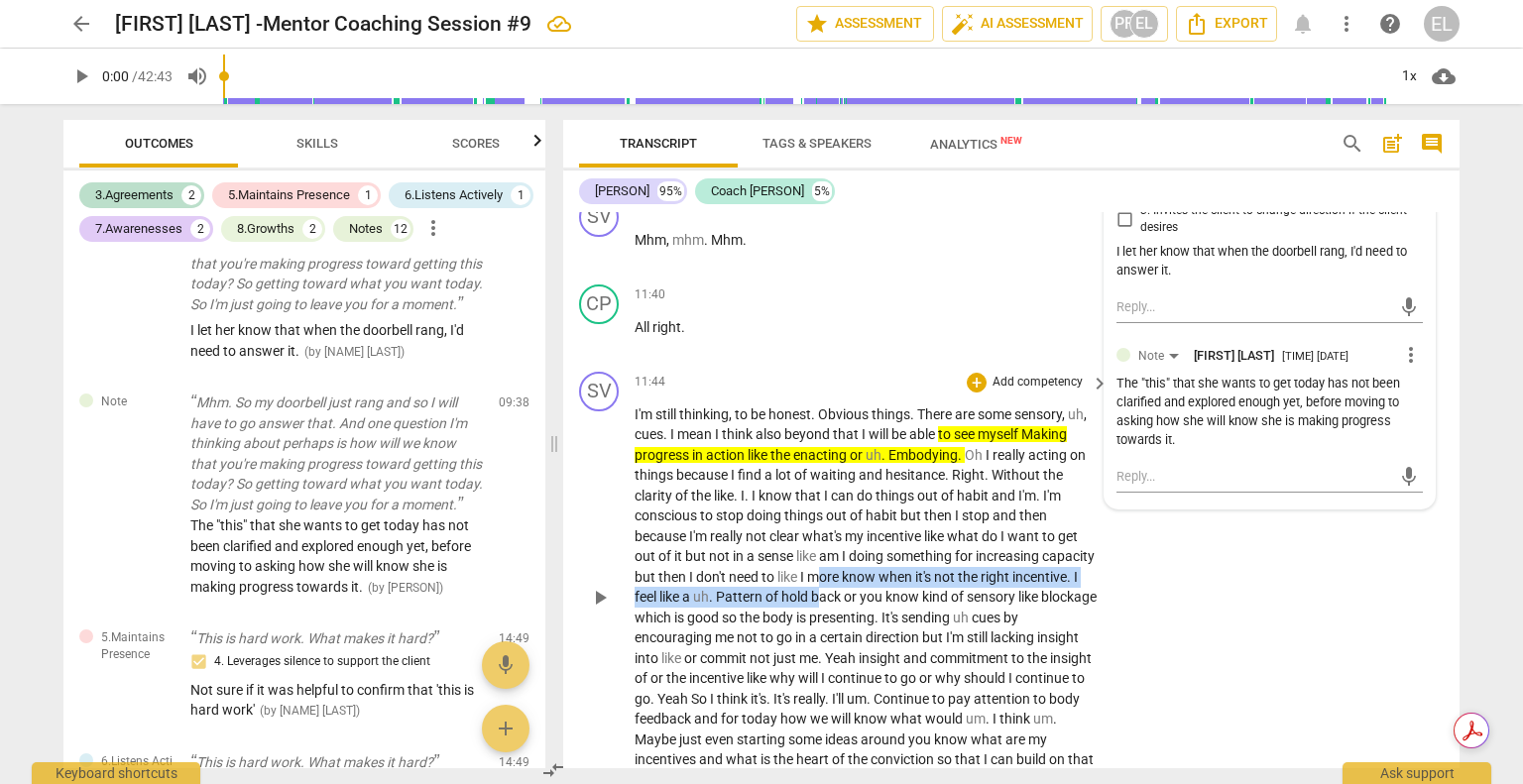 drag, startPoint x: 879, startPoint y: 574, endPoint x: 935, endPoint y: 602, distance: 62.609903 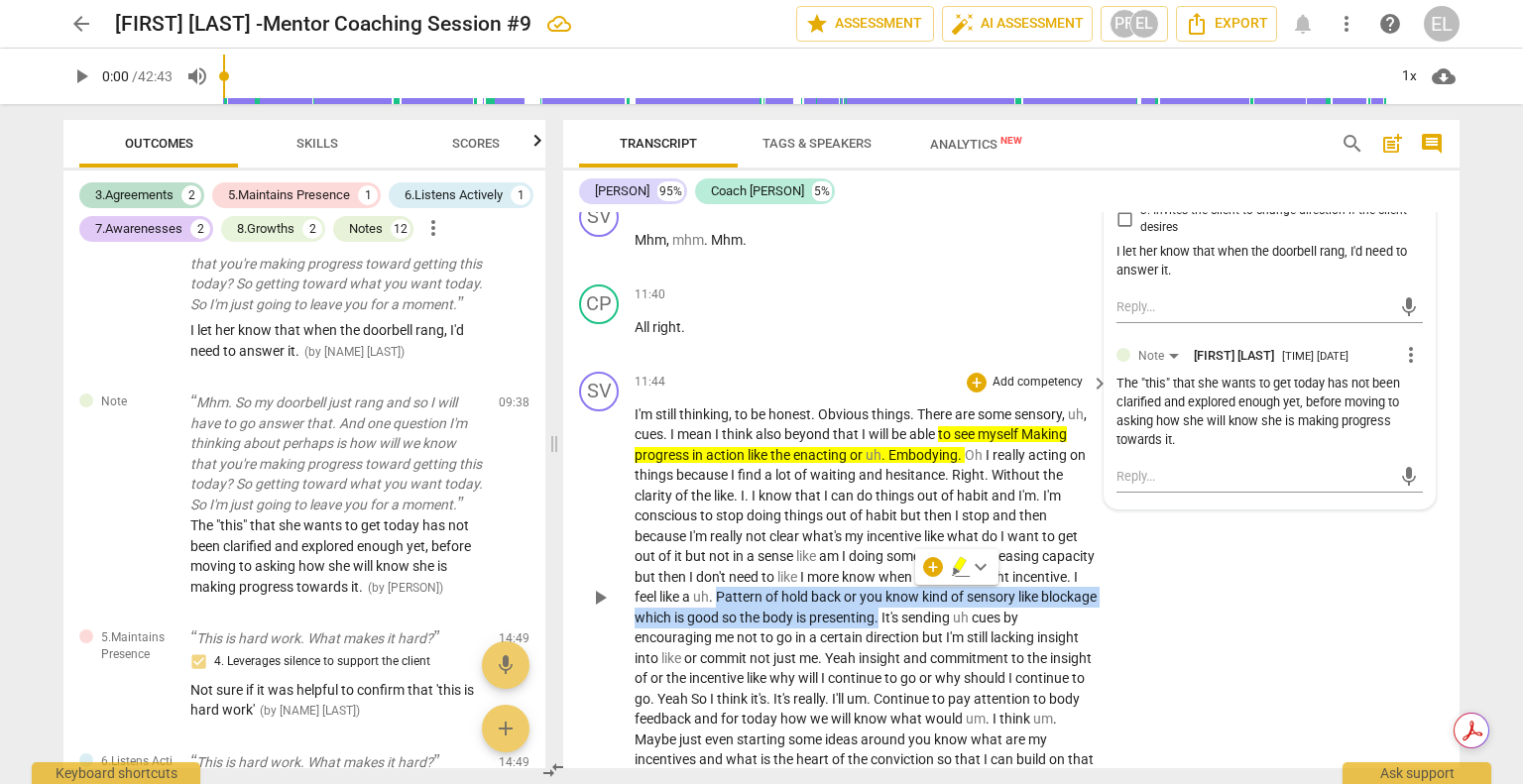drag, startPoint x: 971, startPoint y: 615, endPoint x: 790, endPoint y: 601, distance: 181.54063 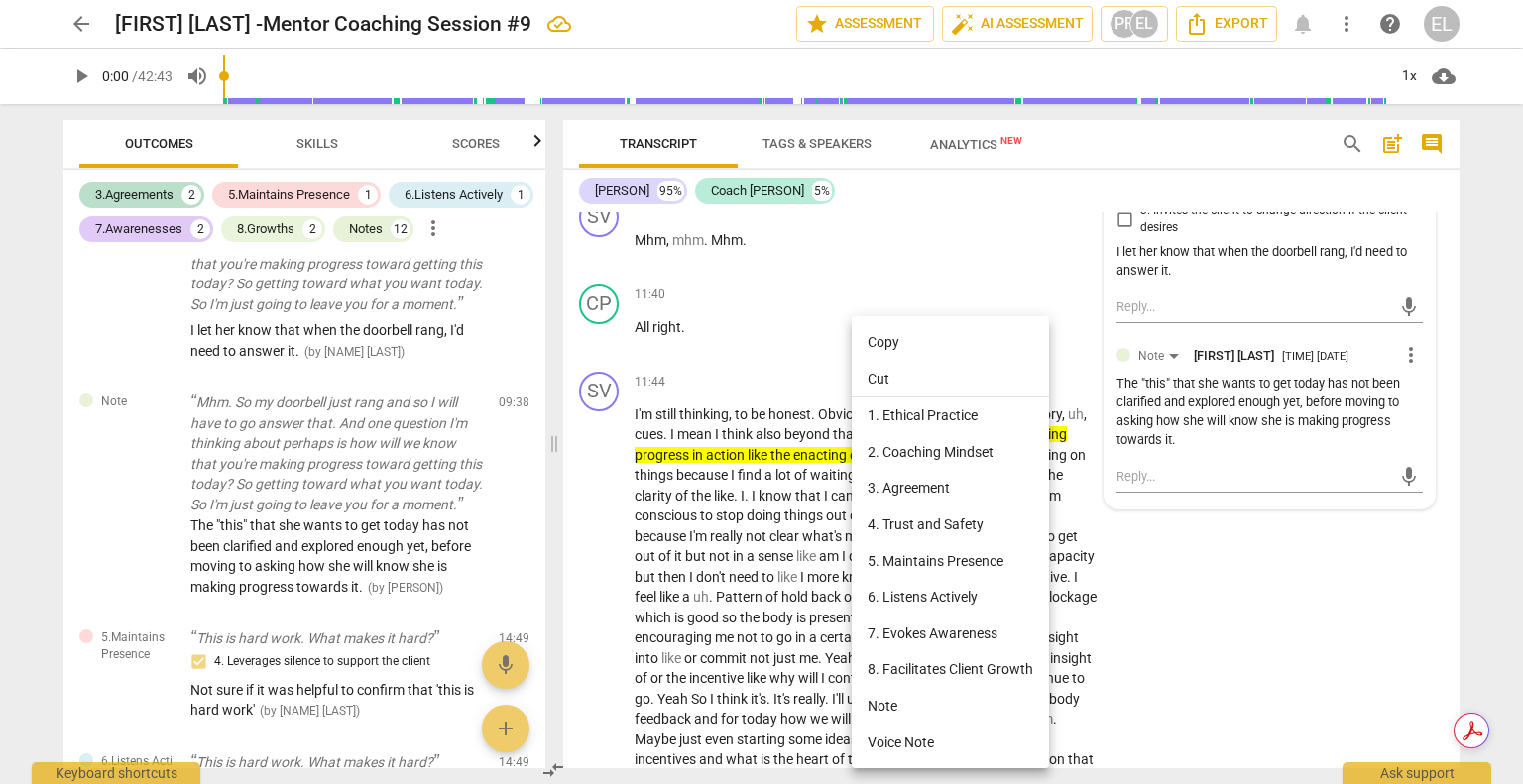 click at bounding box center [762, 392] 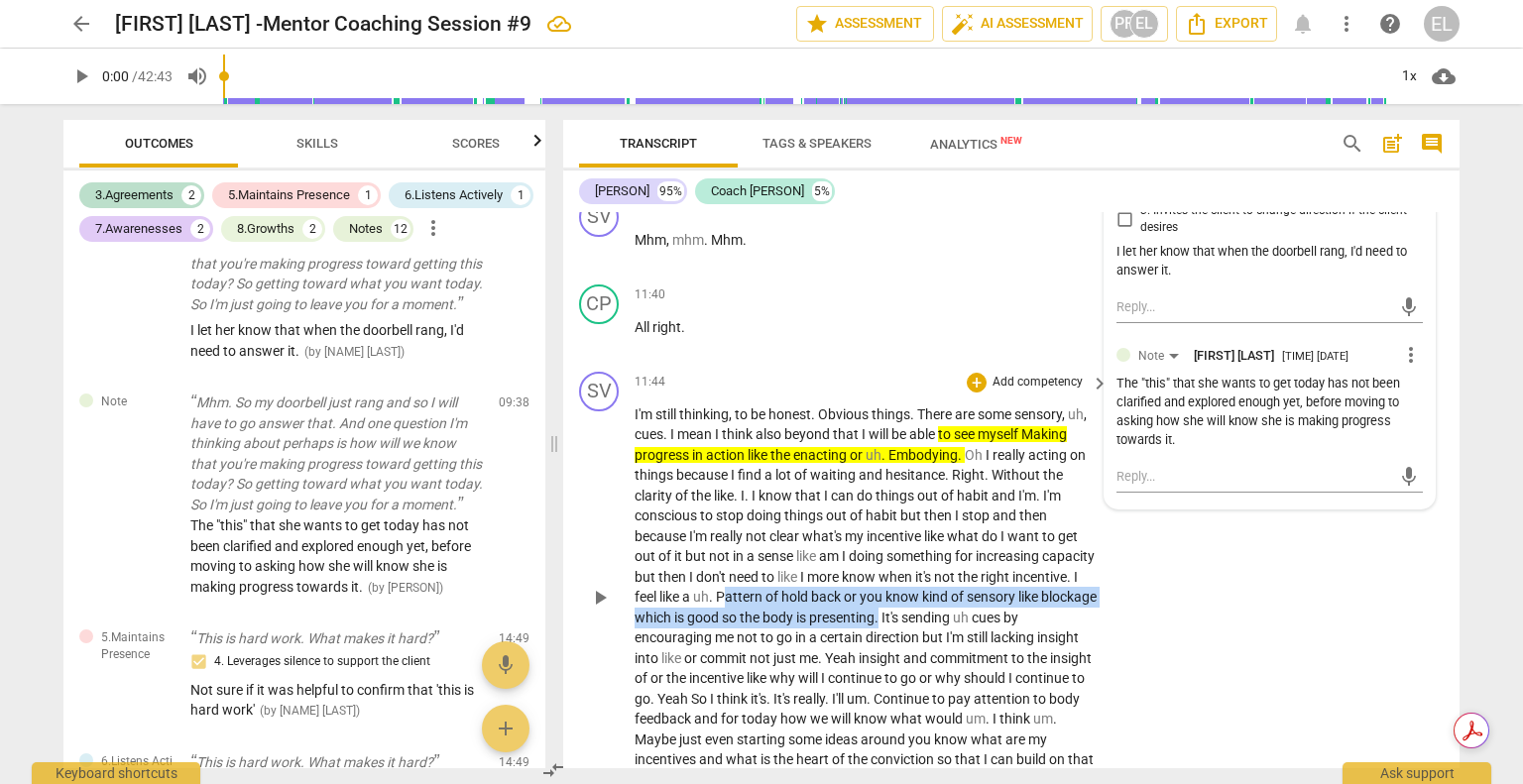 drag, startPoint x: 795, startPoint y: 594, endPoint x: 964, endPoint y: 614, distance: 170.17932 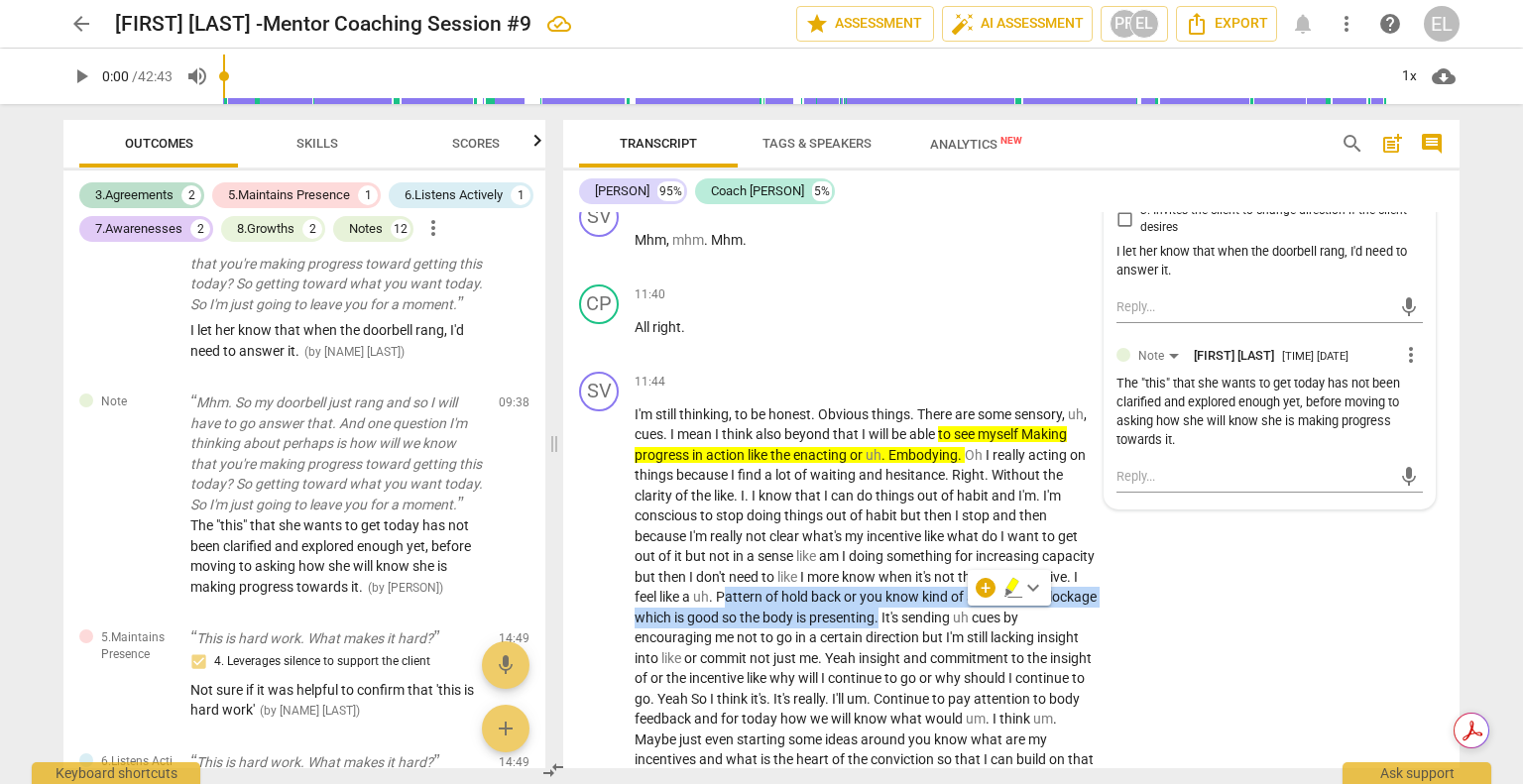 click 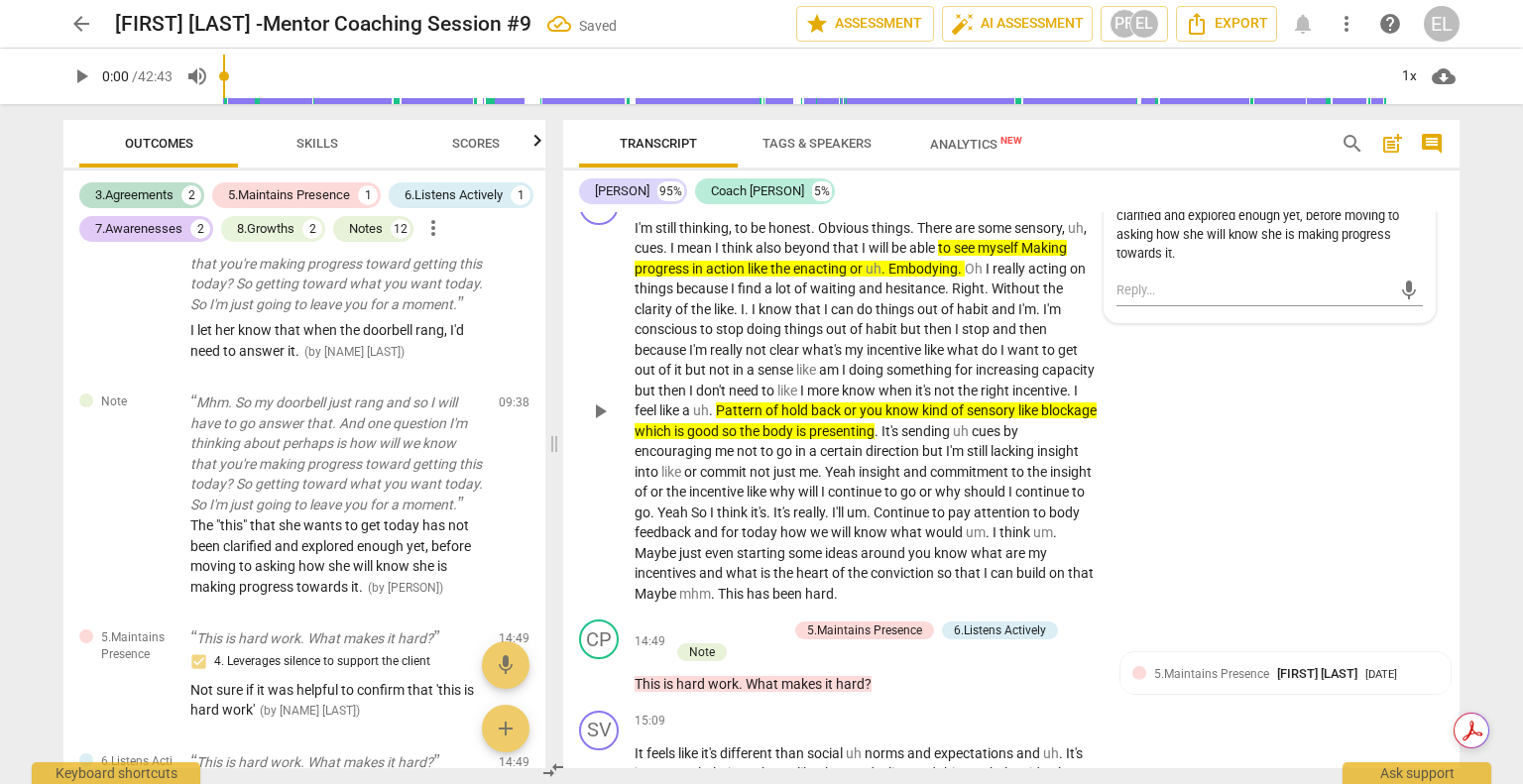 scroll, scrollTop: 2280, scrollLeft: 0, axis: vertical 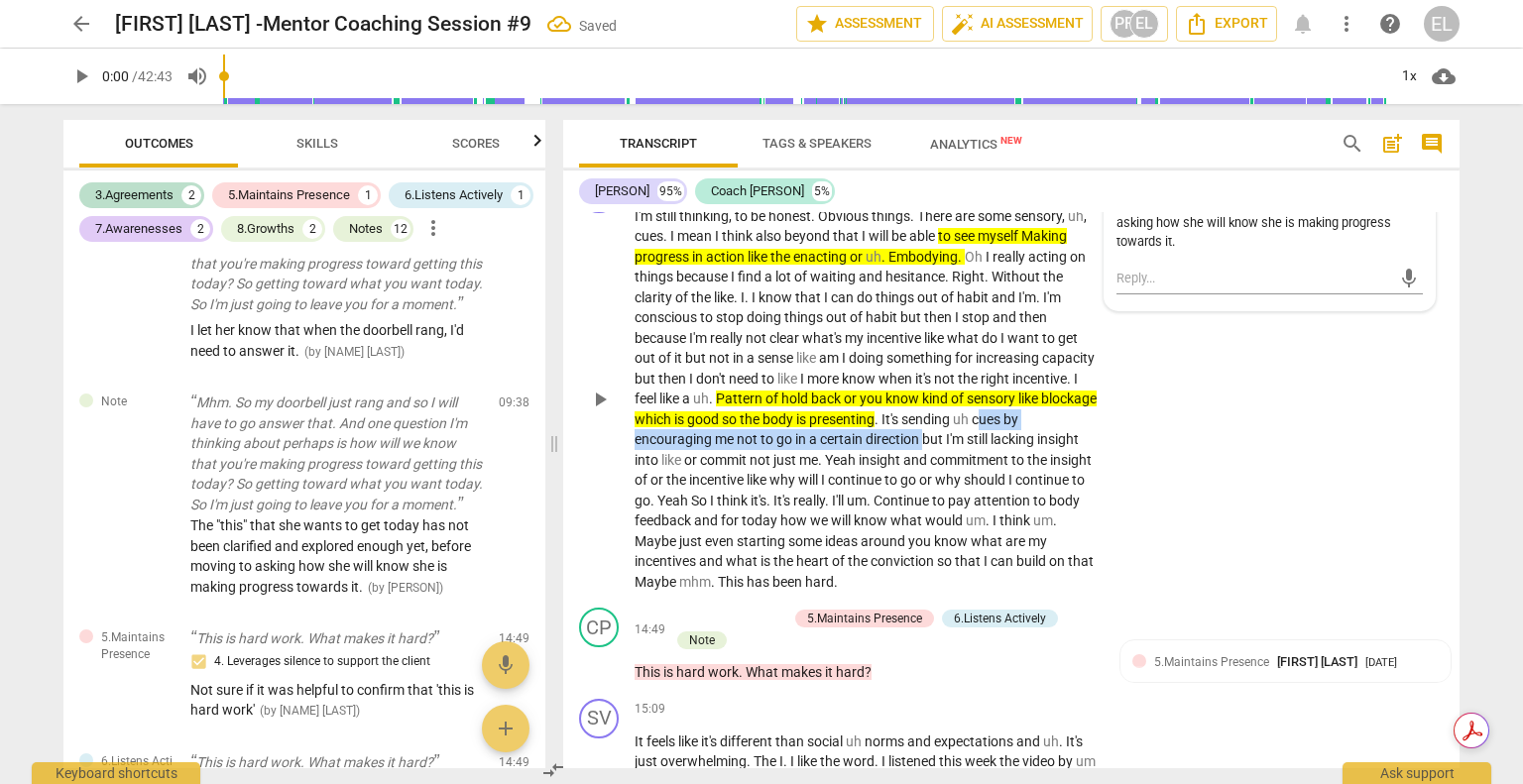 drag, startPoint x: 1059, startPoint y: 432, endPoint x: 944, endPoint y: 443, distance: 115.524889 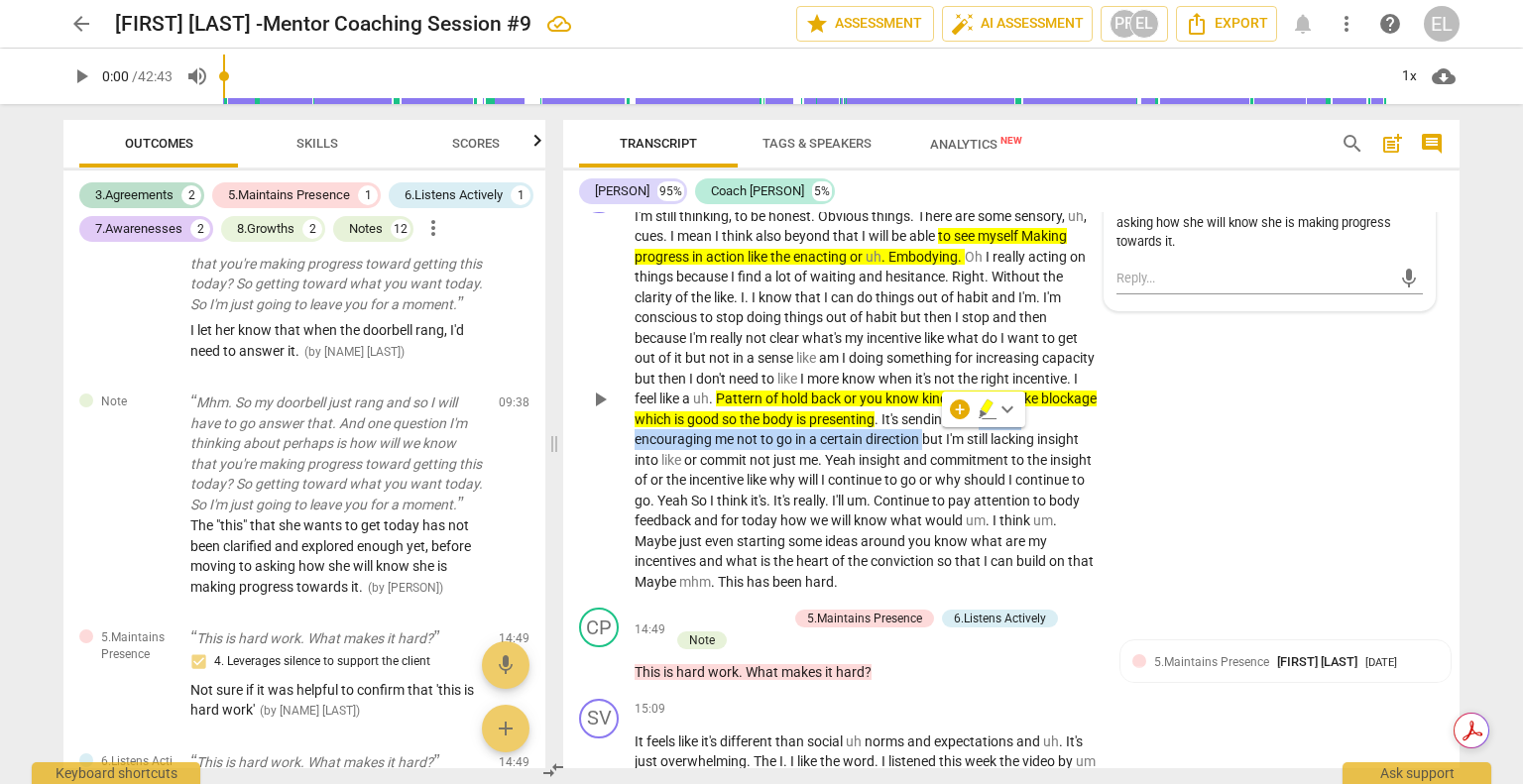 click 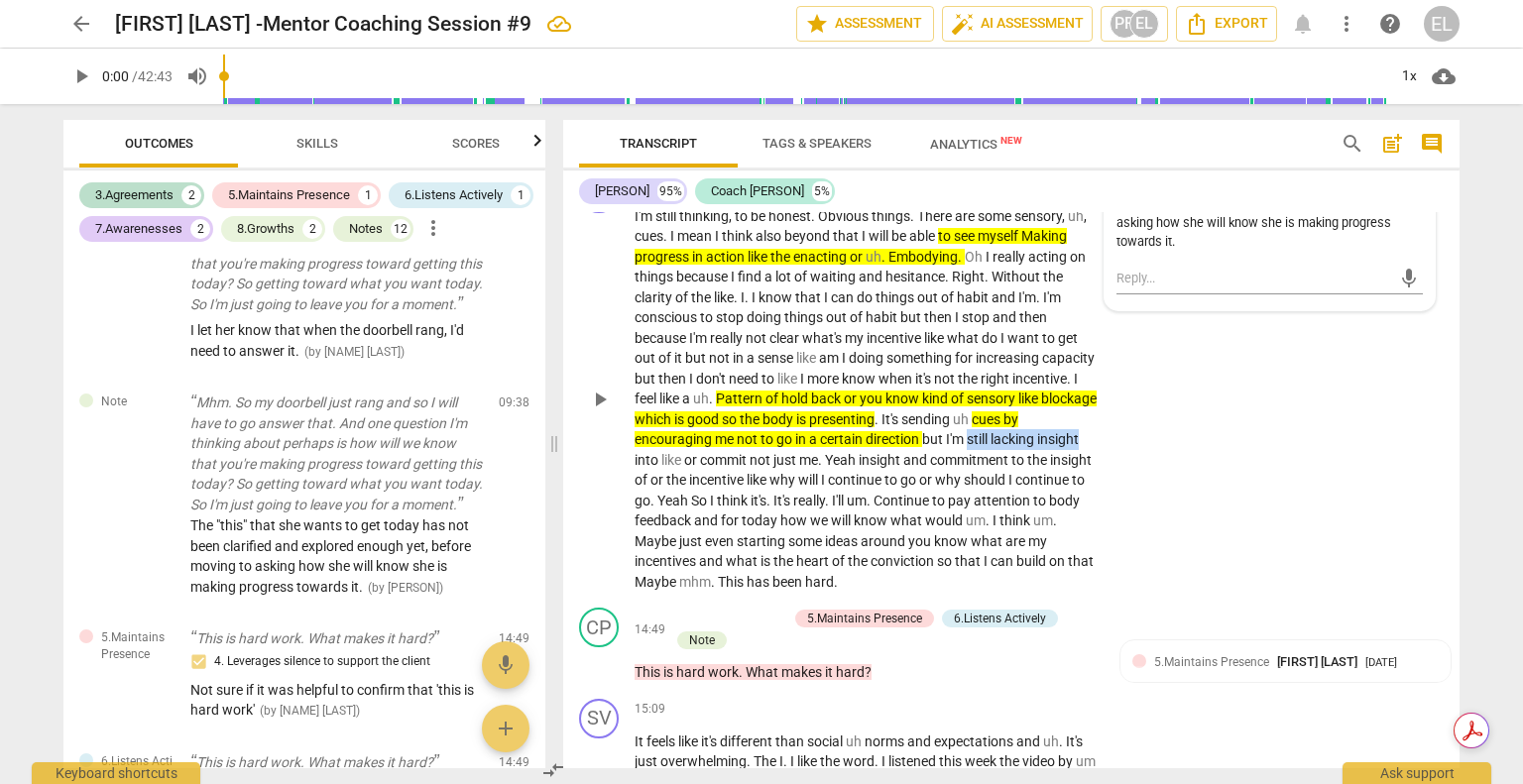 drag, startPoint x: 990, startPoint y: 435, endPoint x: 676, endPoint y: 454, distance: 314.57432 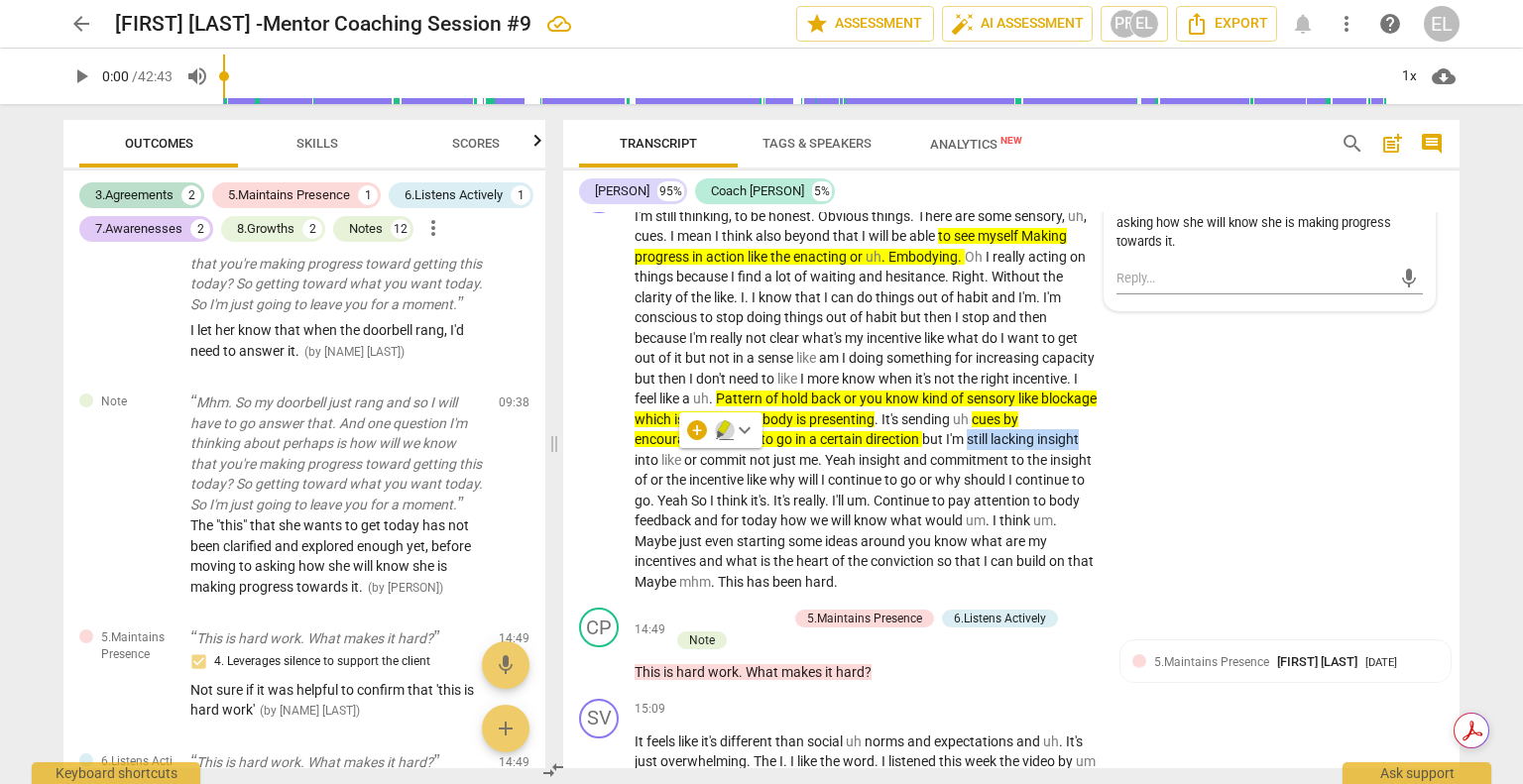 click 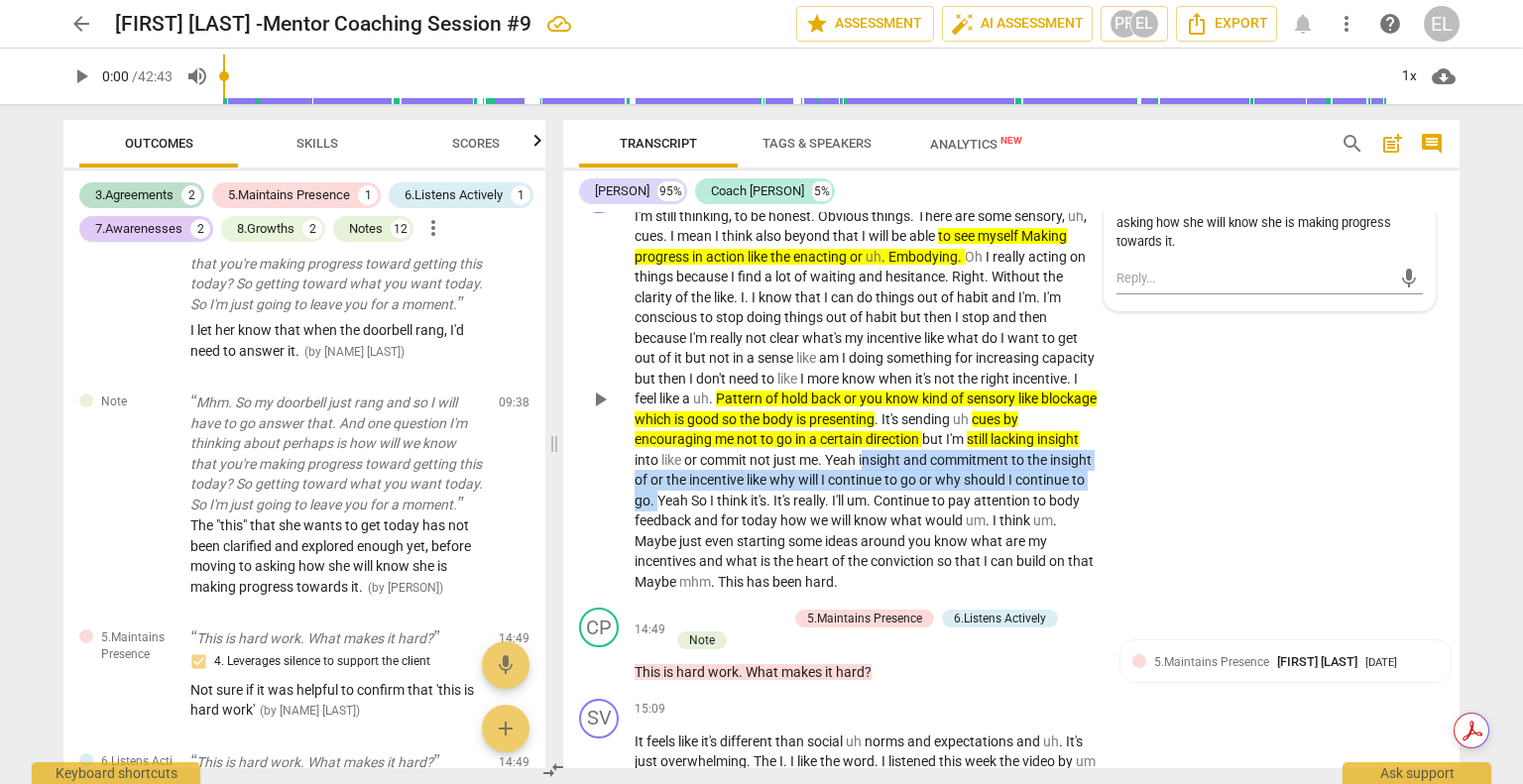 drag, startPoint x: 904, startPoint y: 468, endPoint x: 729, endPoint y: 495, distance: 177.07061 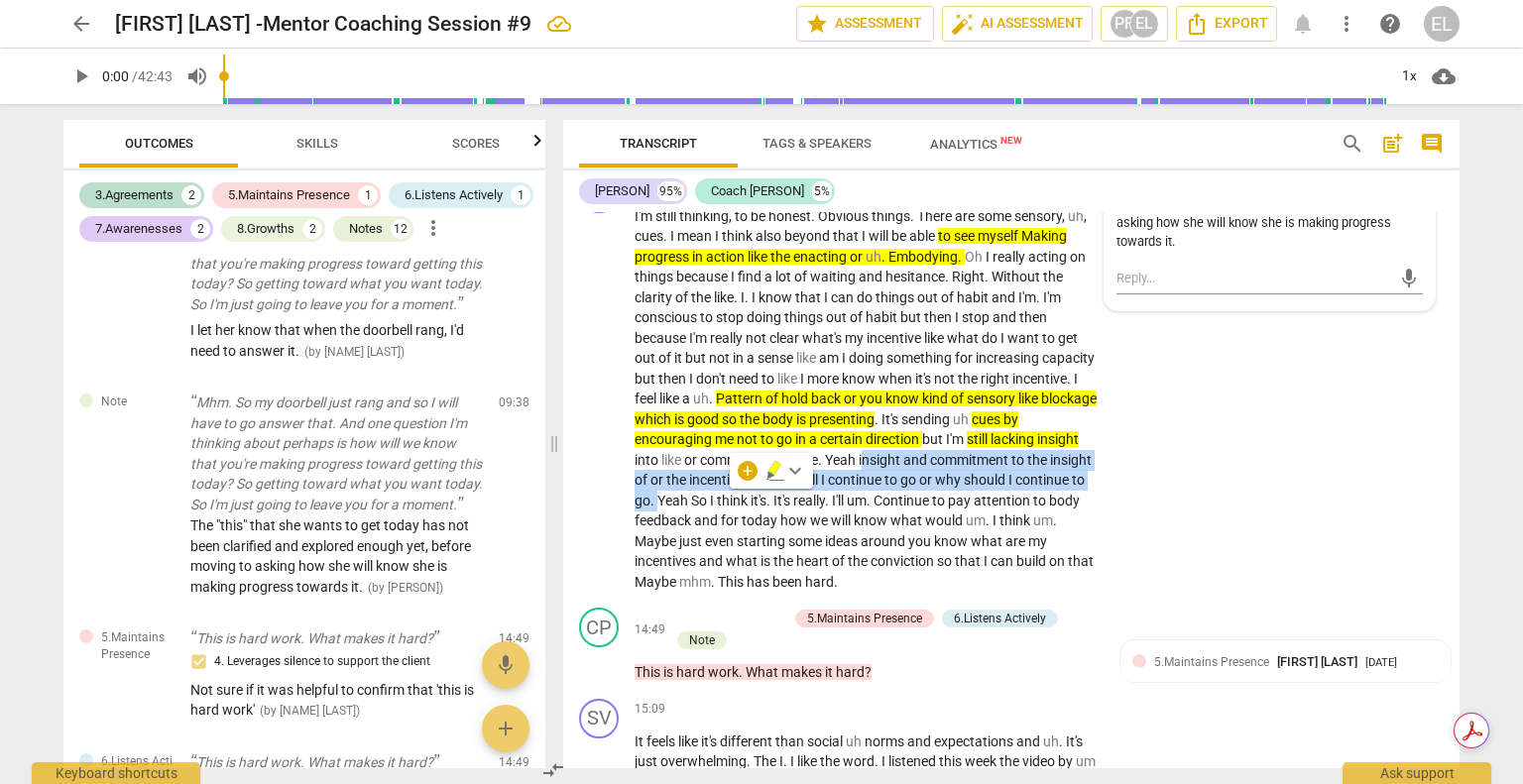 click 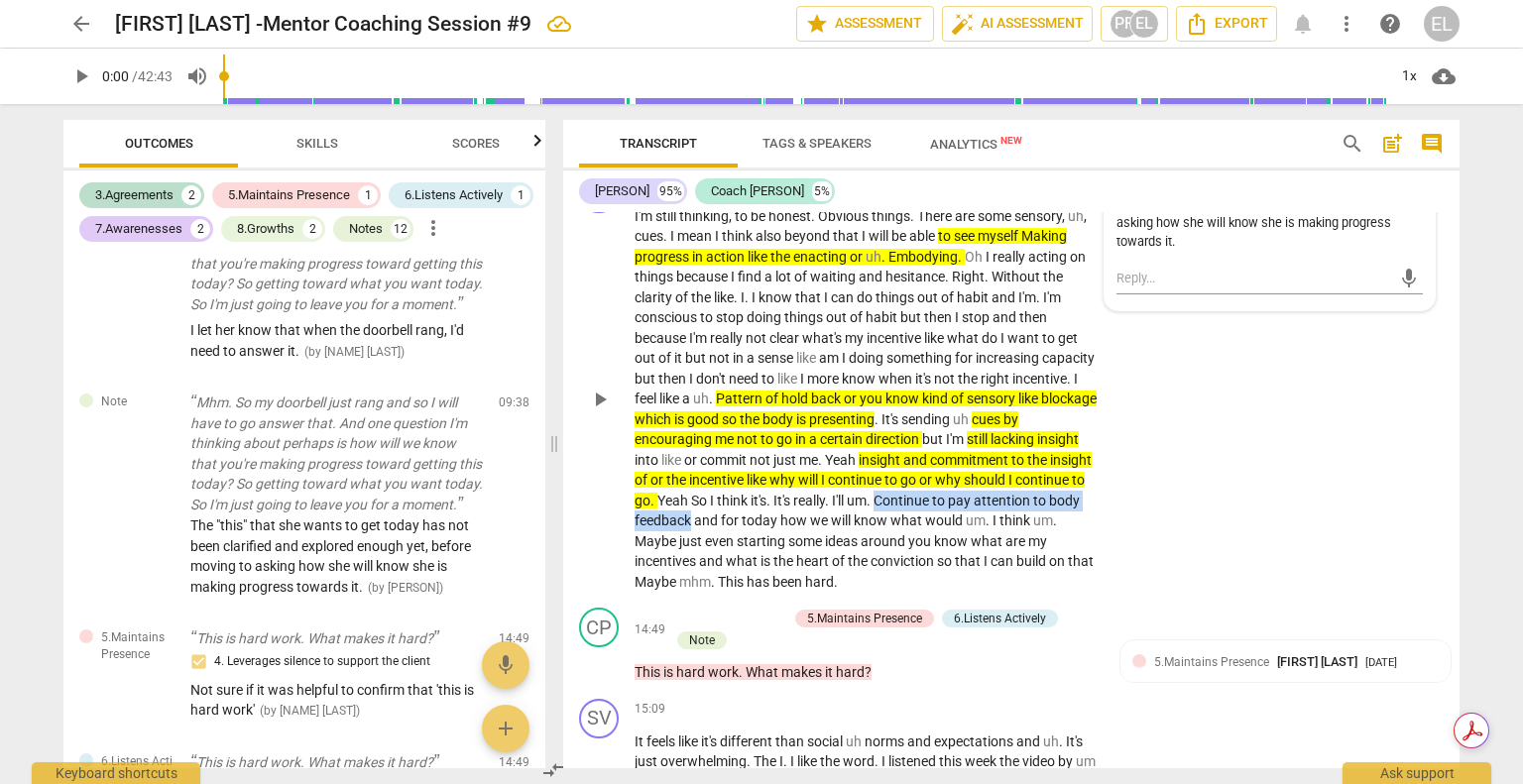 drag, startPoint x: 955, startPoint y: 498, endPoint x: 799, endPoint y: 512, distance: 156.62695 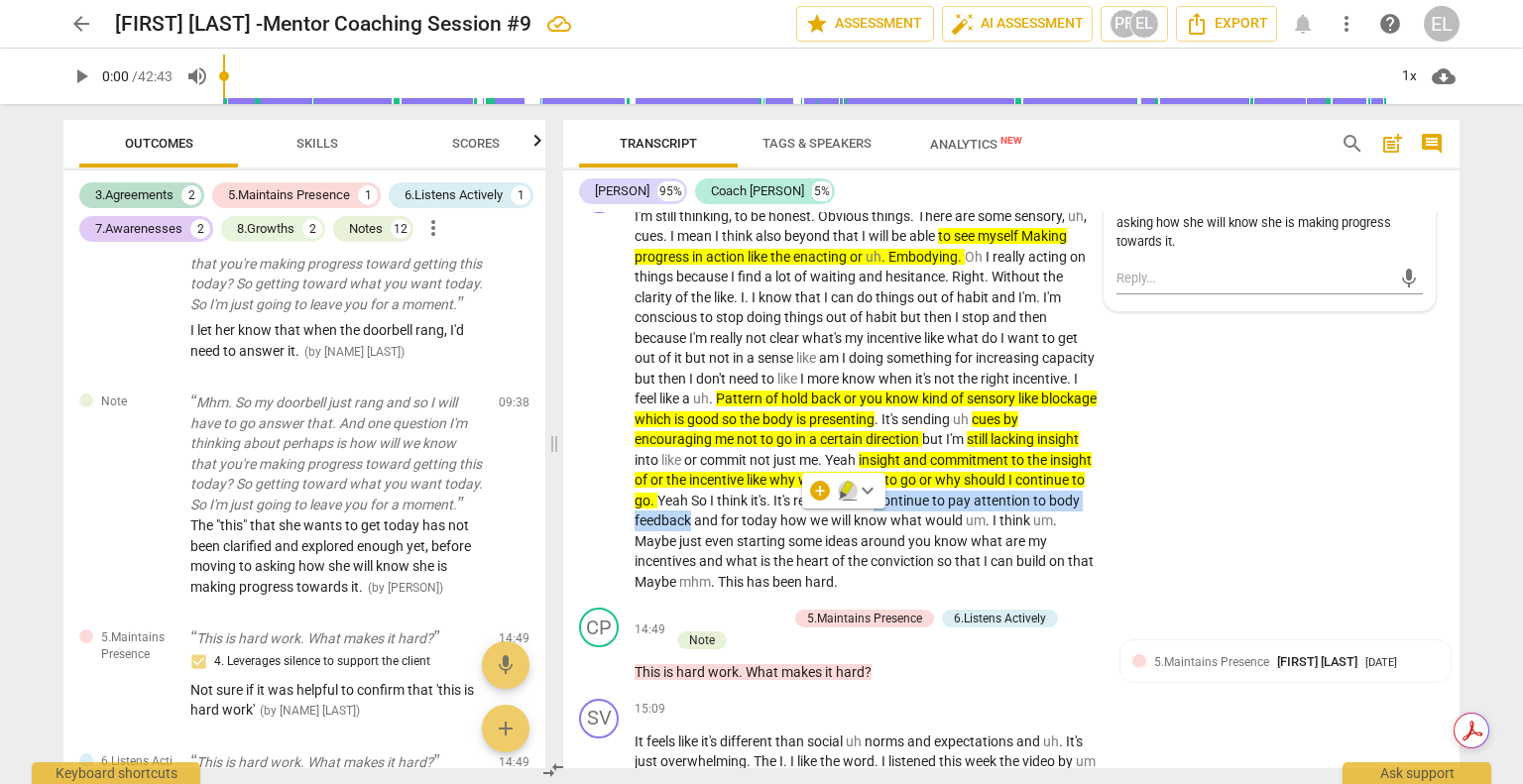 click 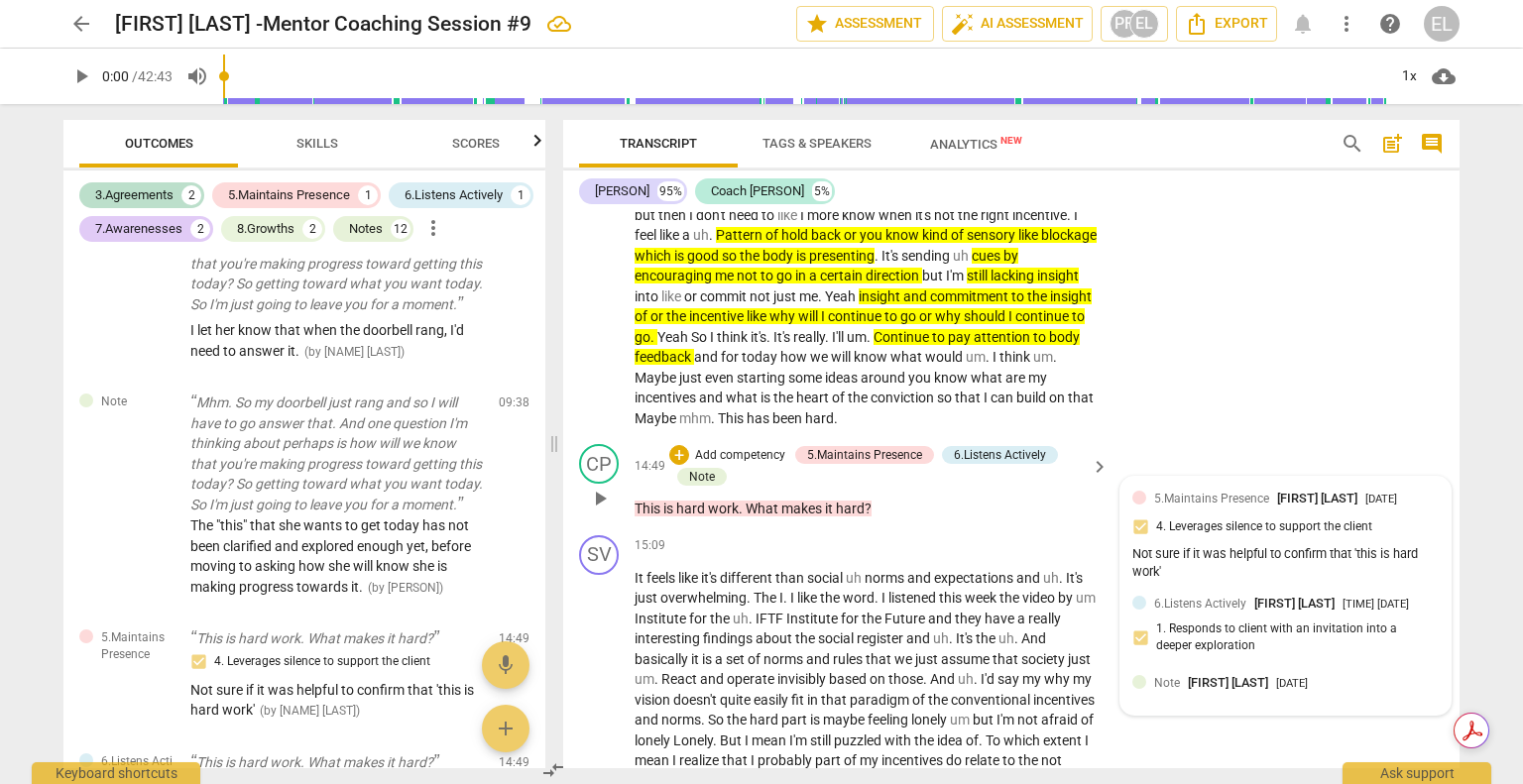 scroll, scrollTop: 2478, scrollLeft: 0, axis: vertical 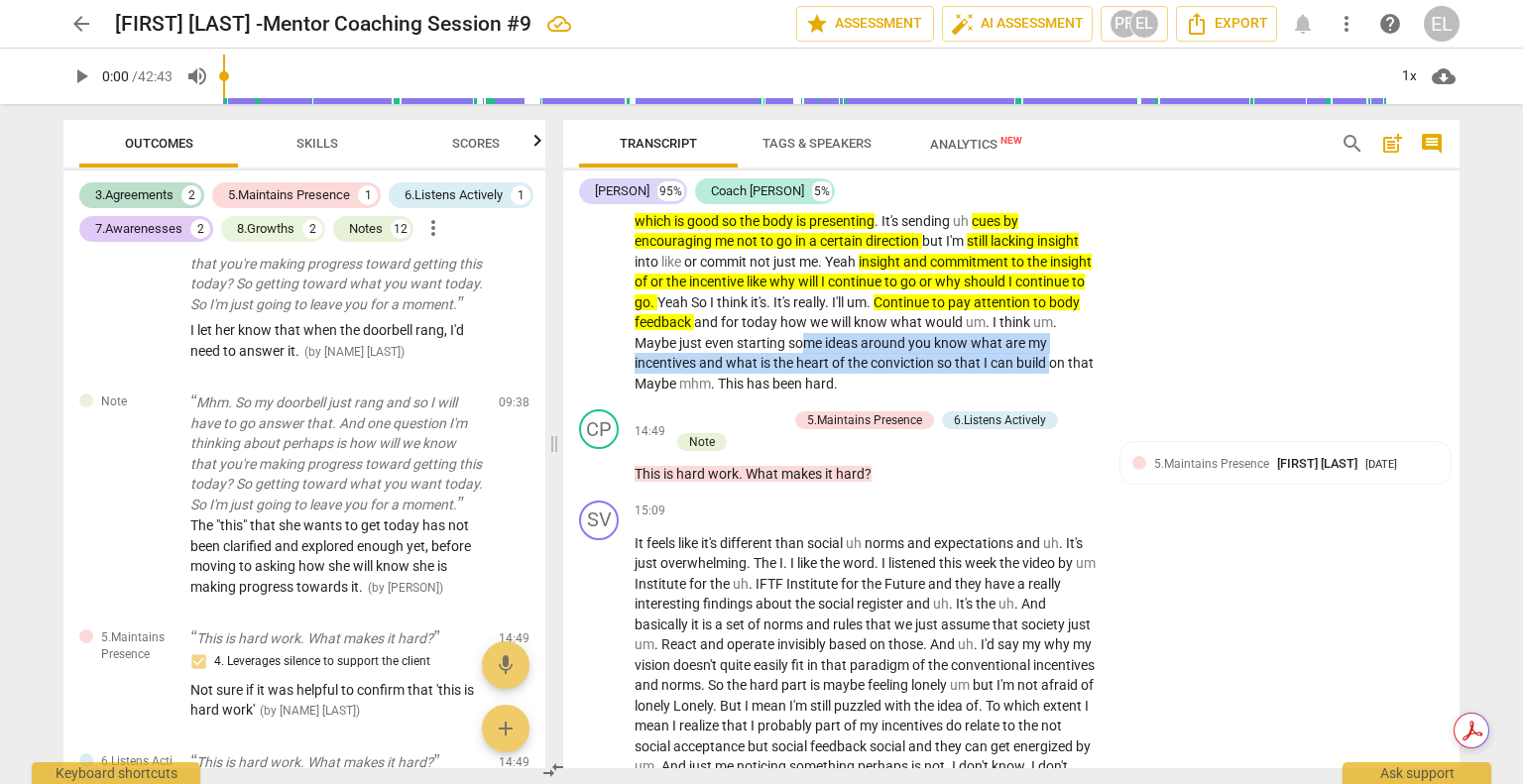 drag, startPoint x: 896, startPoint y: 342, endPoint x: 666, endPoint y: 391, distance: 235.16165 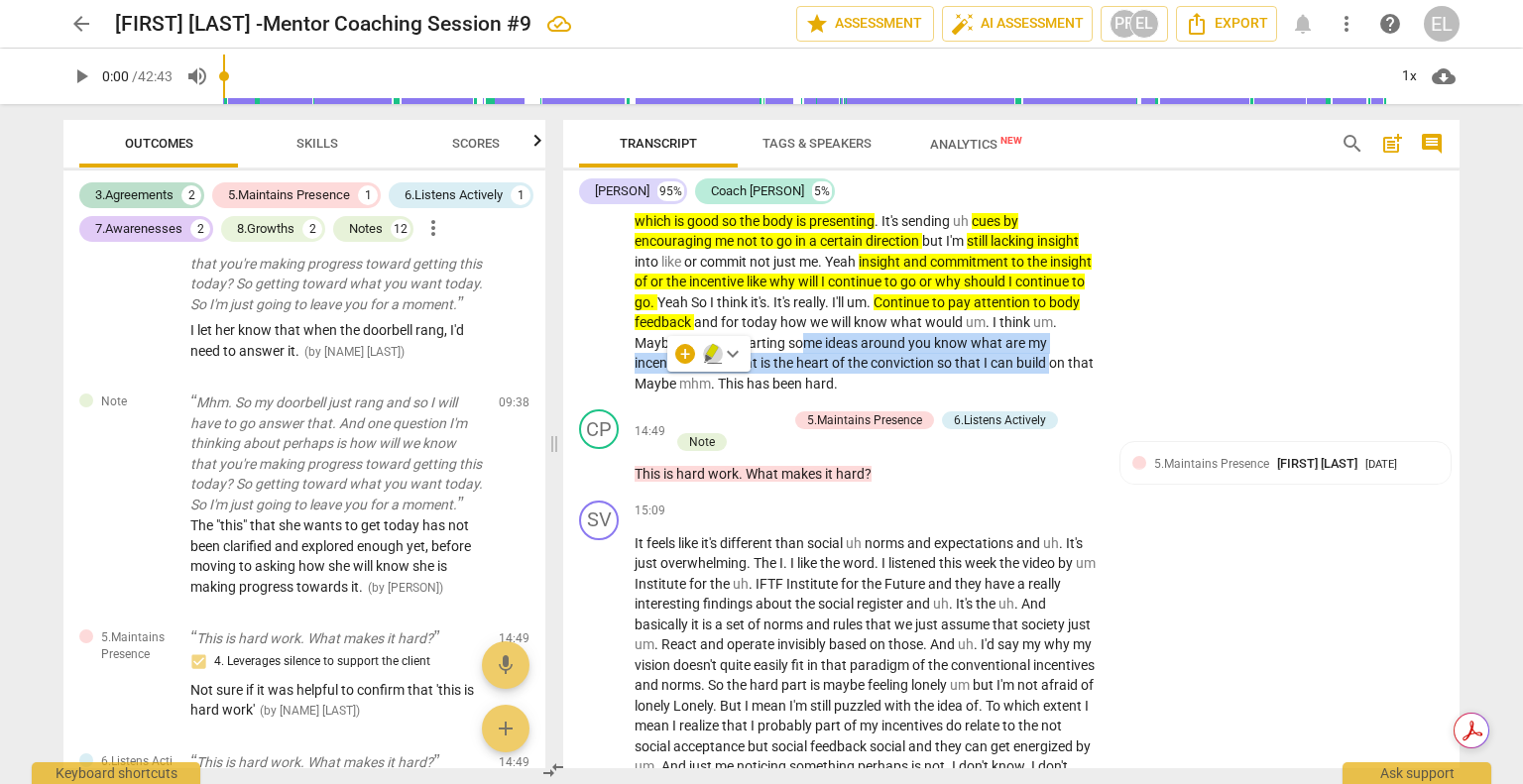 click 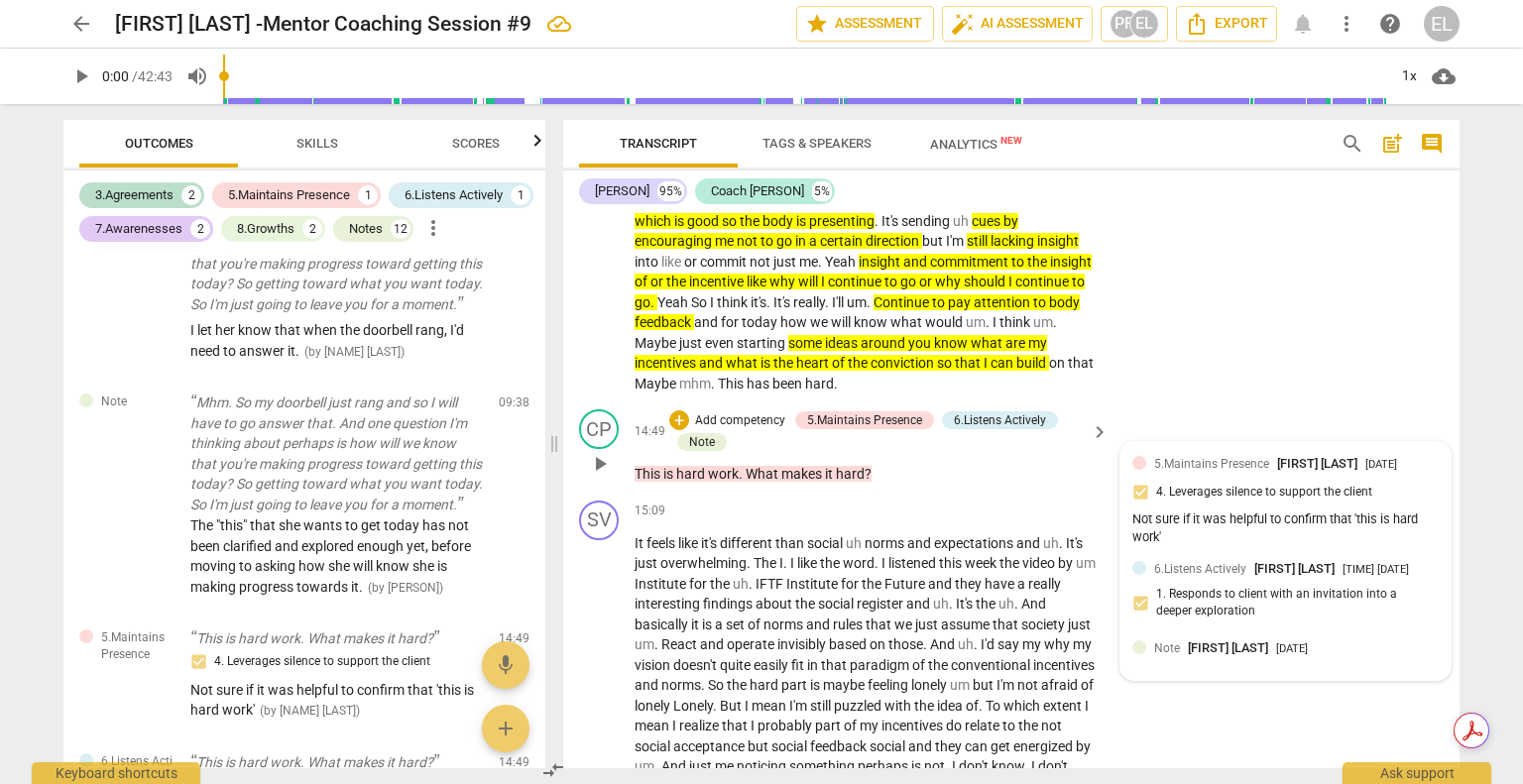 click on "[FIRST] [LAST]" at bounding box center (1228, 647) 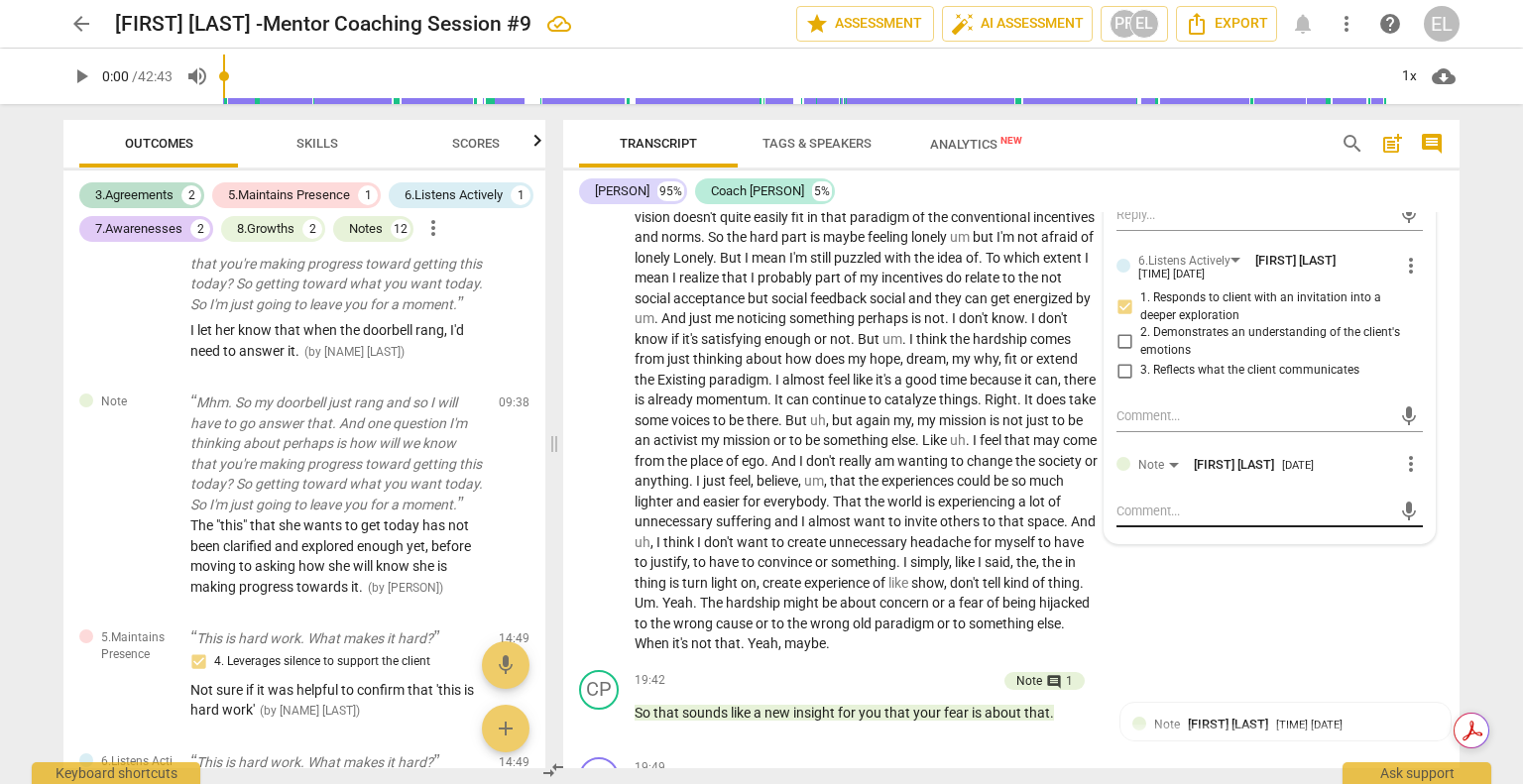 scroll, scrollTop: 2973, scrollLeft: 0, axis: vertical 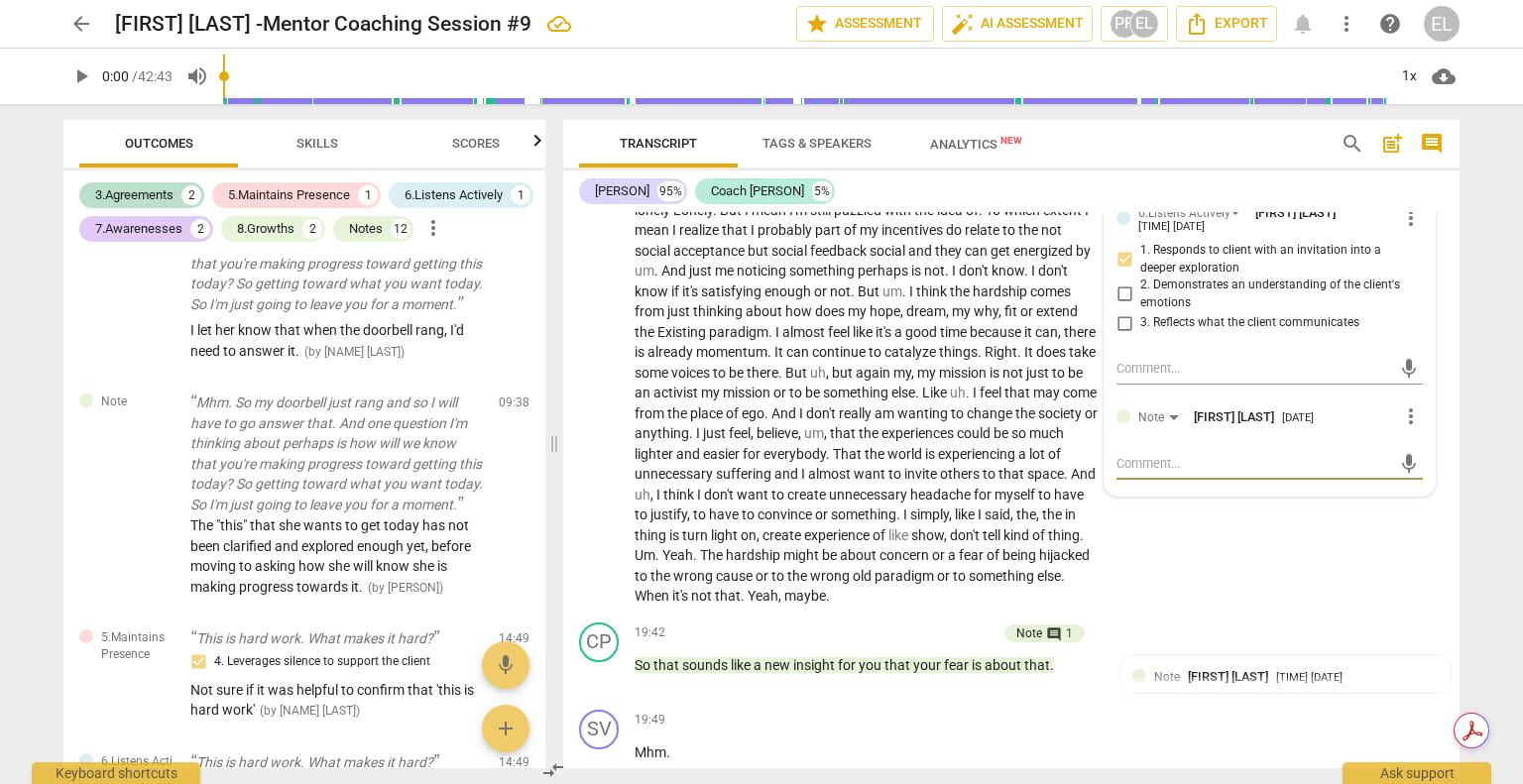 click at bounding box center [1253, 463] 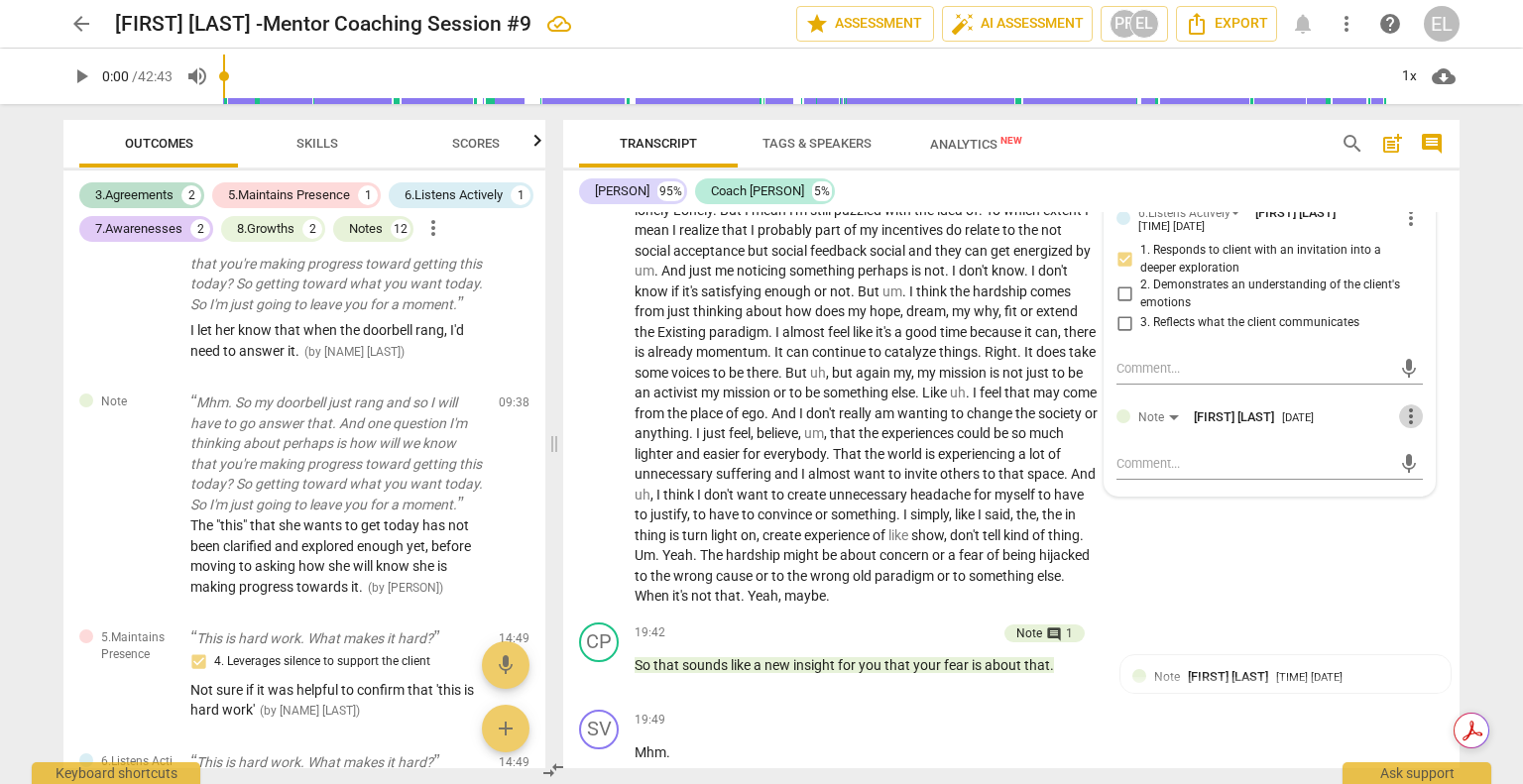 click on "more_vert" at bounding box center [1411, 416] 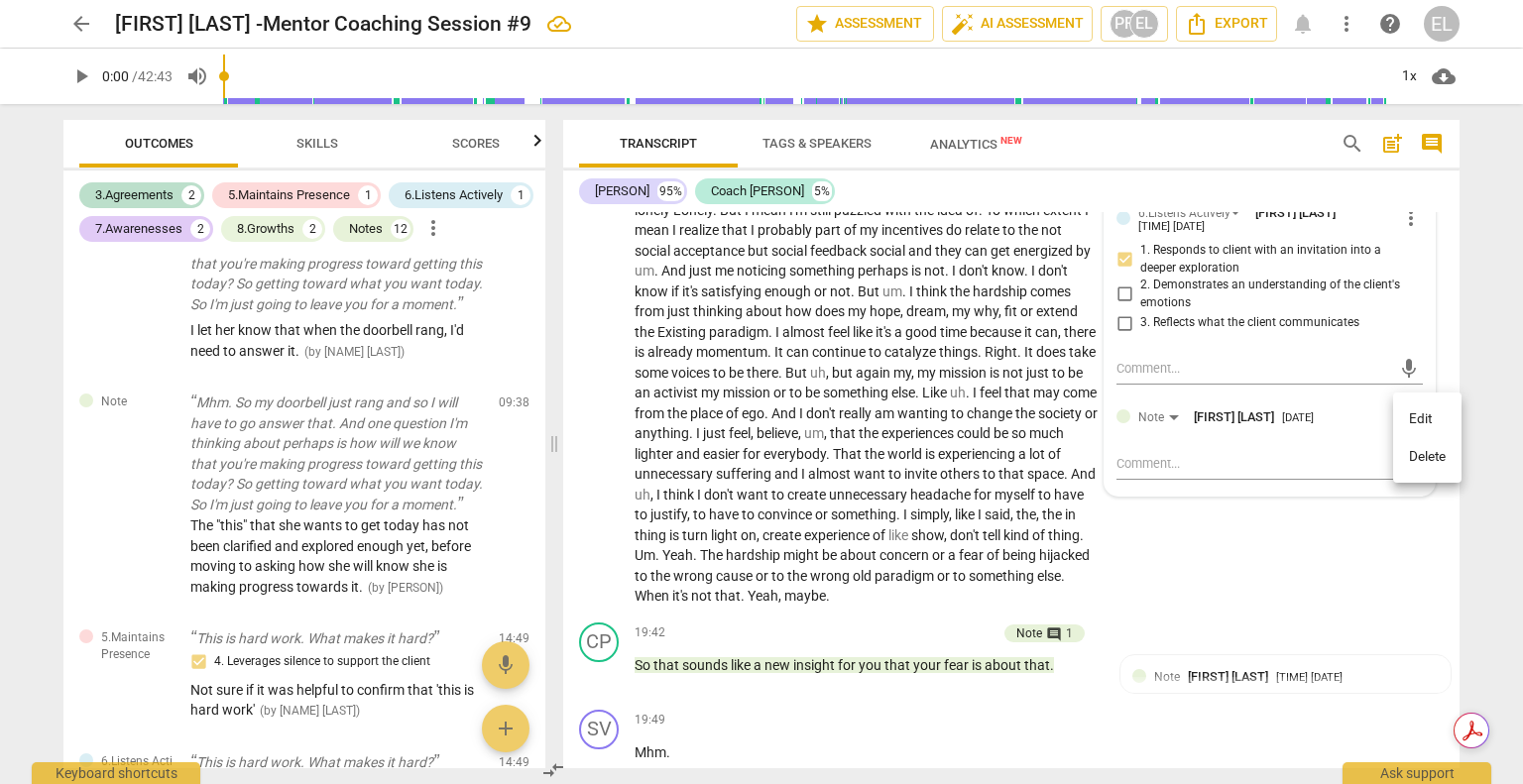 click on "Delete" at bounding box center [1427, 457] 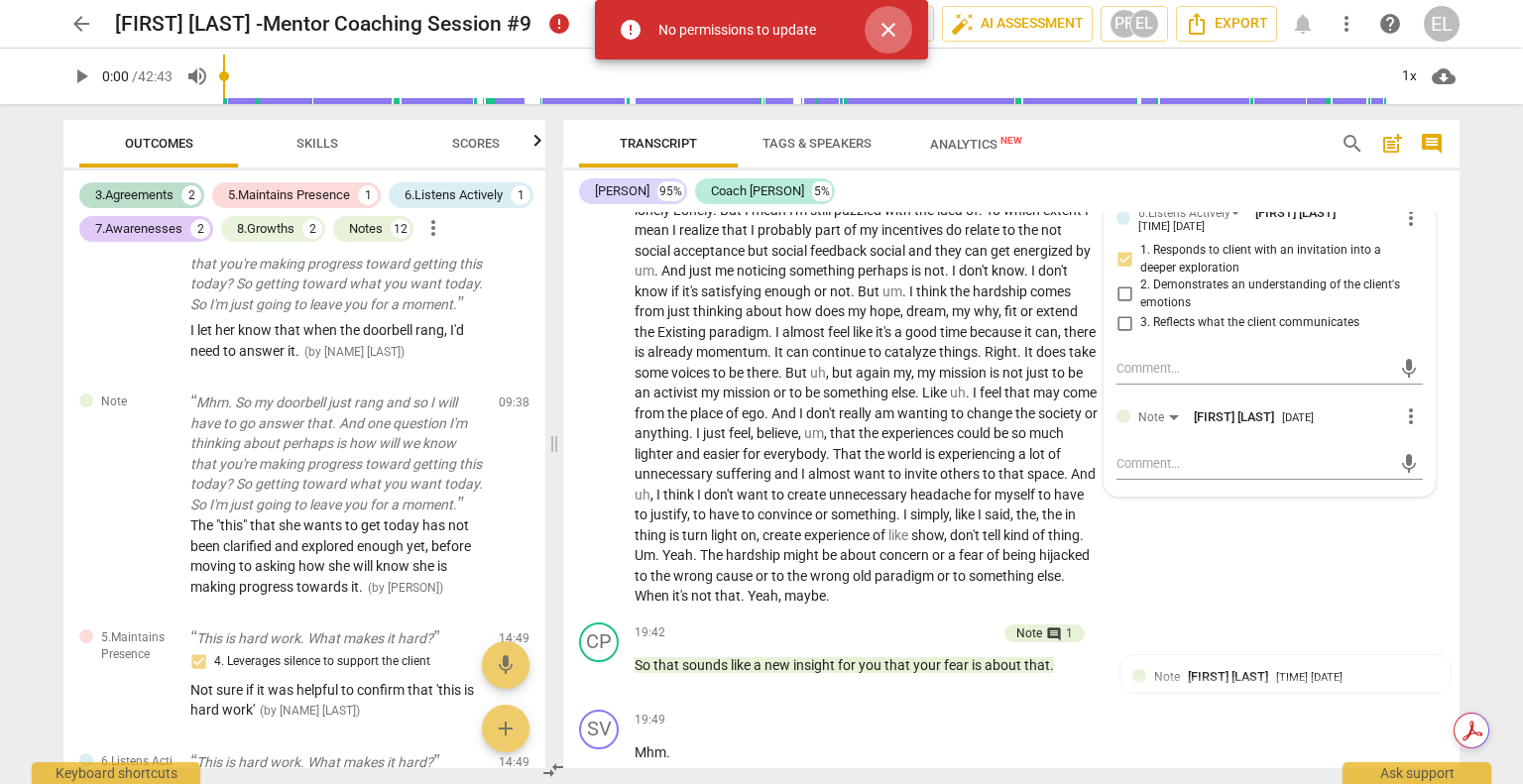 click on "close" at bounding box center [888, 30] 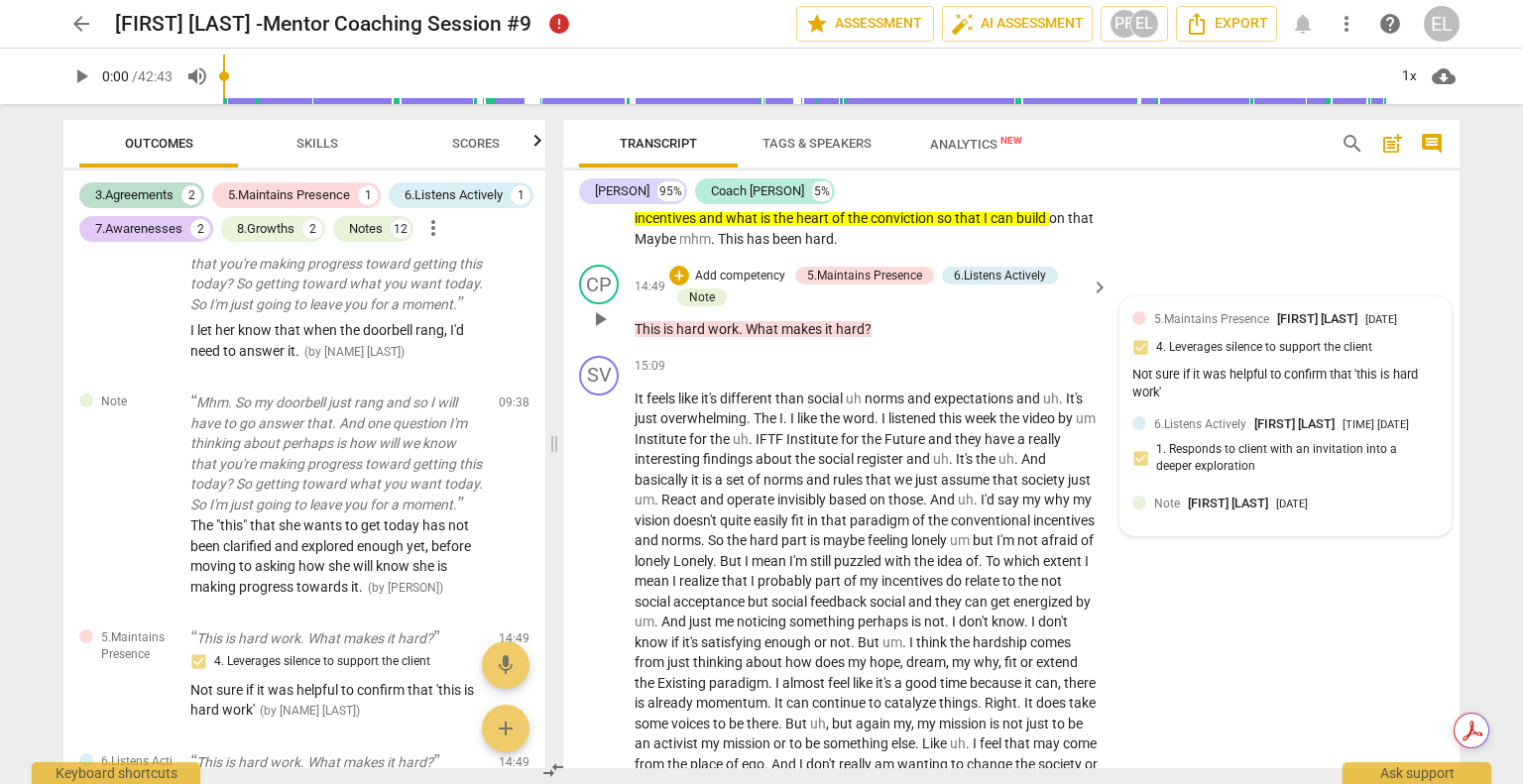 scroll, scrollTop: 2577, scrollLeft: 0, axis: vertical 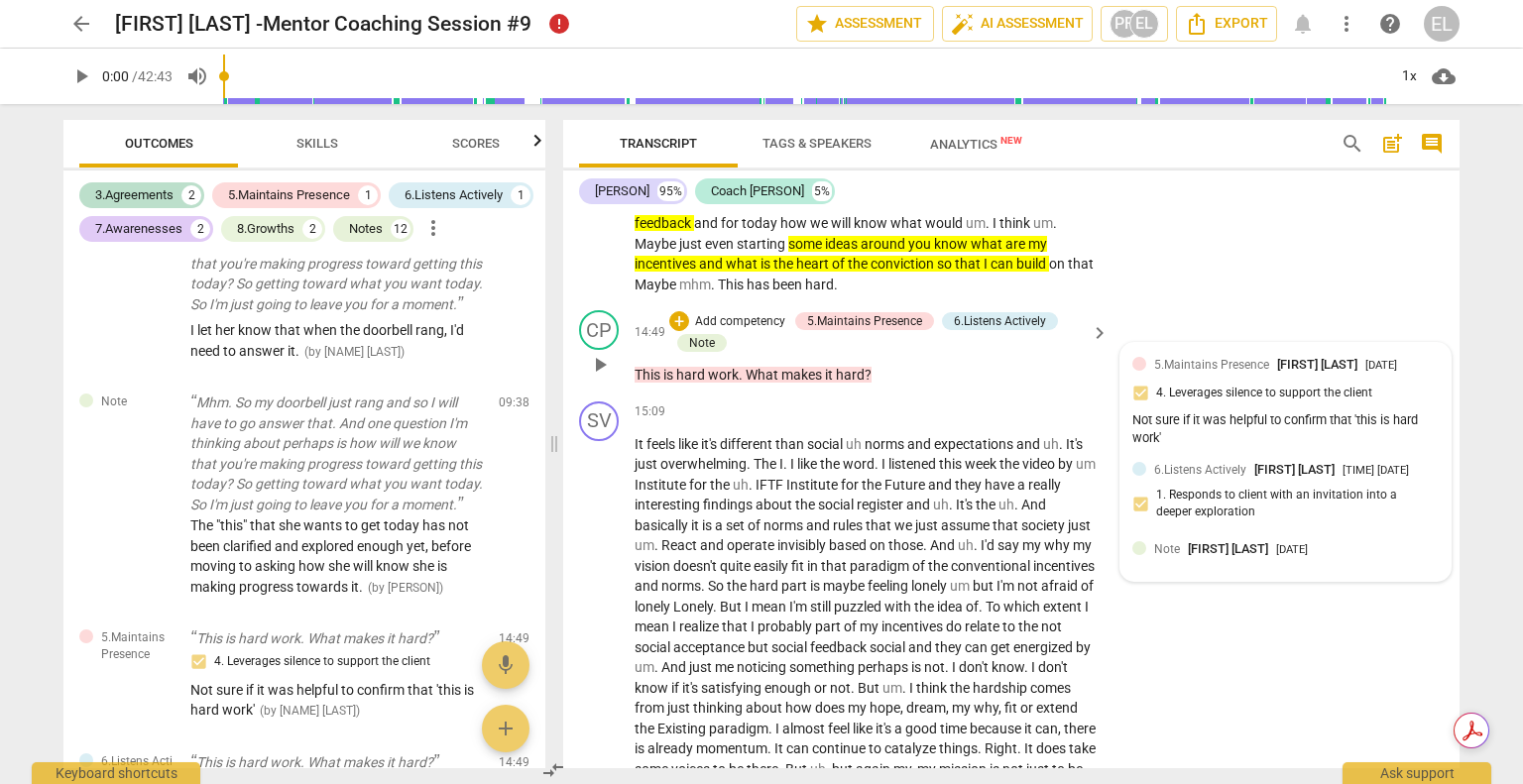 click on "Not sure if it was helpful to confirm that 'this is hard work'" at bounding box center (1285, 430) 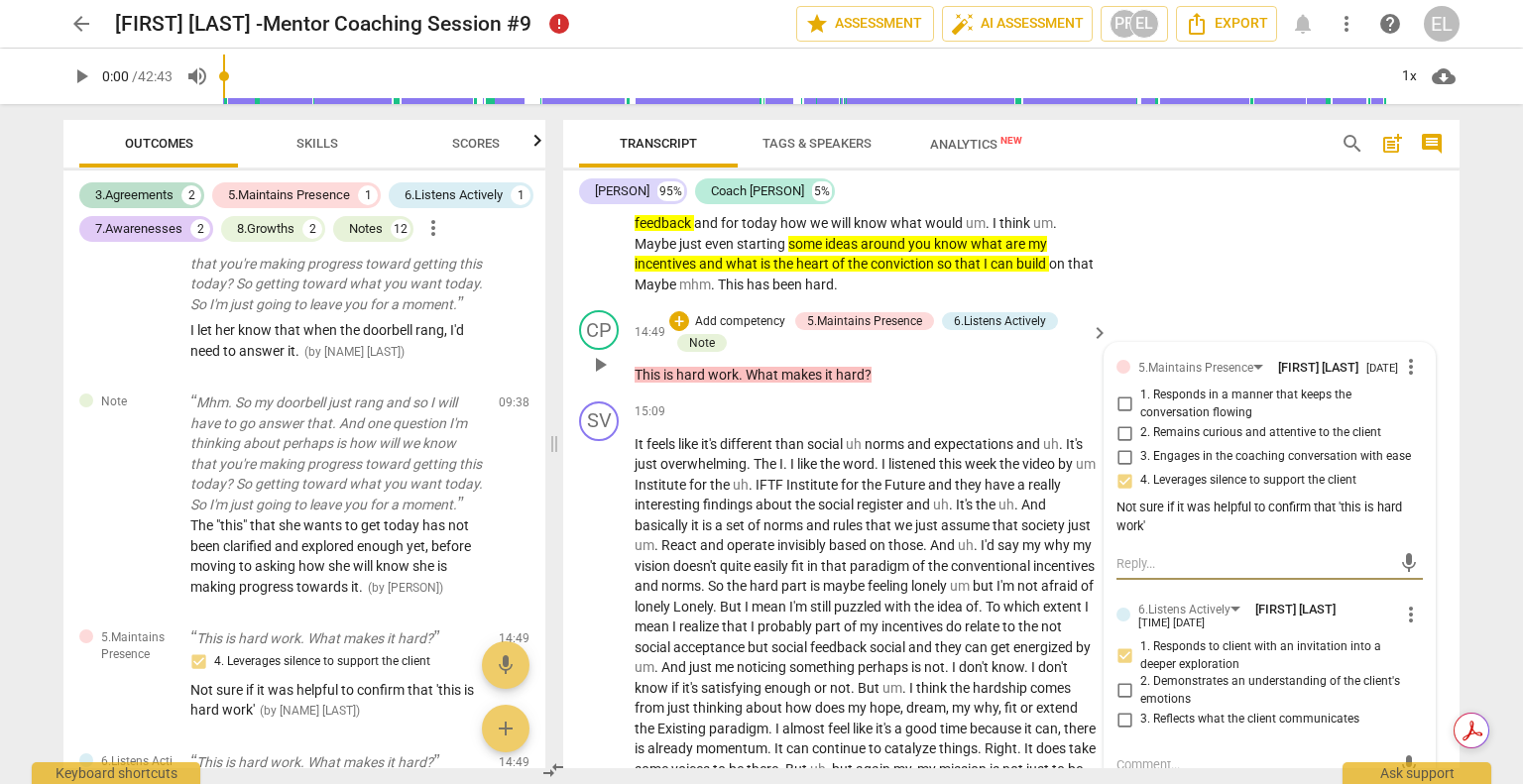 click at bounding box center (1253, 563) 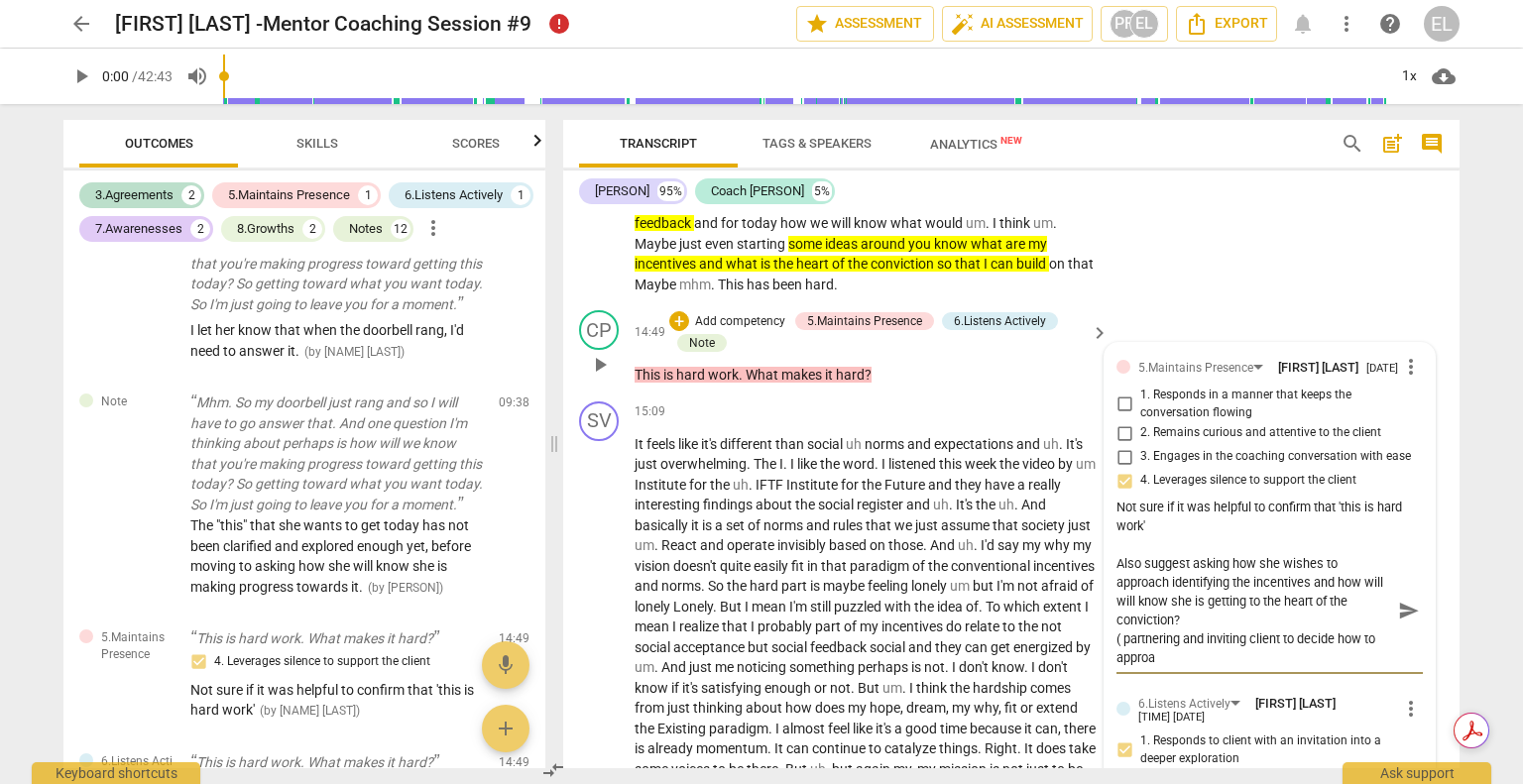 scroll, scrollTop: 18, scrollLeft: 0, axis: vertical 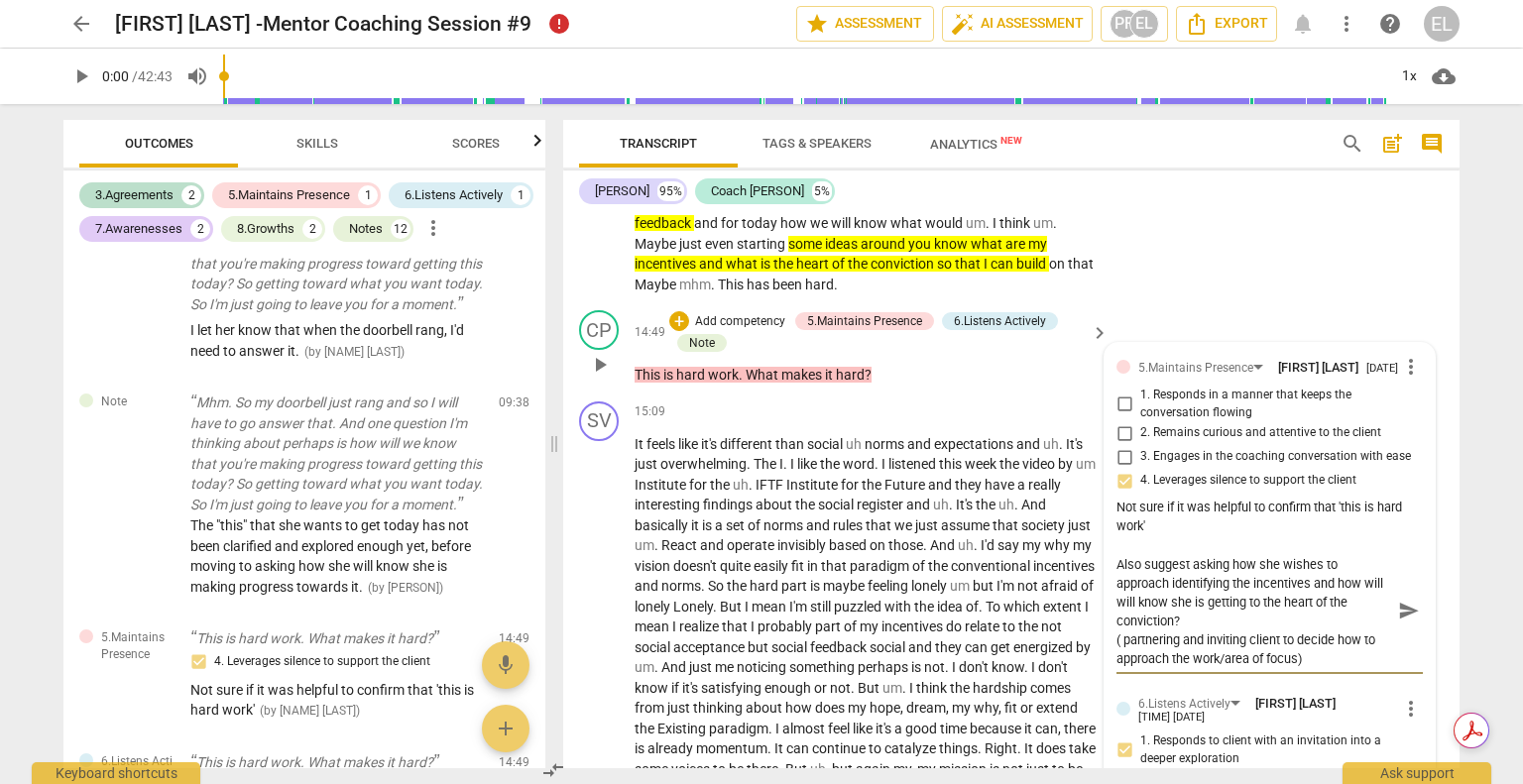 click on "send" at bounding box center [1409, 611] 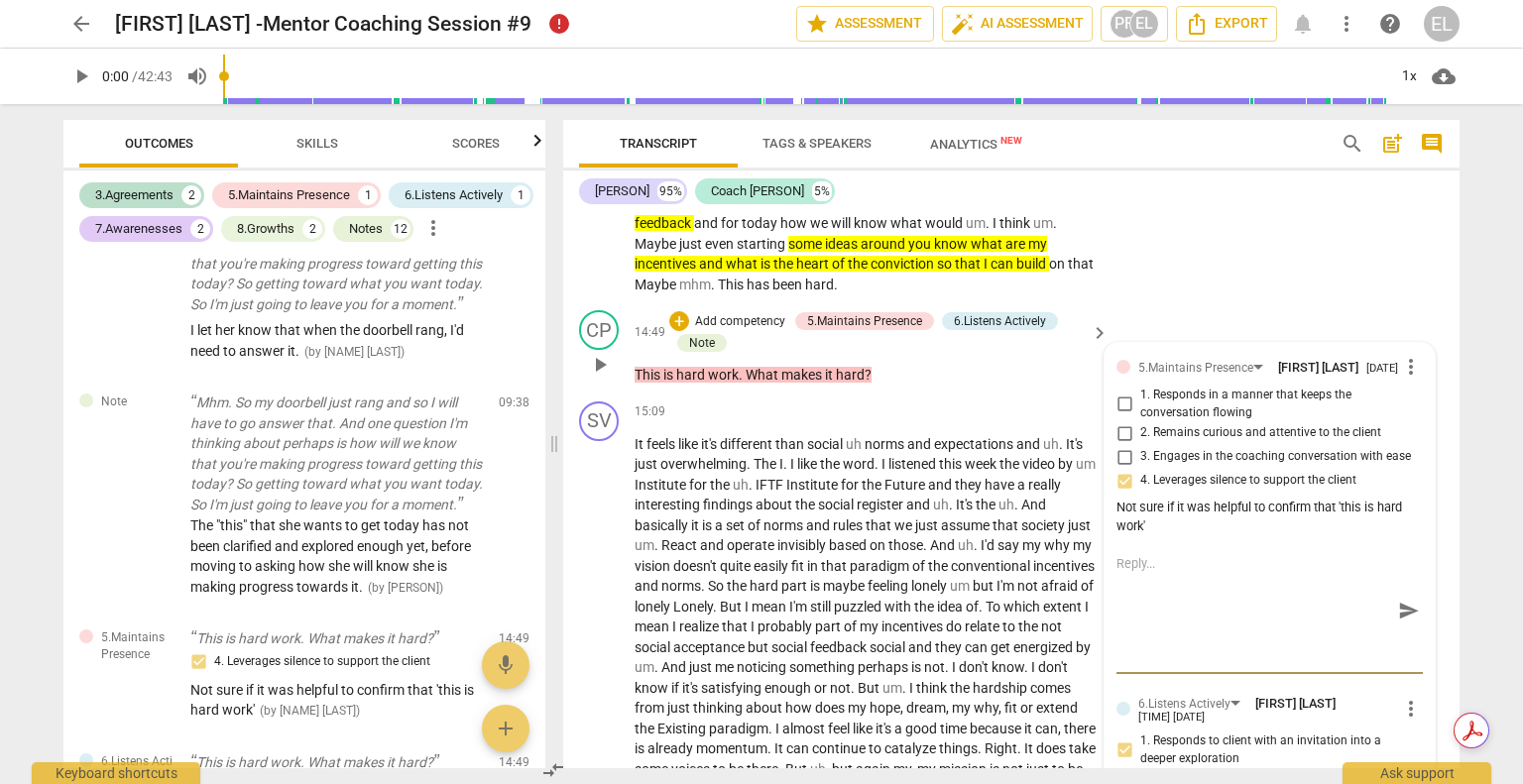 scroll, scrollTop: 0, scrollLeft: 0, axis: both 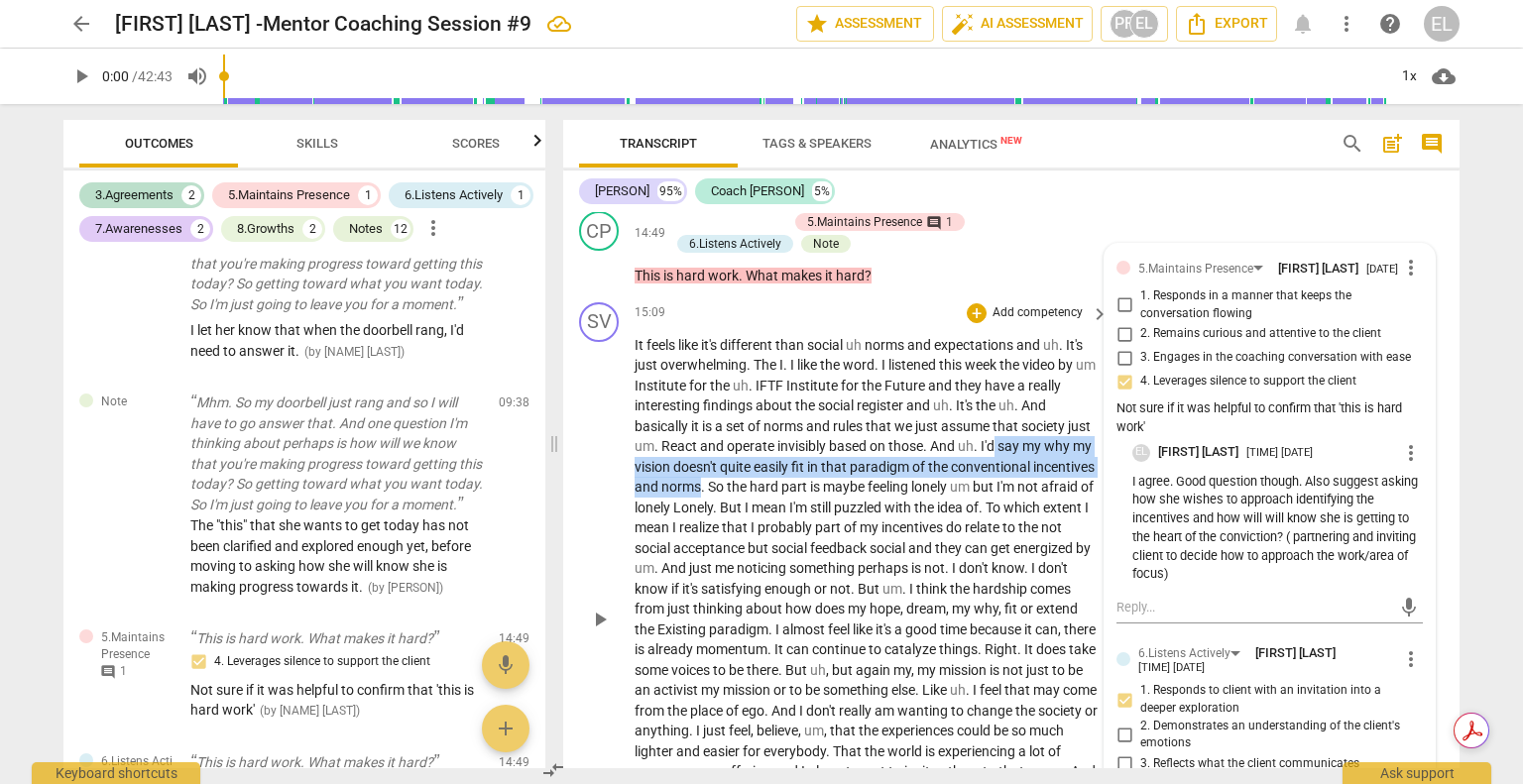 drag, startPoint x: 1017, startPoint y: 440, endPoint x: 765, endPoint y: 487, distance: 256.34547 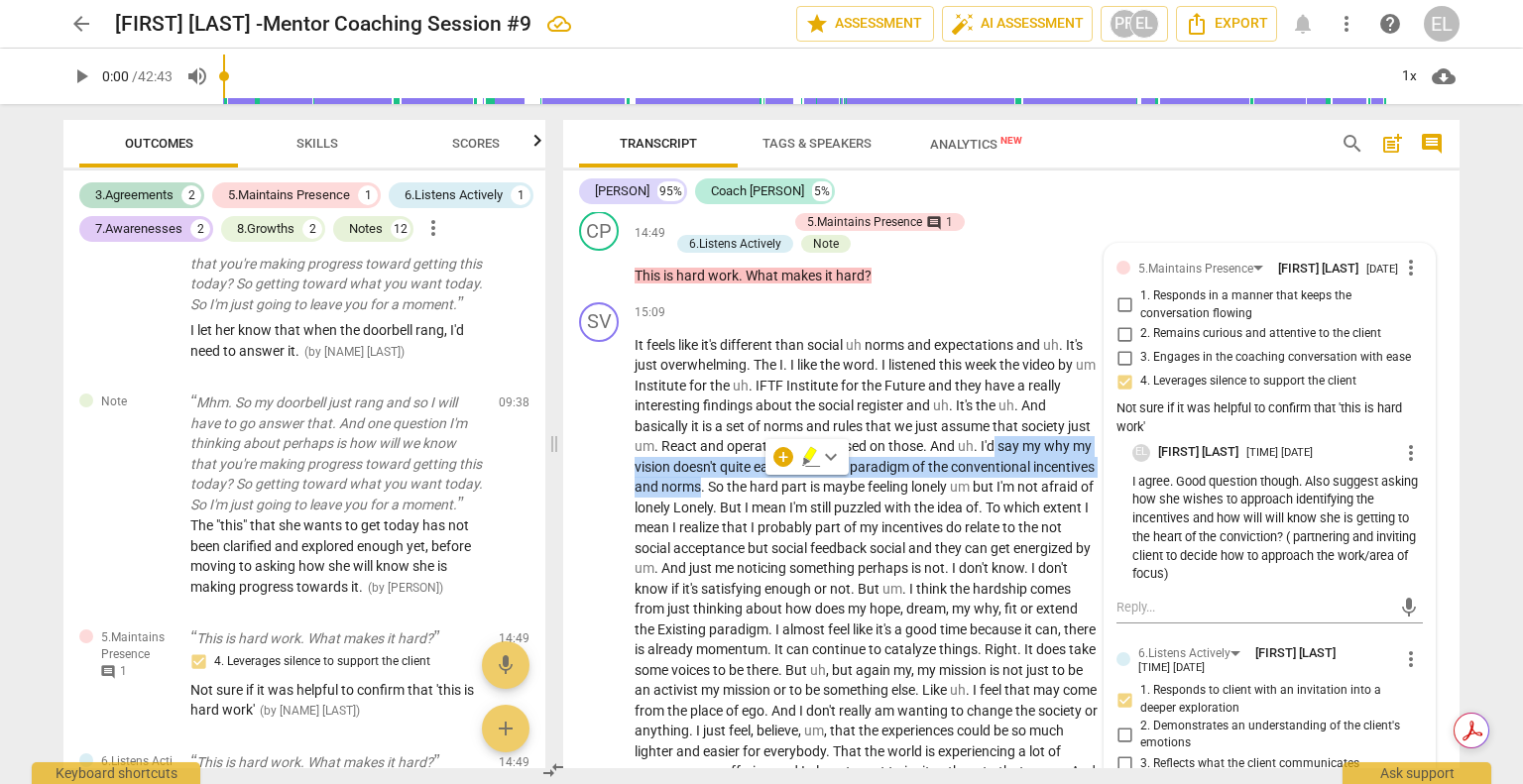 drag, startPoint x: 809, startPoint y: 463, endPoint x: 823, endPoint y: 475, distance: 18.439089 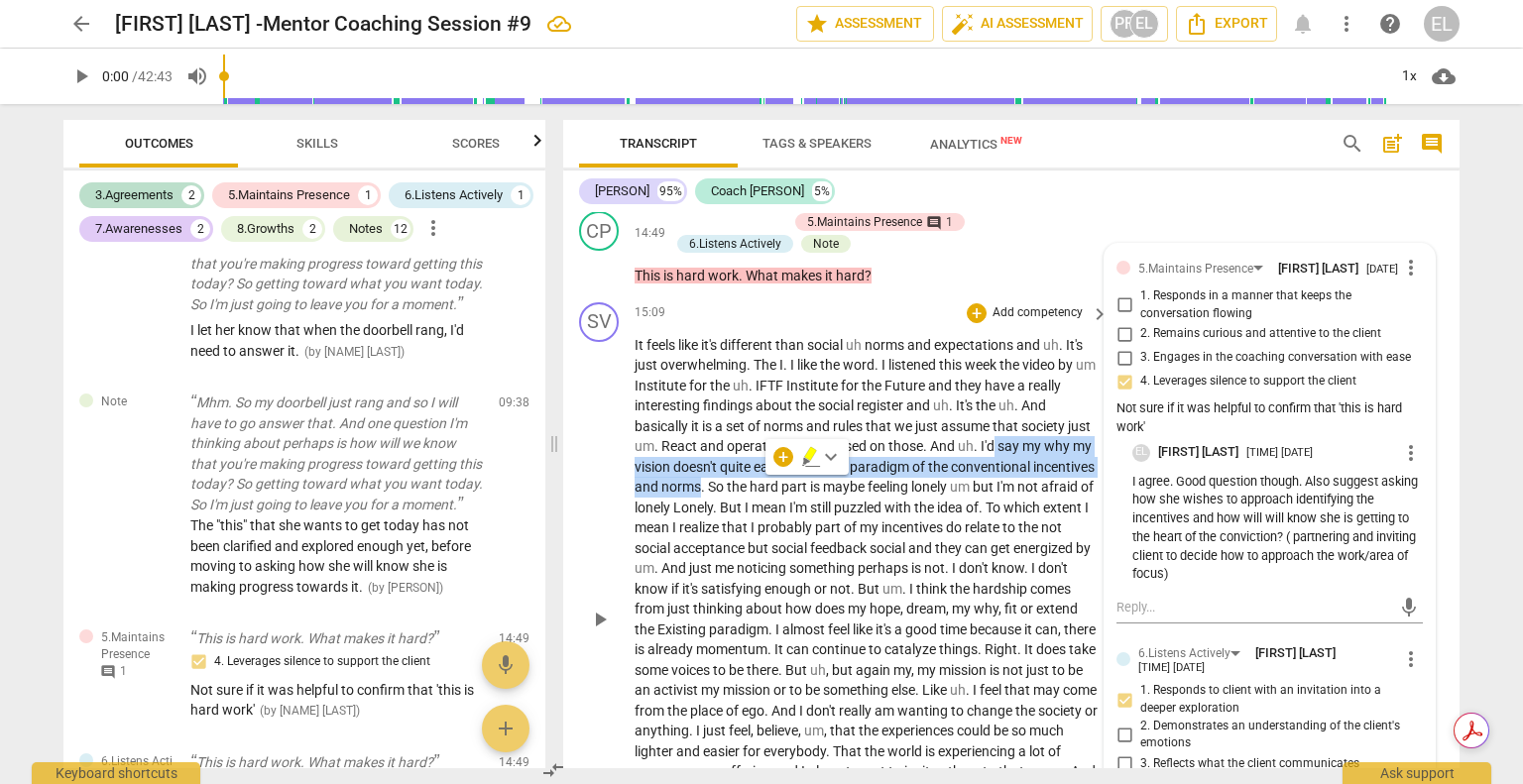 click 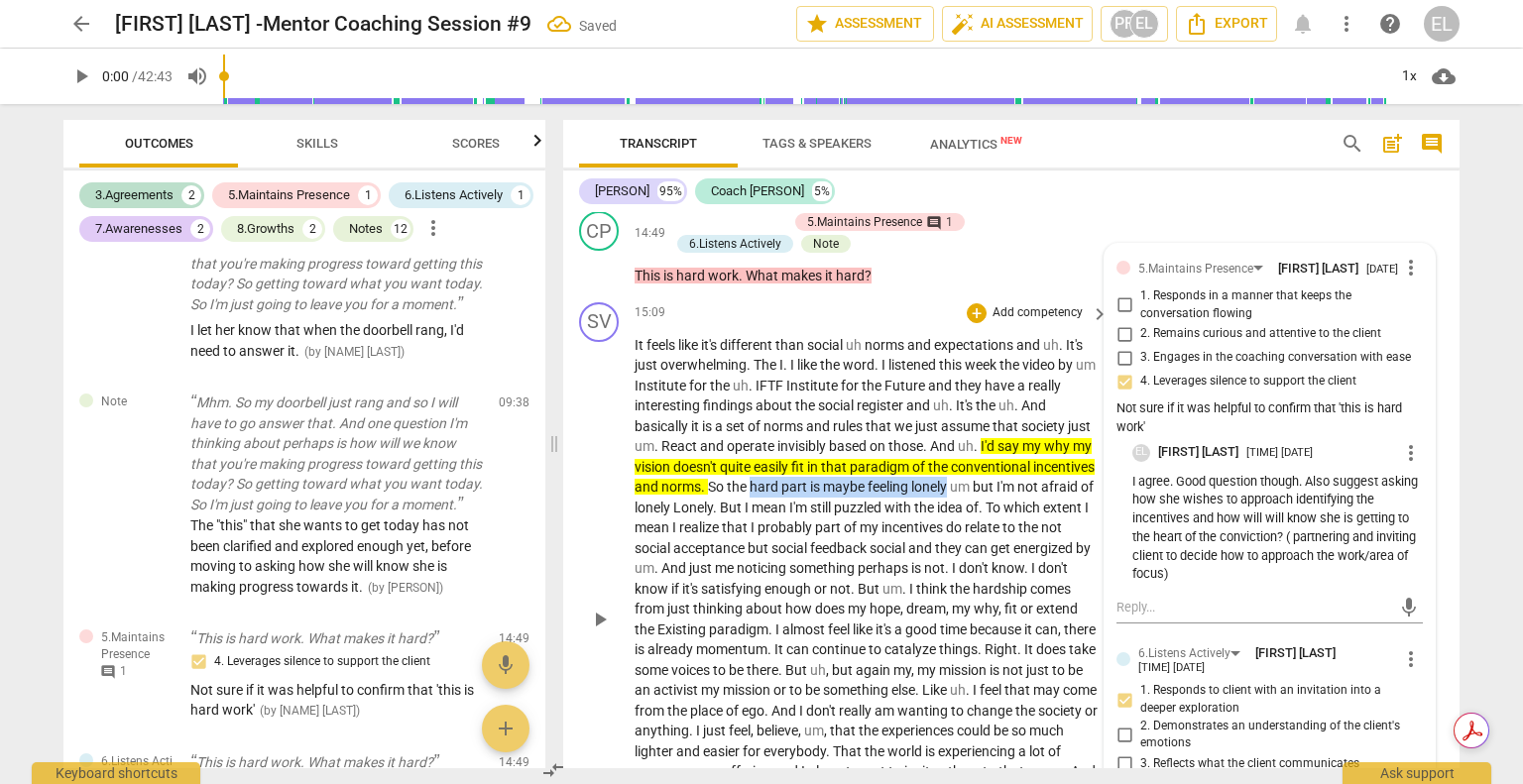 drag, startPoint x: 818, startPoint y: 483, endPoint x: 1012, endPoint y: 488, distance: 194.06442 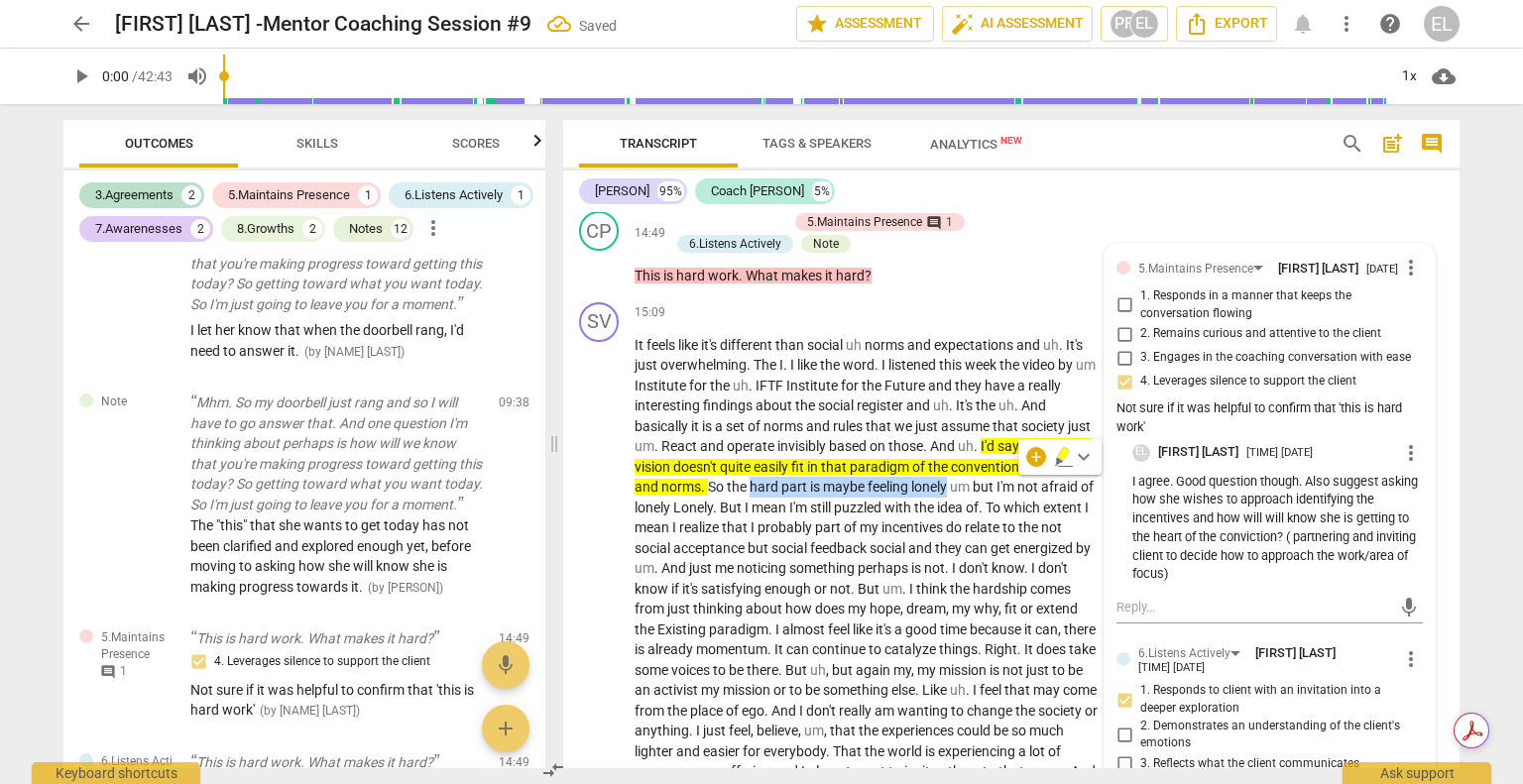 click 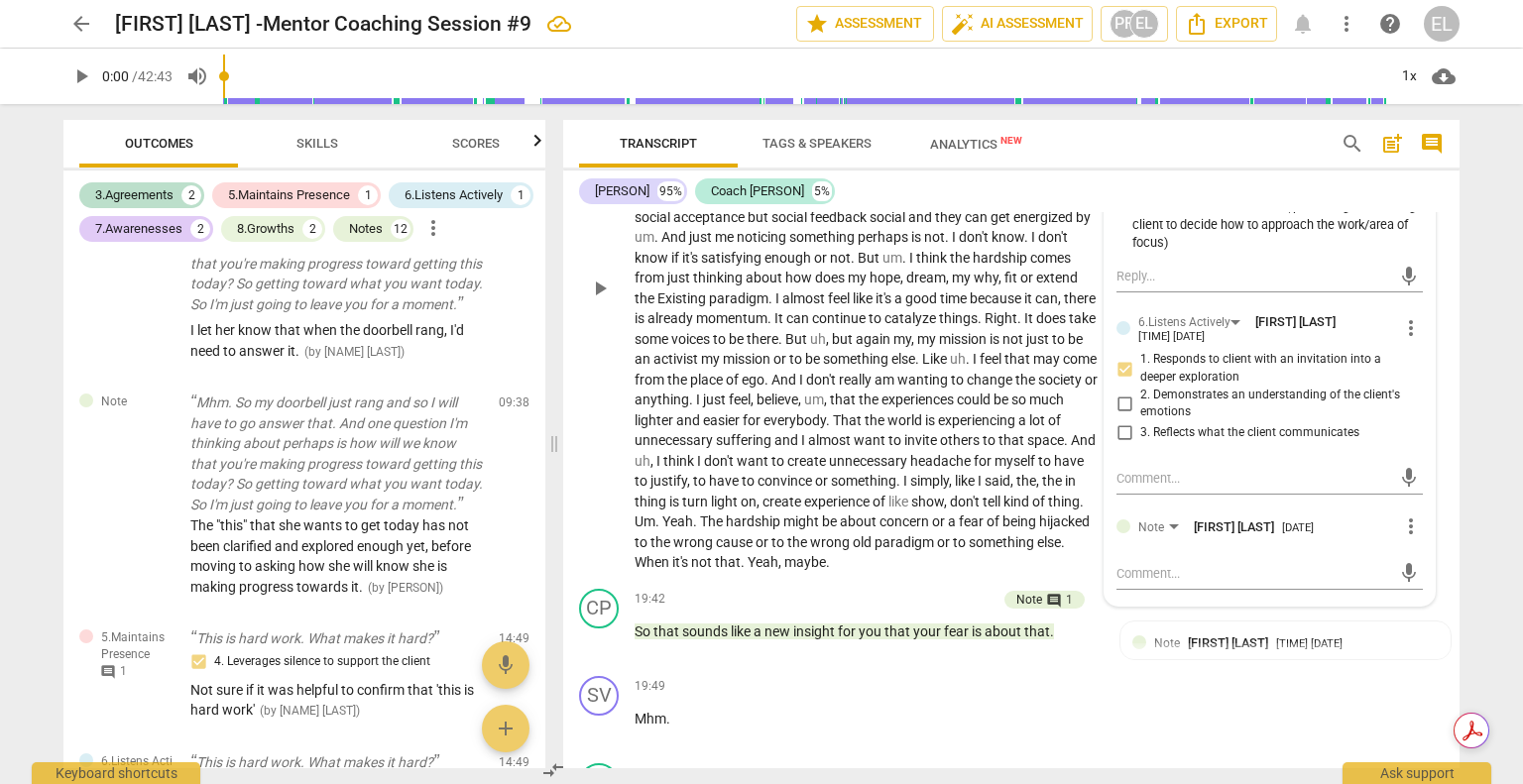 scroll, scrollTop: 2973, scrollLeft: 0, axis: vertical 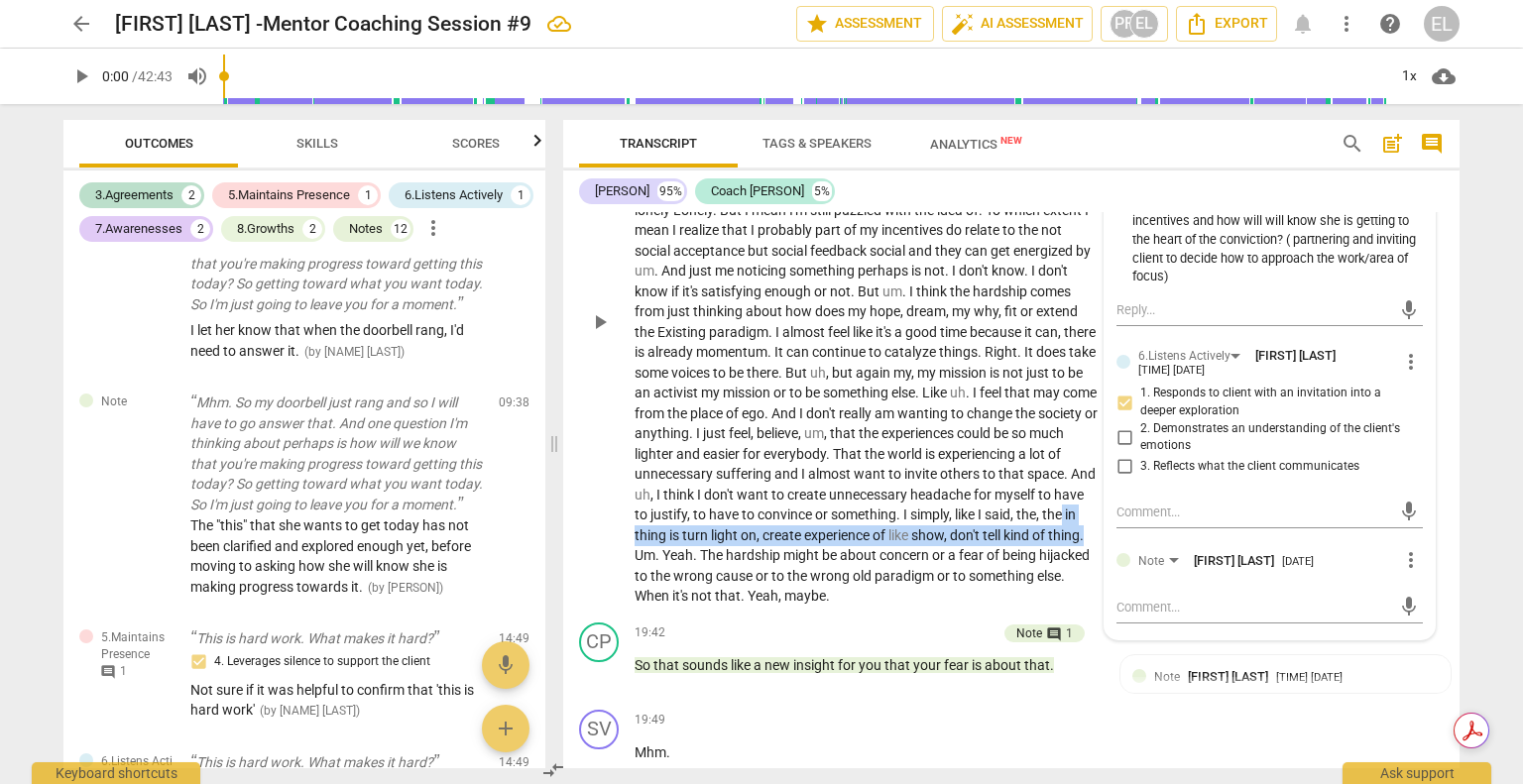 drag, startPoint x: 869, startPoint y: 530, endPoint x: 916, endPoint y: 546, distance: 49.648766 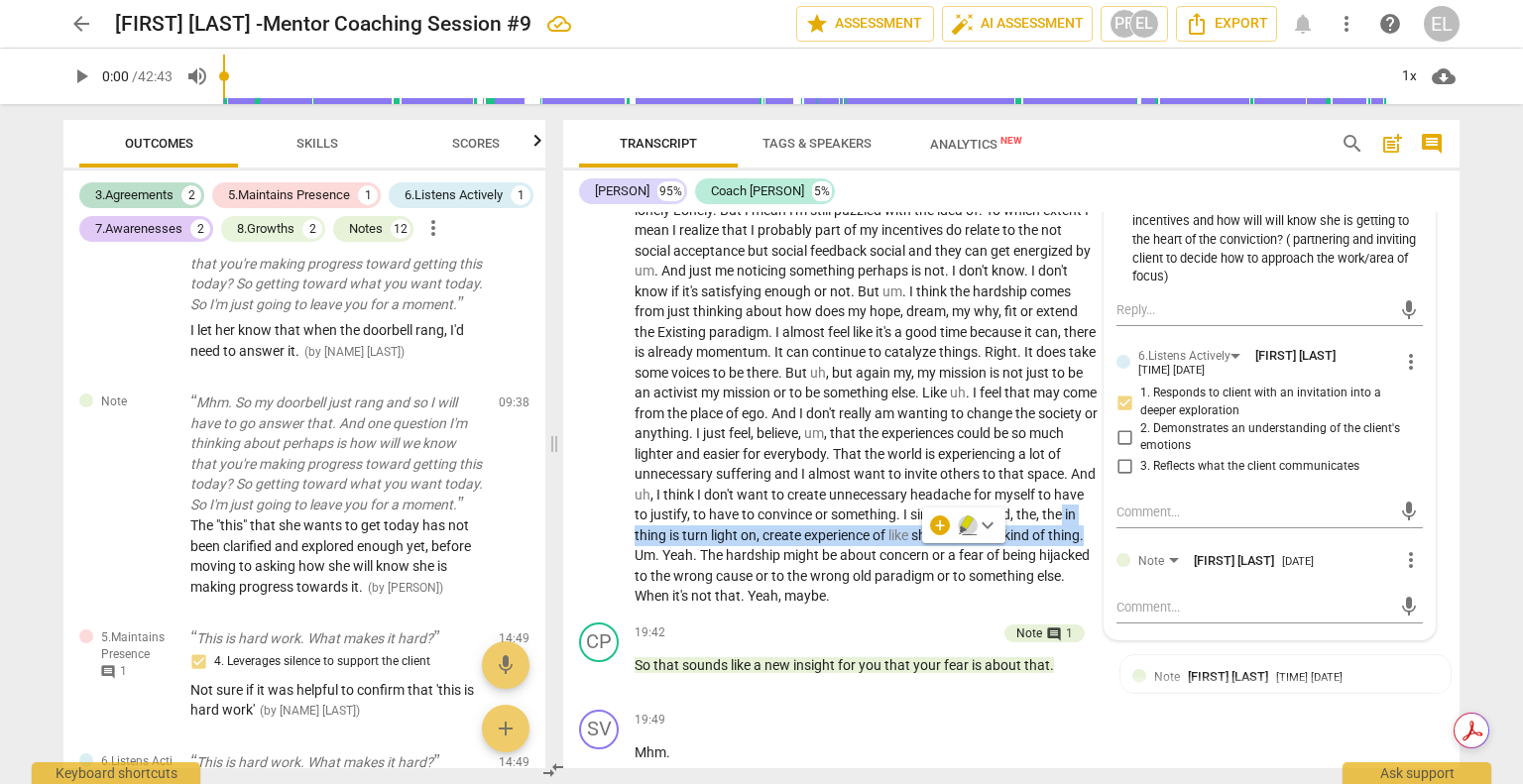 click 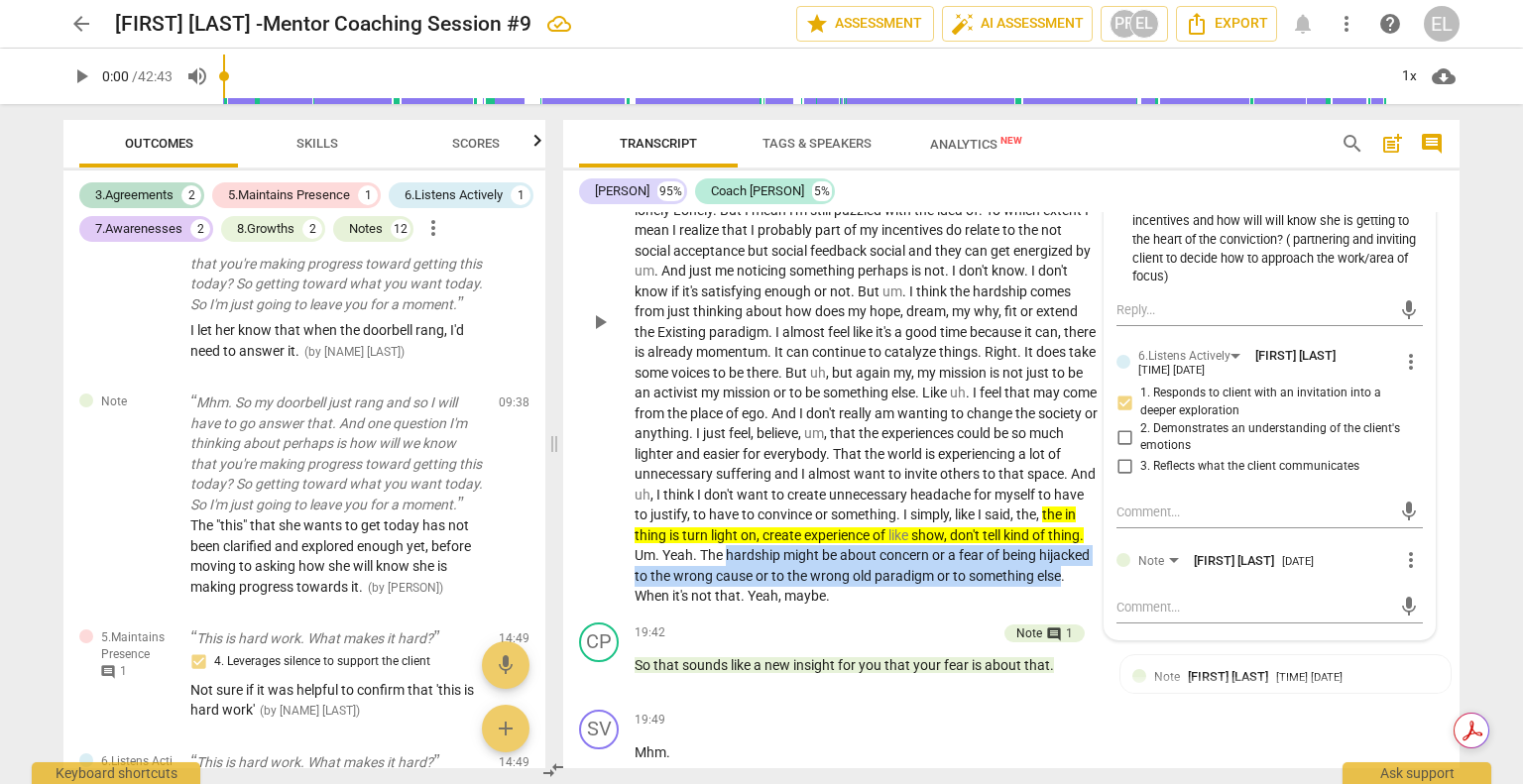 drag, startPoint x: 1015, startPoint y: 552, endPoint x: 925, endPoint y: 593, distance: 98.89894 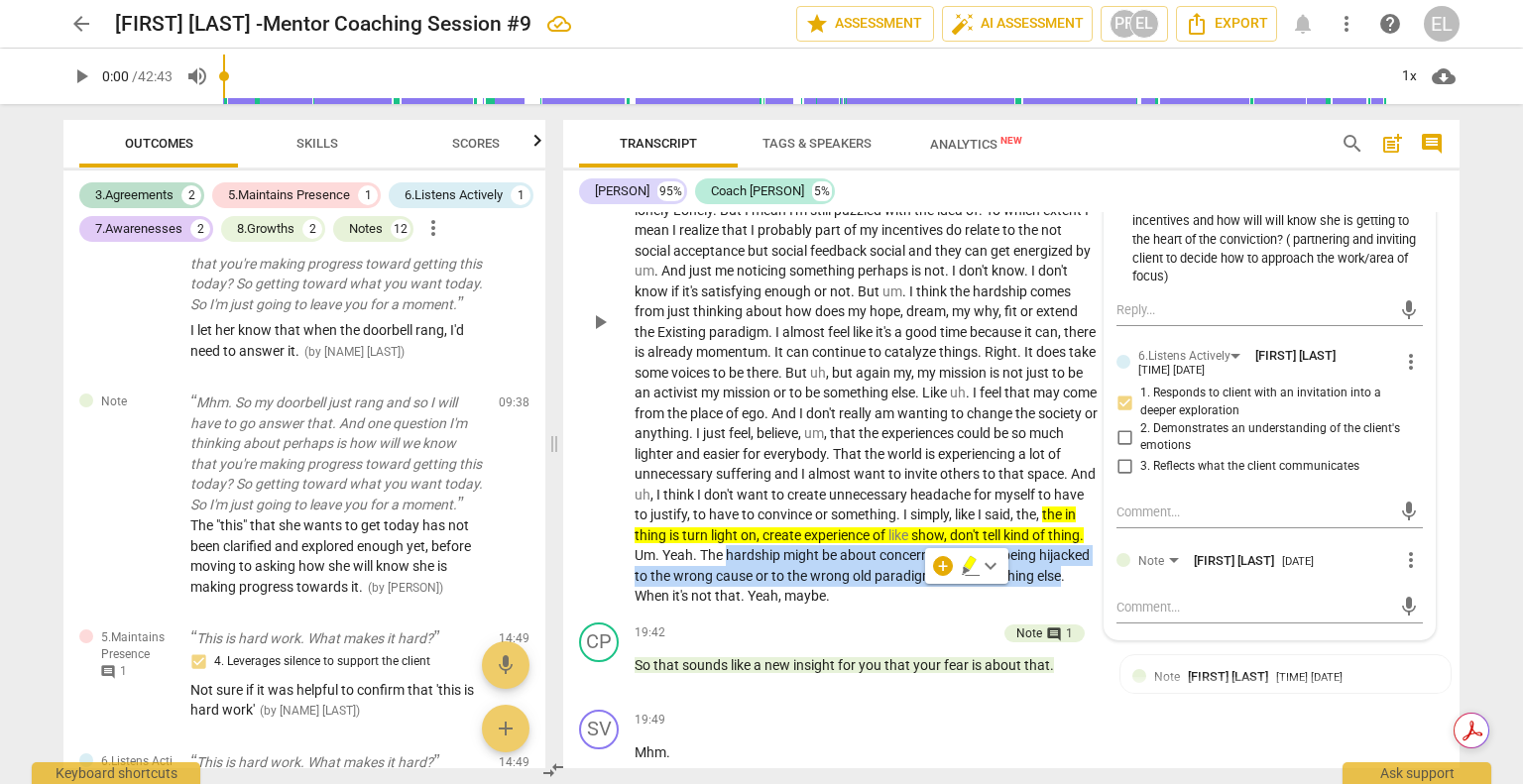click 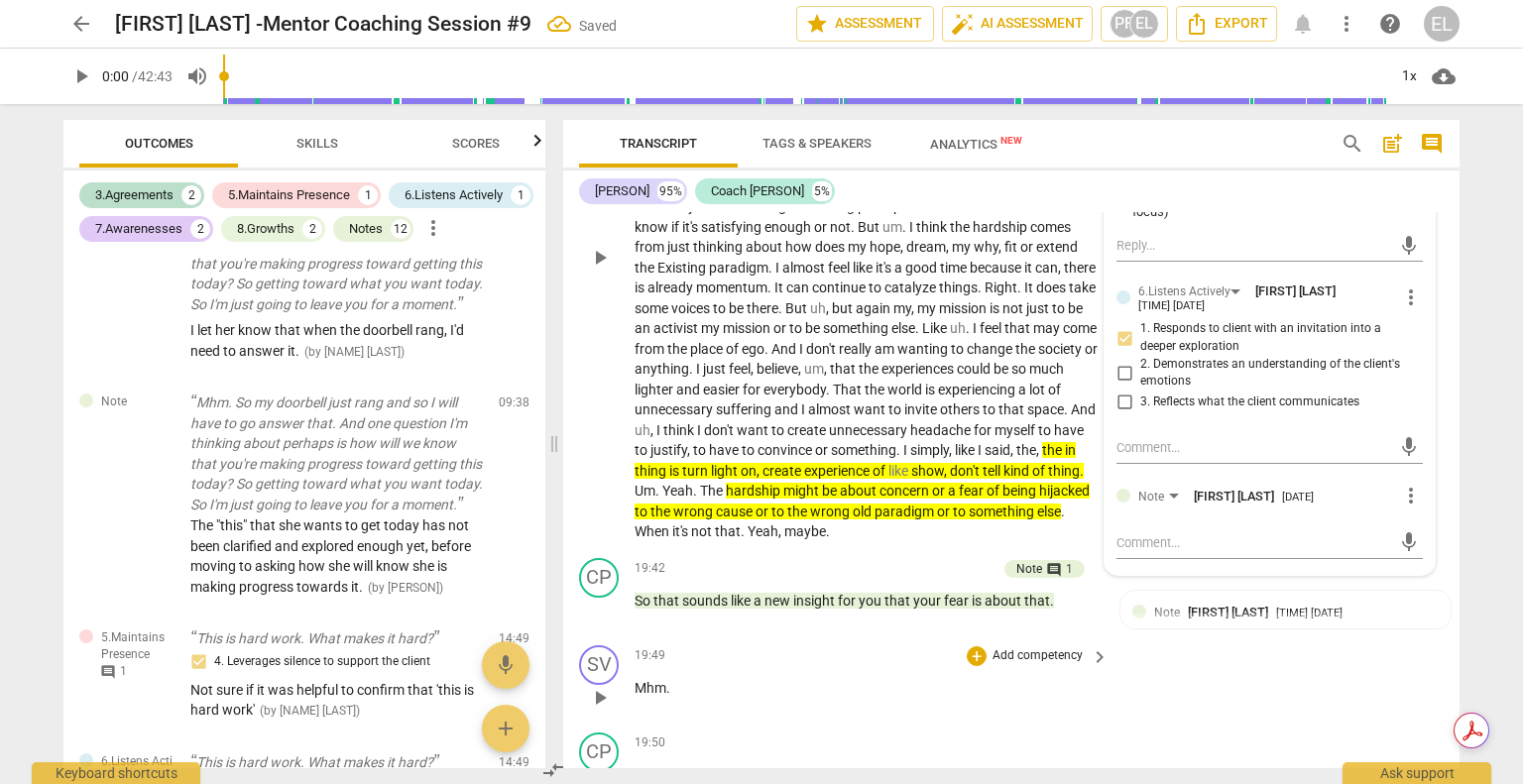 scroll, scrollTop: 3073, scrollLeft: 0, axis: vertical 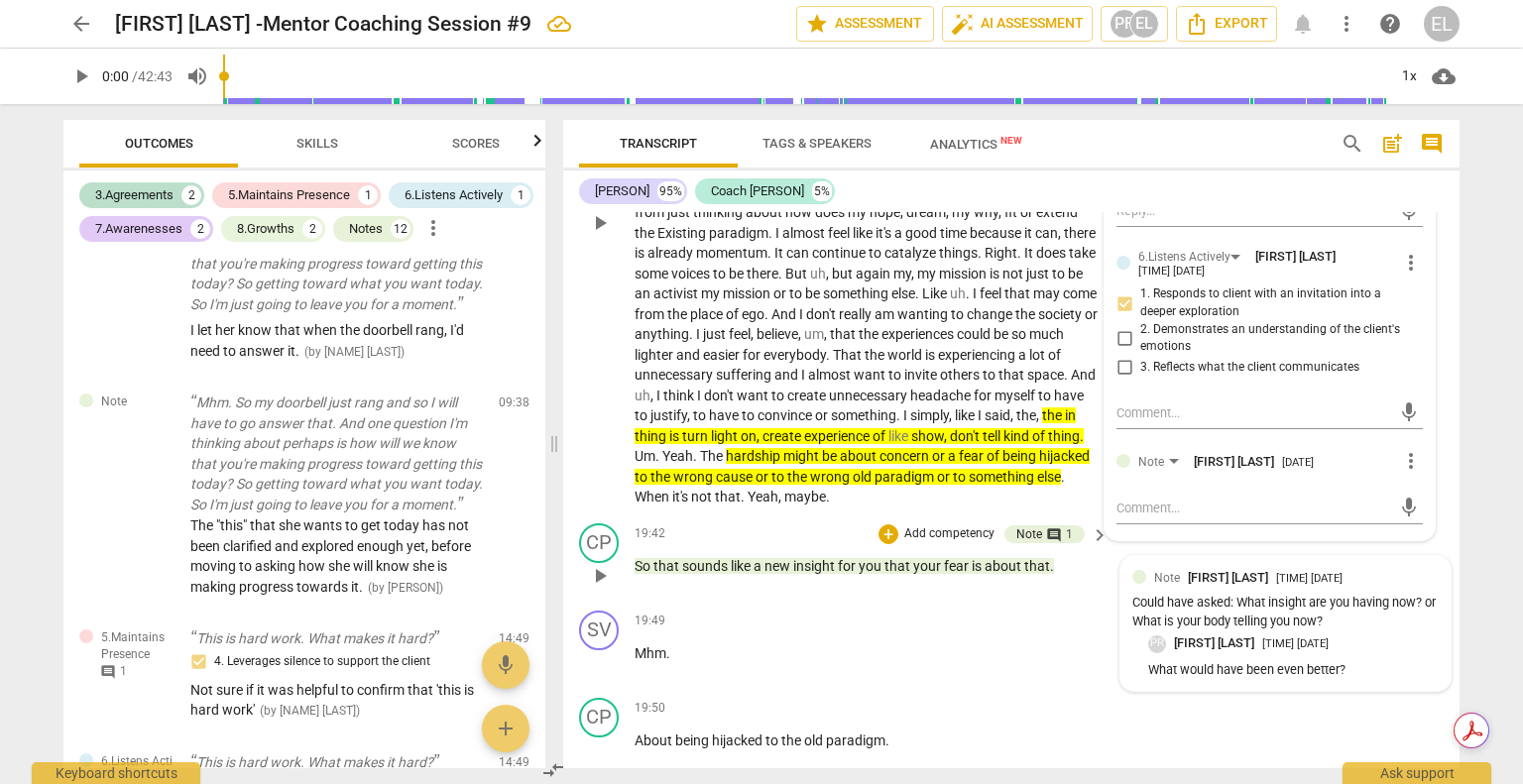 click on "[FIRST] [LAST]" at bounding box center [1228, 577] 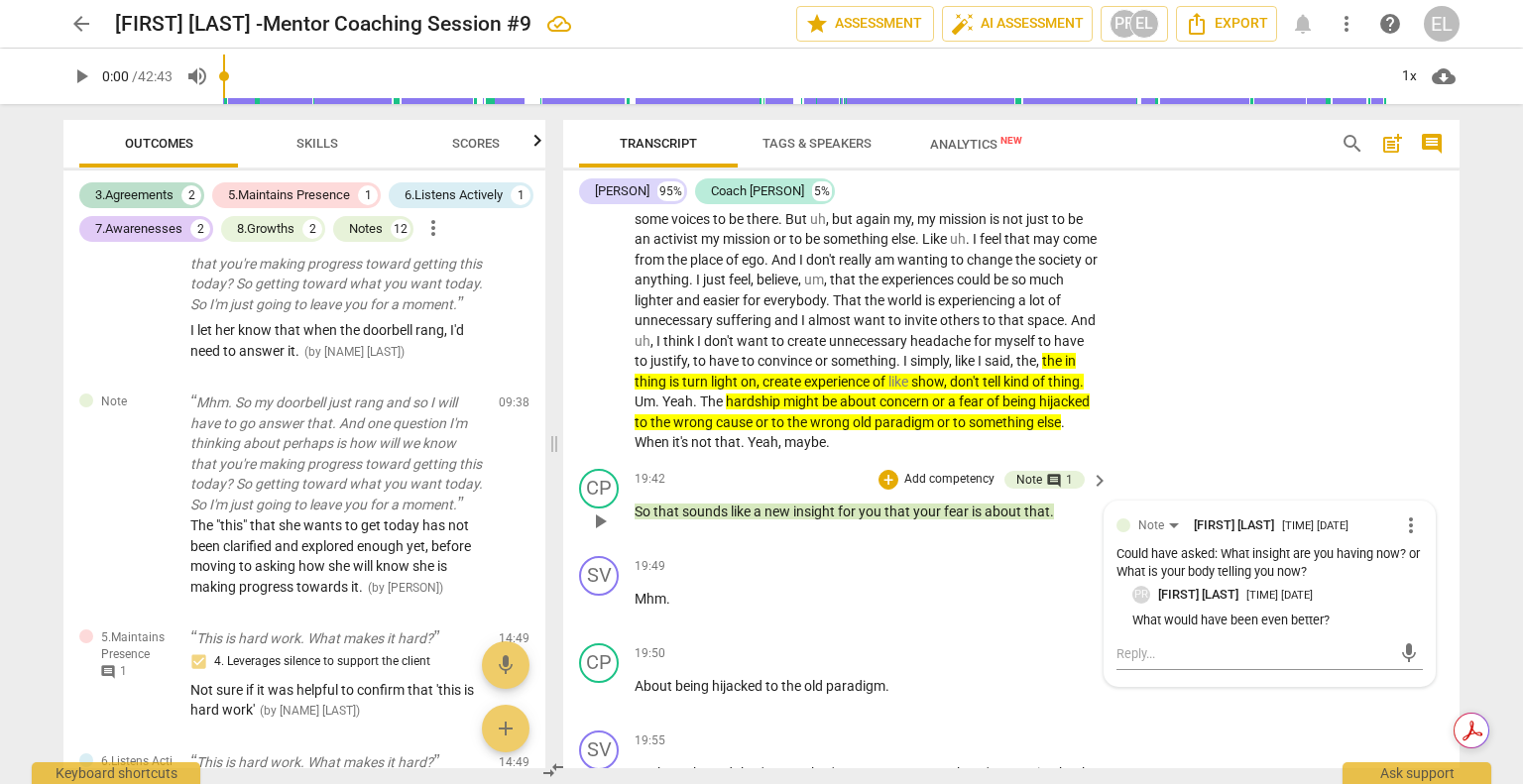 scroll, scrollTop: 3172, scrollLeft: 0, axis: vertical 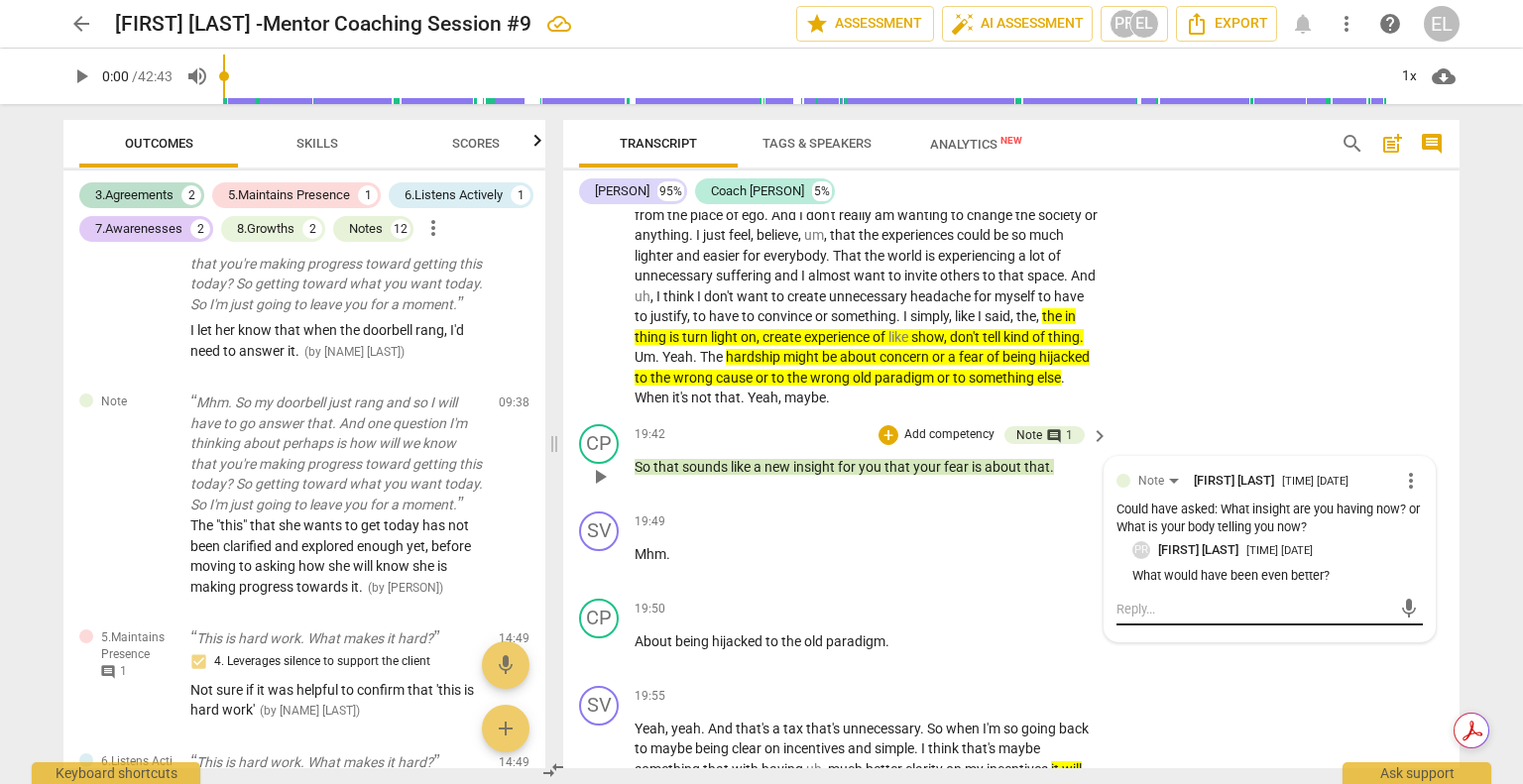 click on "mic" at bounding box center (1269, 610) 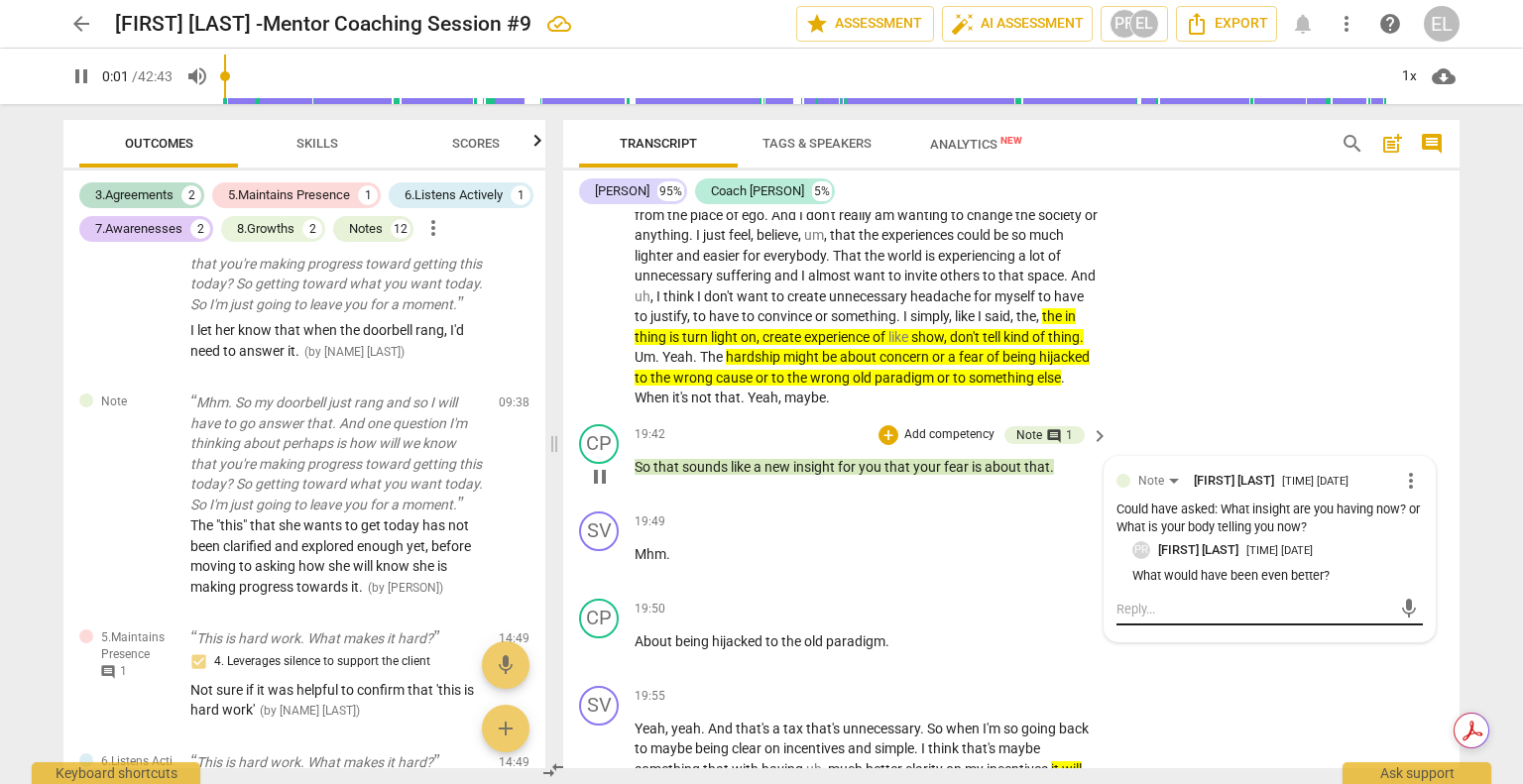 click at bounding box center [1253, 609] 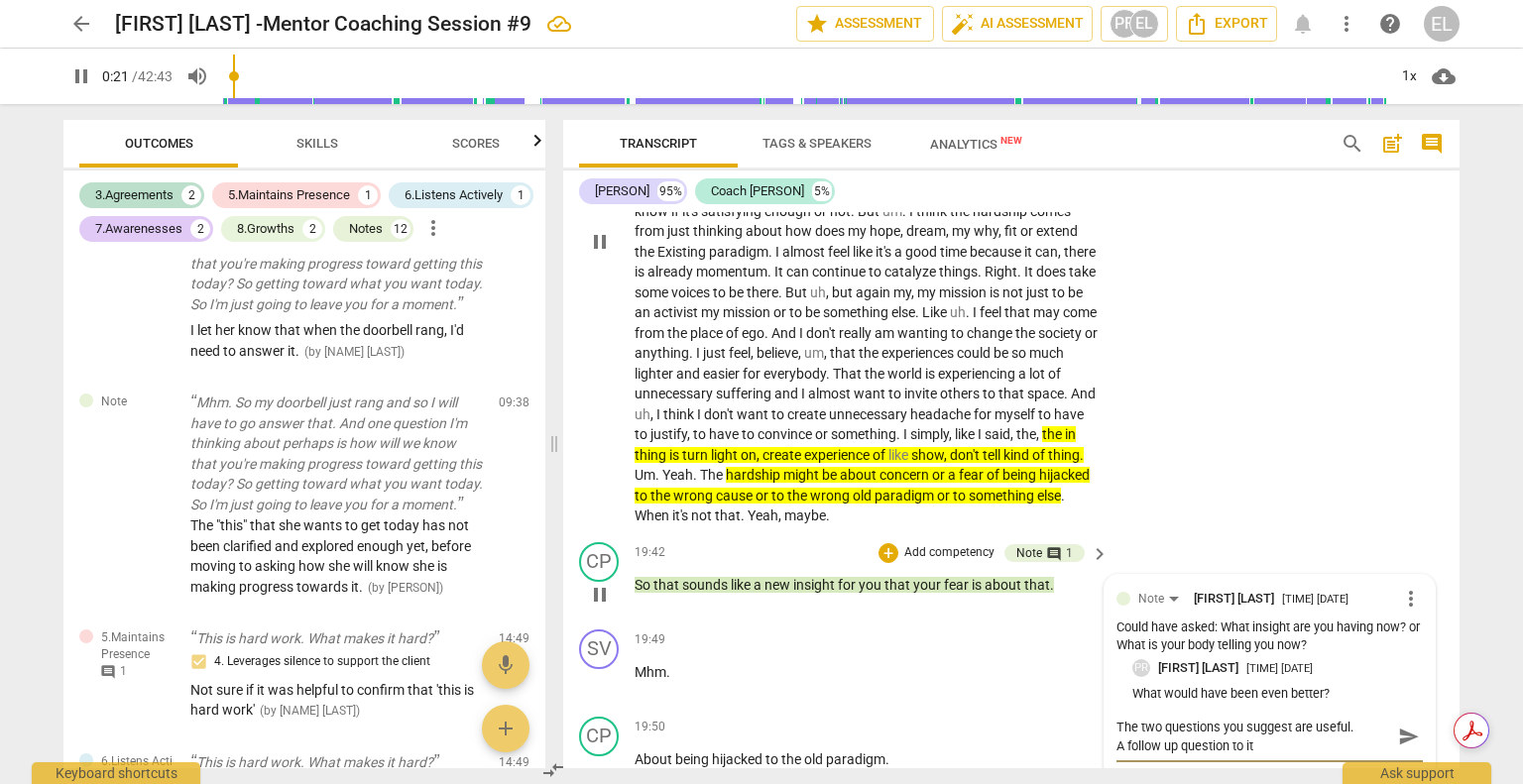 scroll, scrollTop: 3054, scrollLeft: 0, axis: vertical 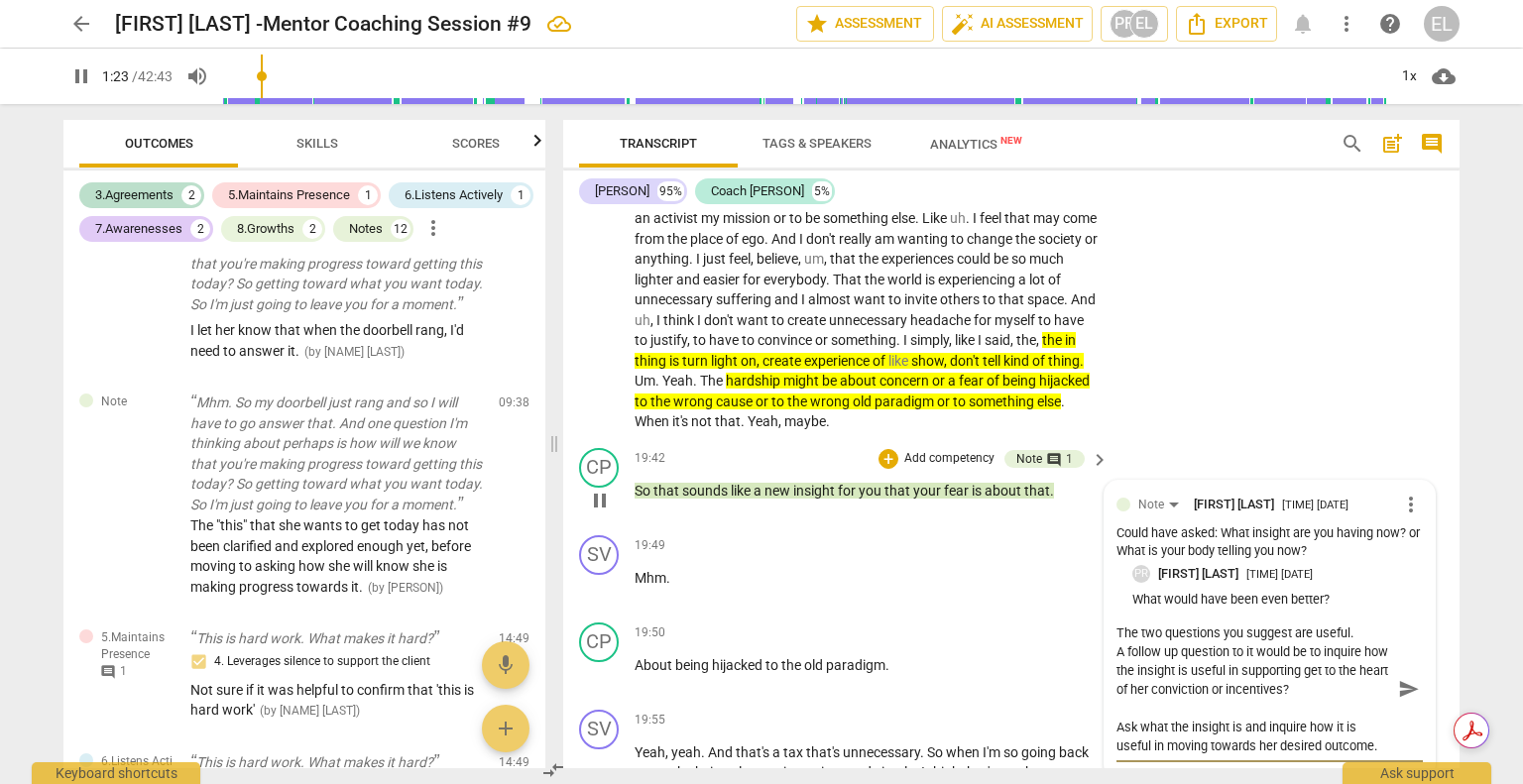 click on "send" at bounding box center (1409, 689) 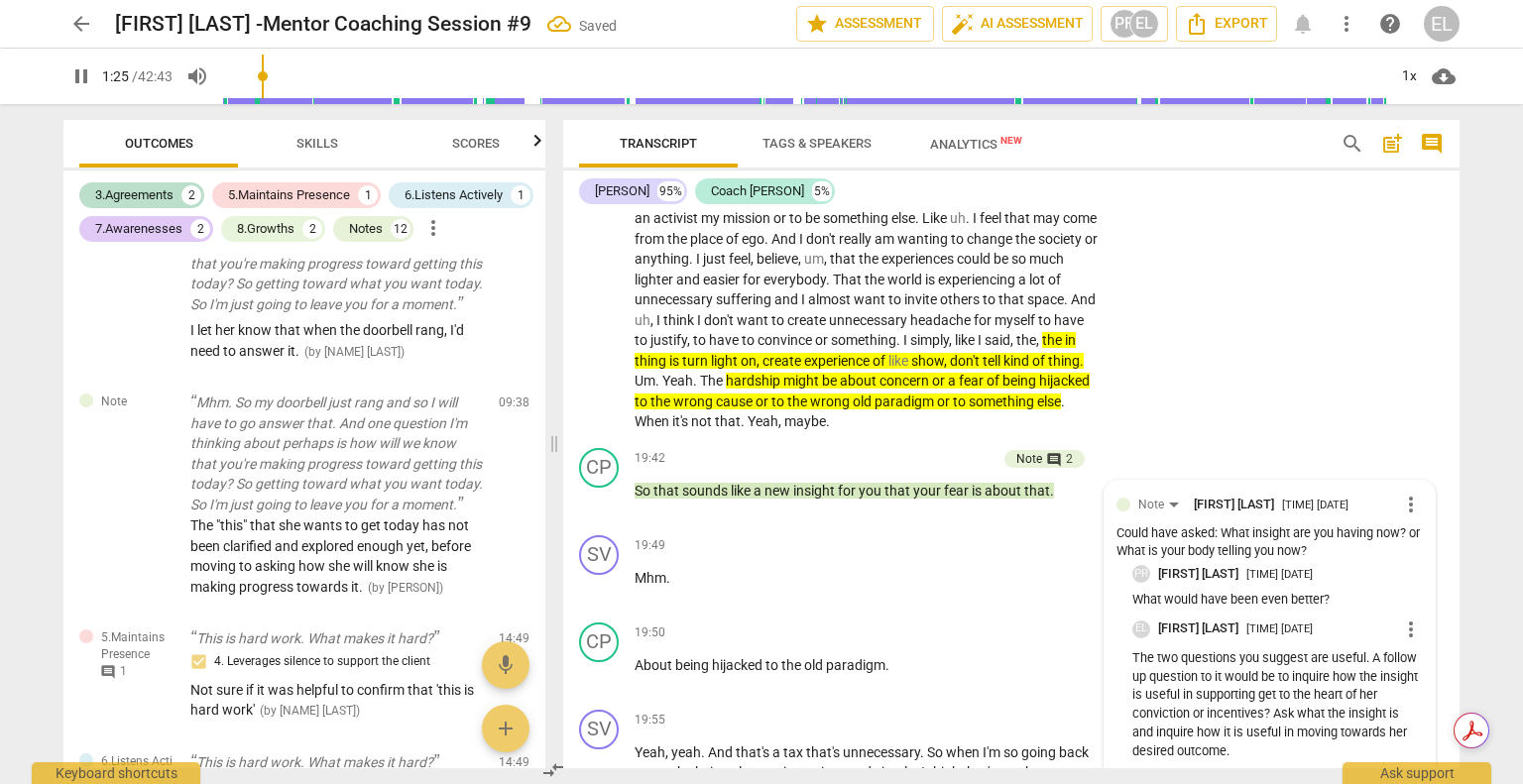 scroll, scrollTop: 495, scrollLeft: 0, axis: vertical 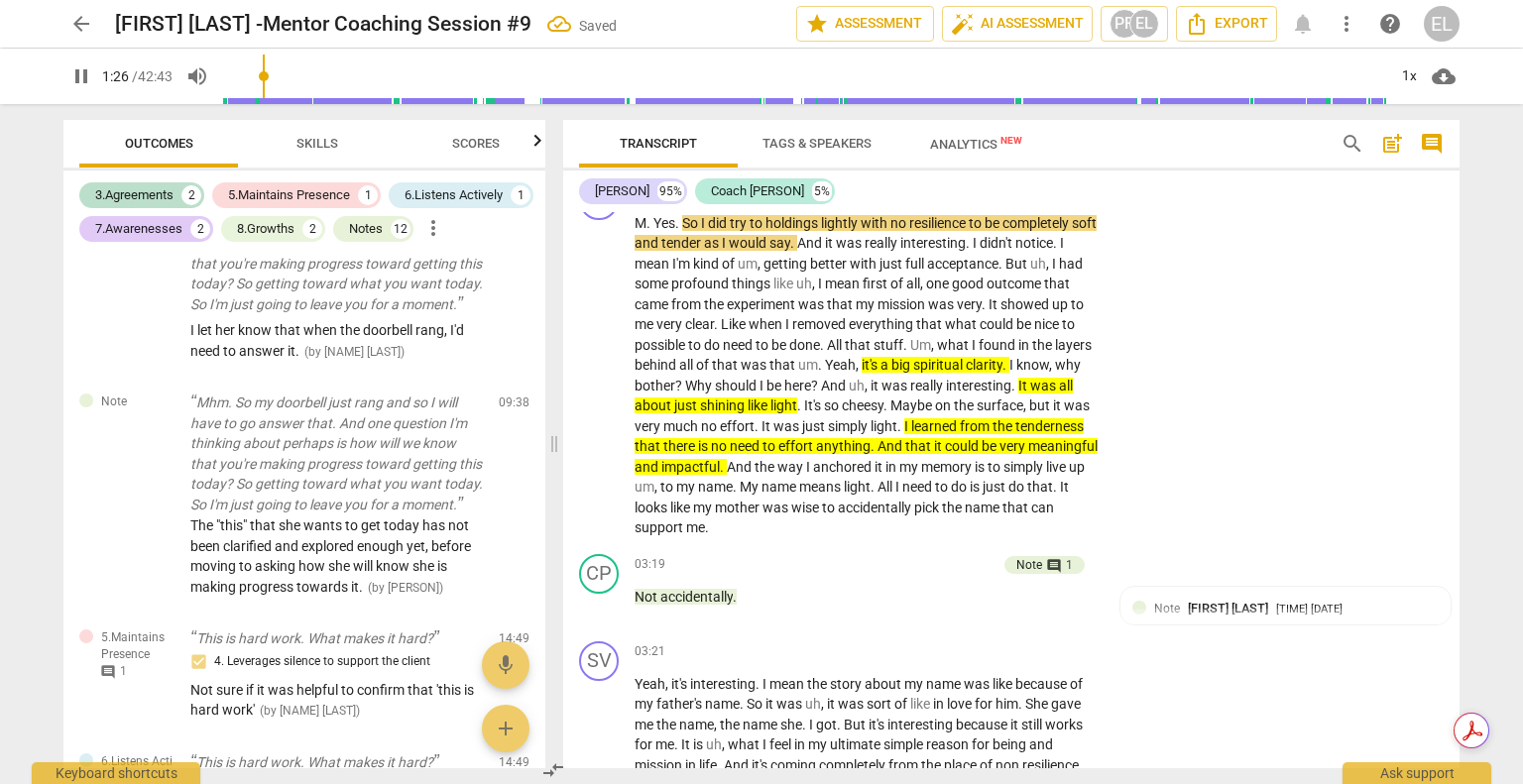 click on "pause" at bounding box center (81, 76) 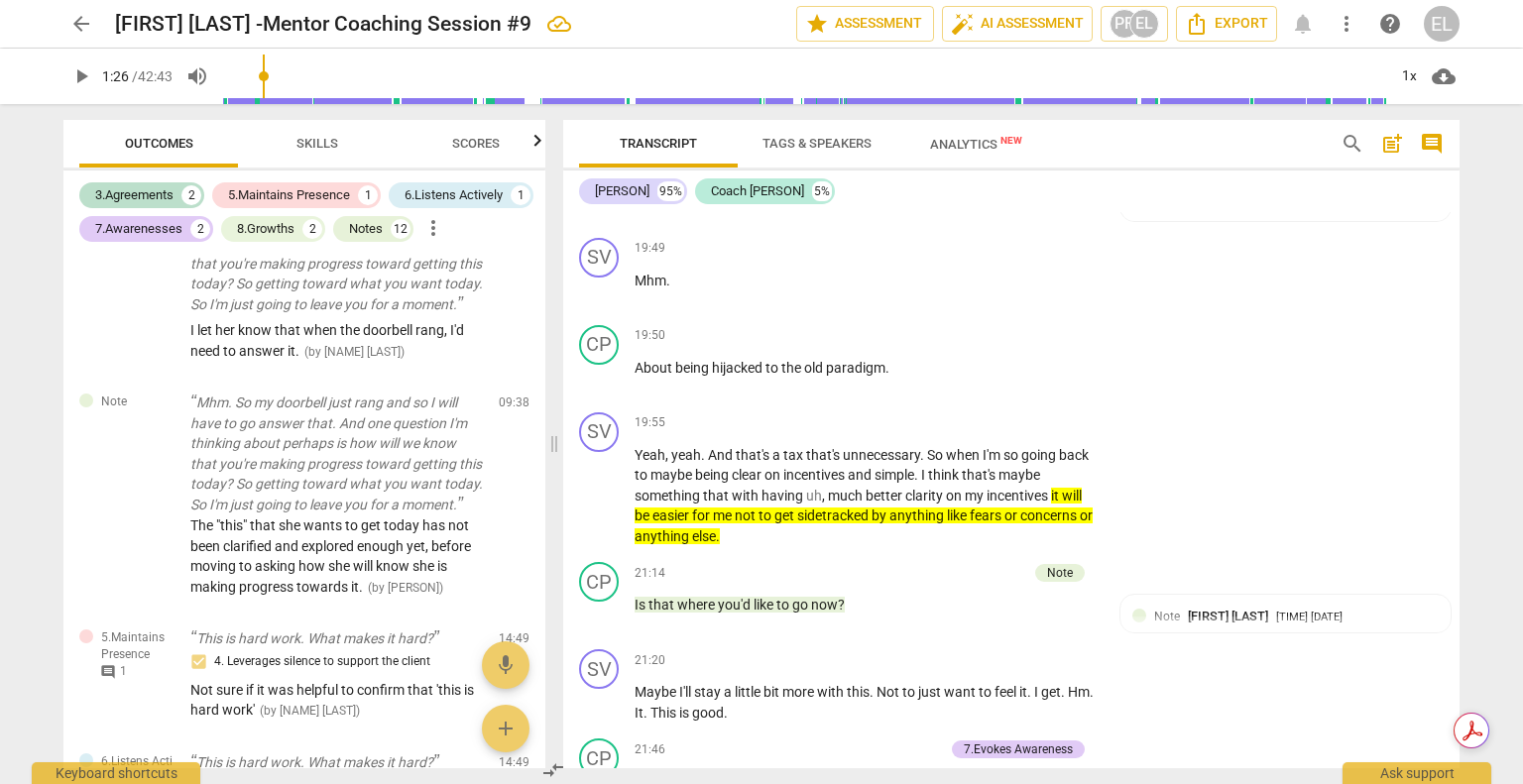 scroll, scrollTop: 3468, scrollLeft: 0, axis: vertical 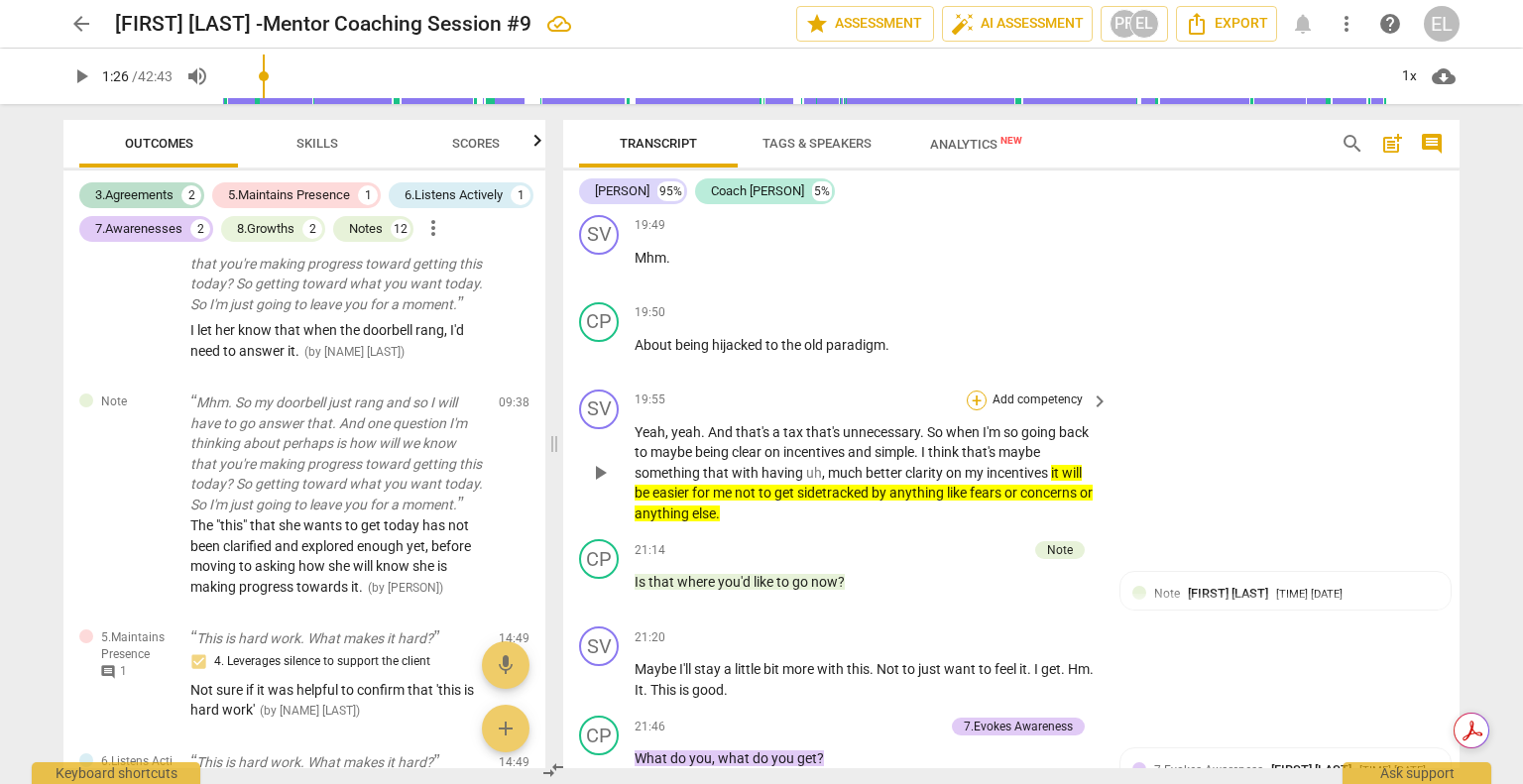 click on "+" at bounding box center [977, 400] 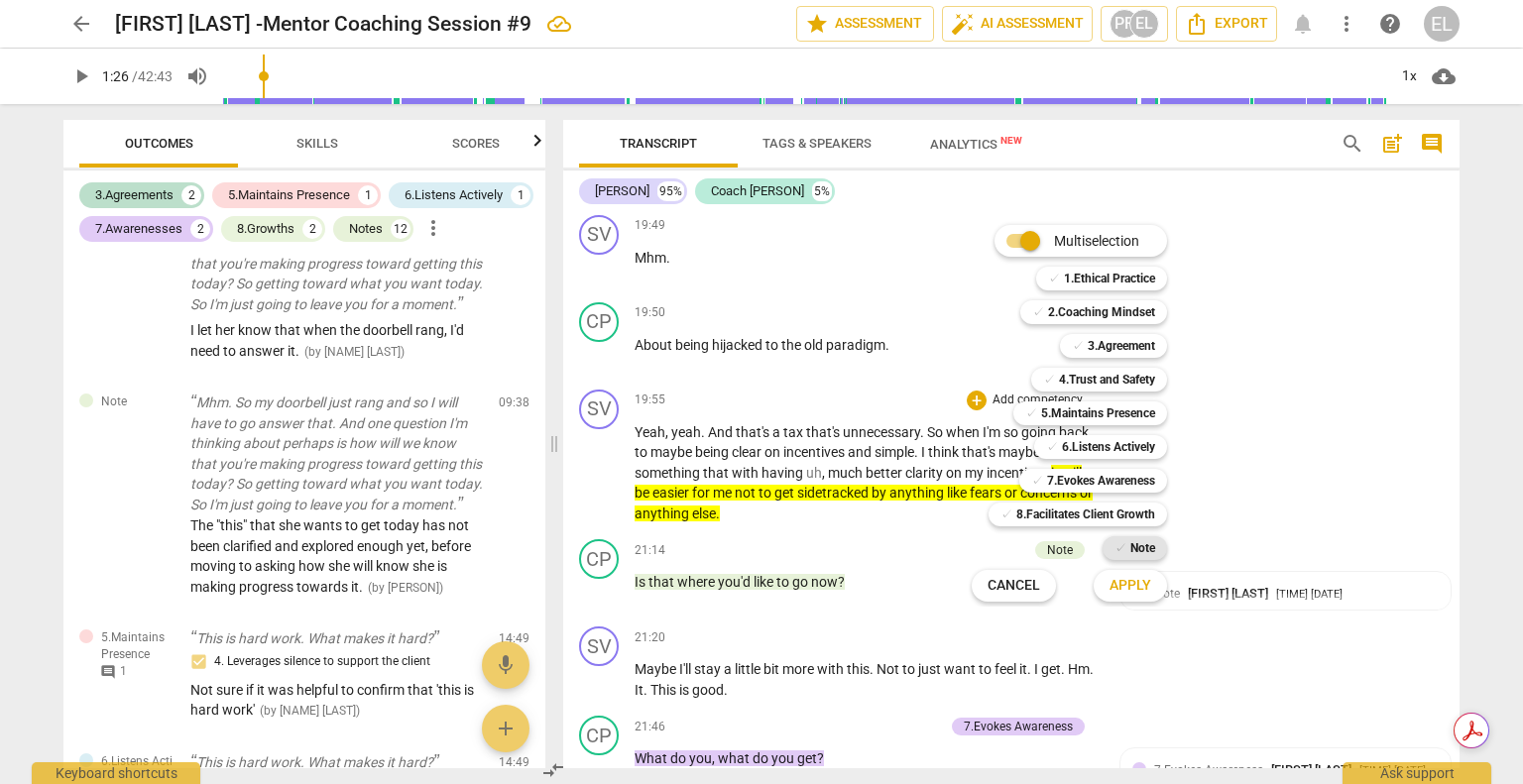 click on "Note" at bounding box center [1142, 548] 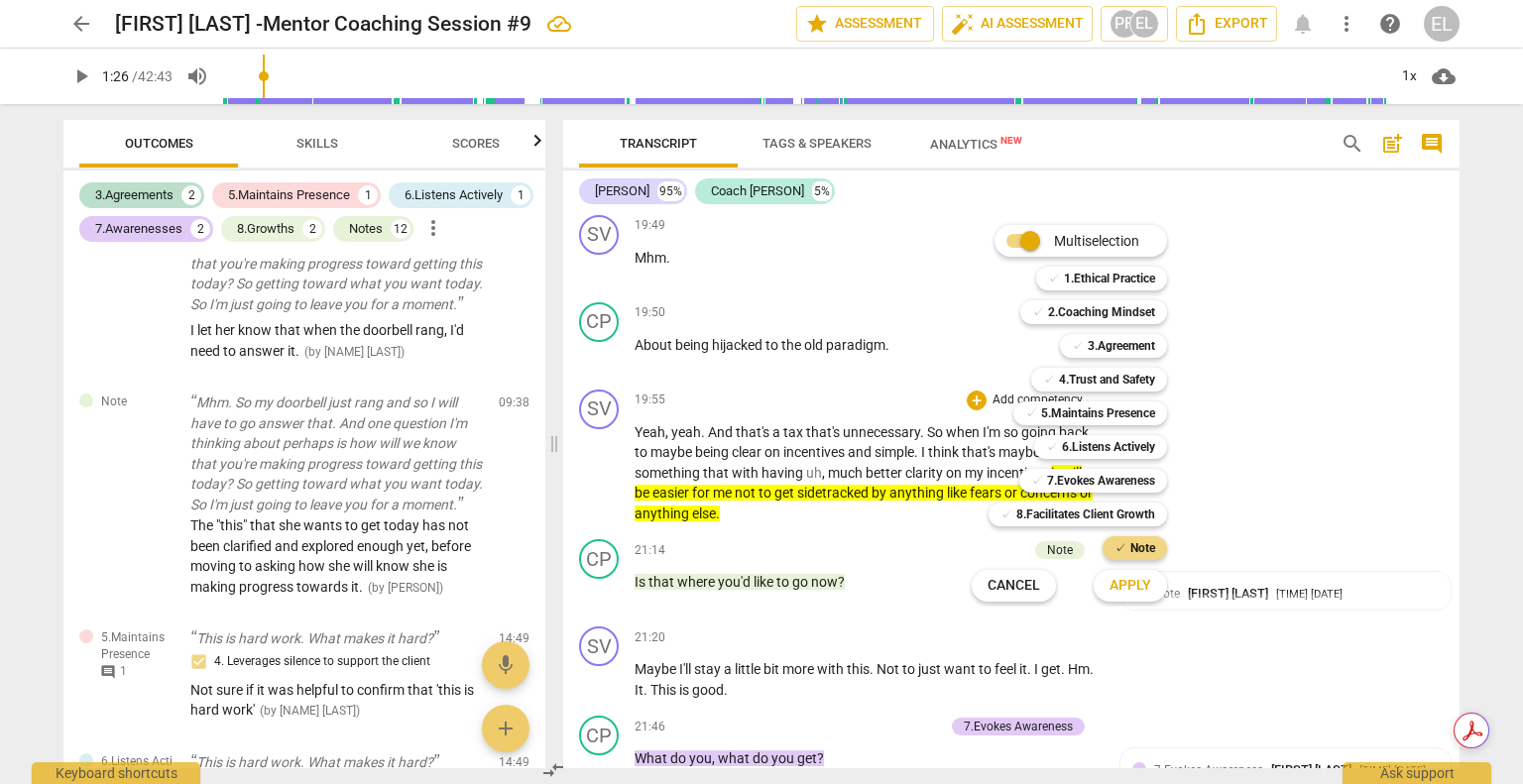 drag, startPoint x: 1145, startPoint y: 582, endPoint x: 1253, endPoint y: 481, distance: 147.86818 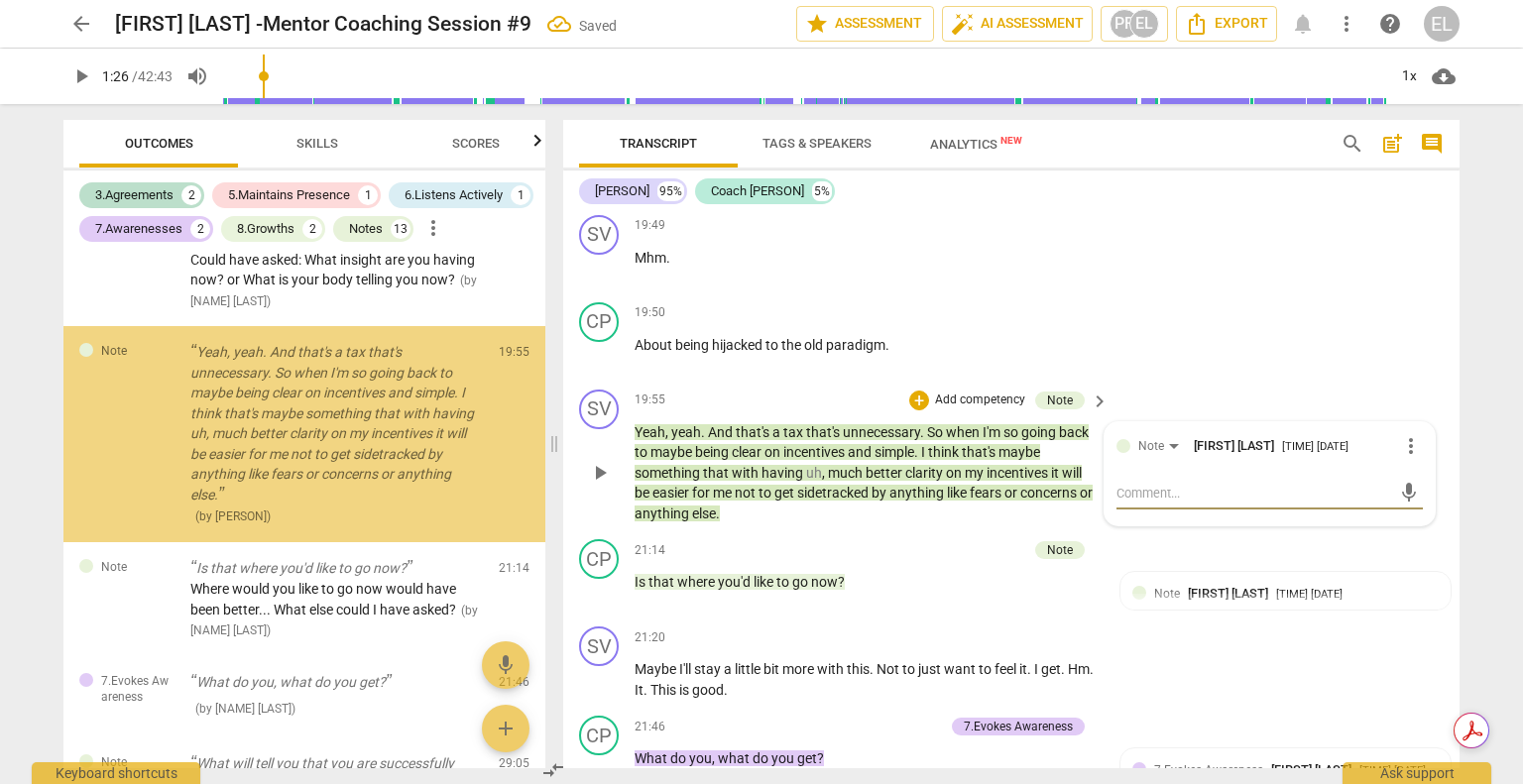 scroll, scrollTop: 2184, scrollLeft: 0, axis: vertical 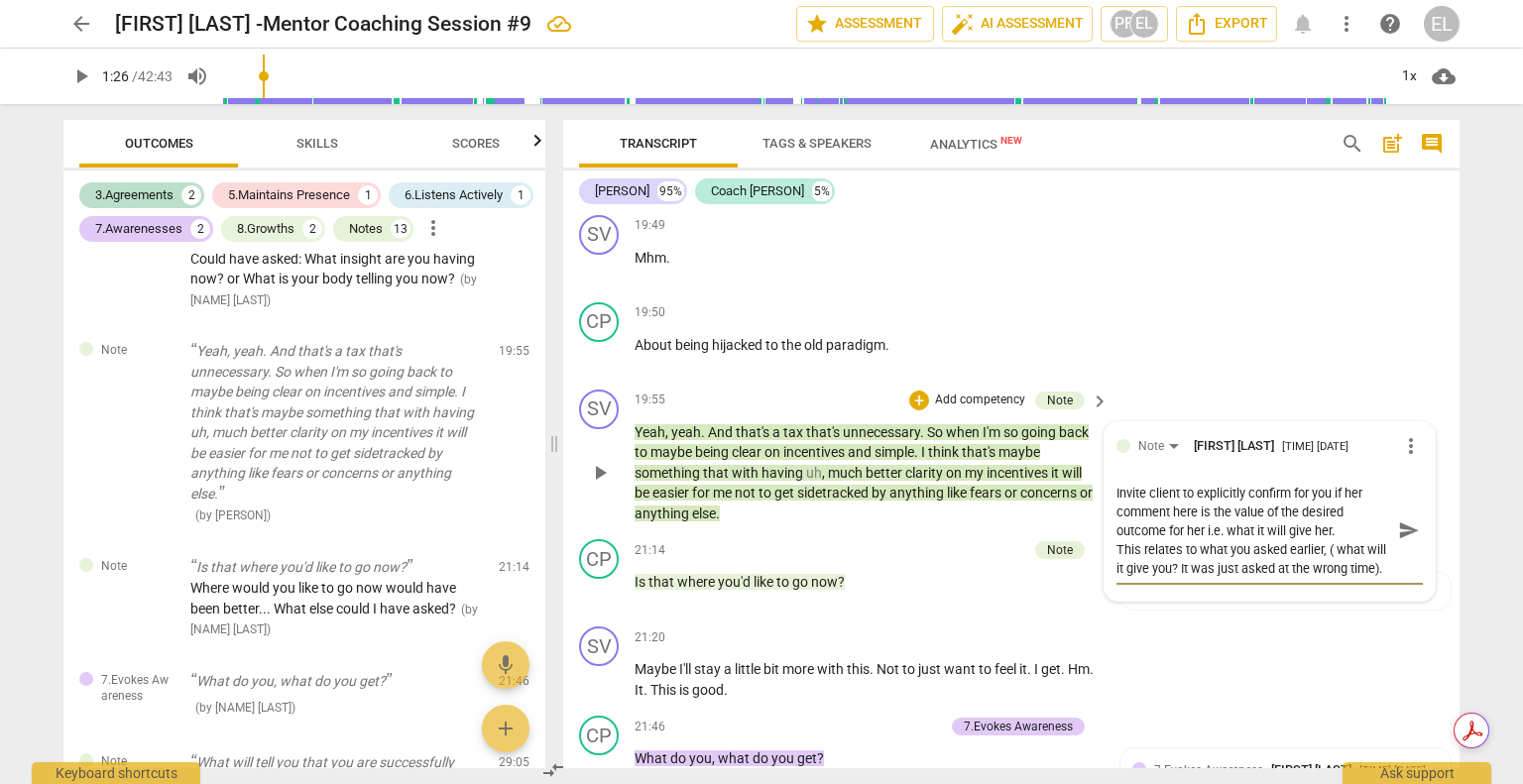 drag, startPoint x: 1400, startPoint y: 544, endPoint x: 1288, endPoint y: 407, distance: 176.9548 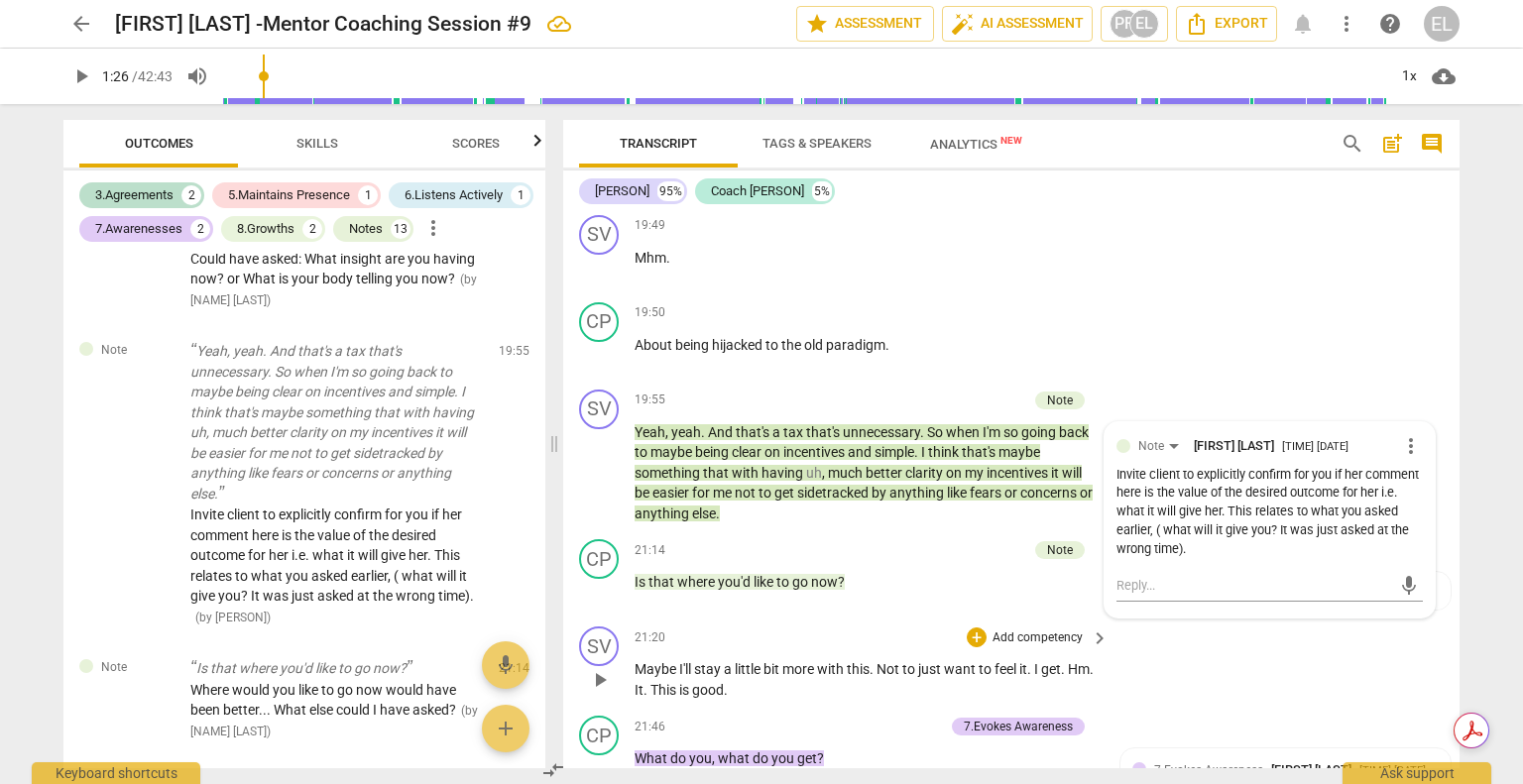 click on "SV play_arrow pause [TIME] + Add competency keyboard_arrow_right Maybe I'll stay a little bit more with this. Not to just want to feel it. I get. Hm. It. This is good." at bounding box center (1011, 663) 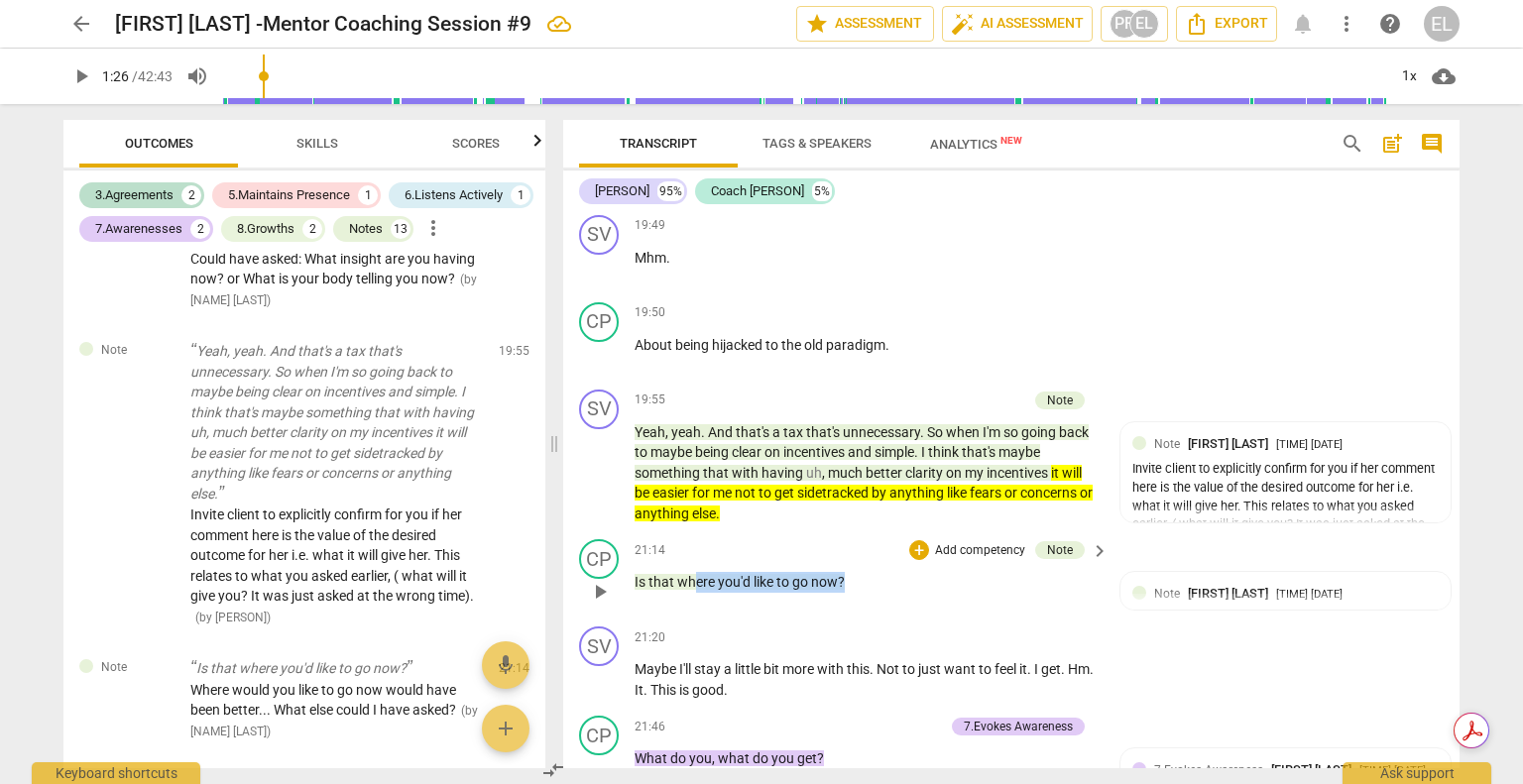 drag, startPoint x: 694, startPoint y: 592, endPoint x: 846, endPoint y: 592, distance: 152 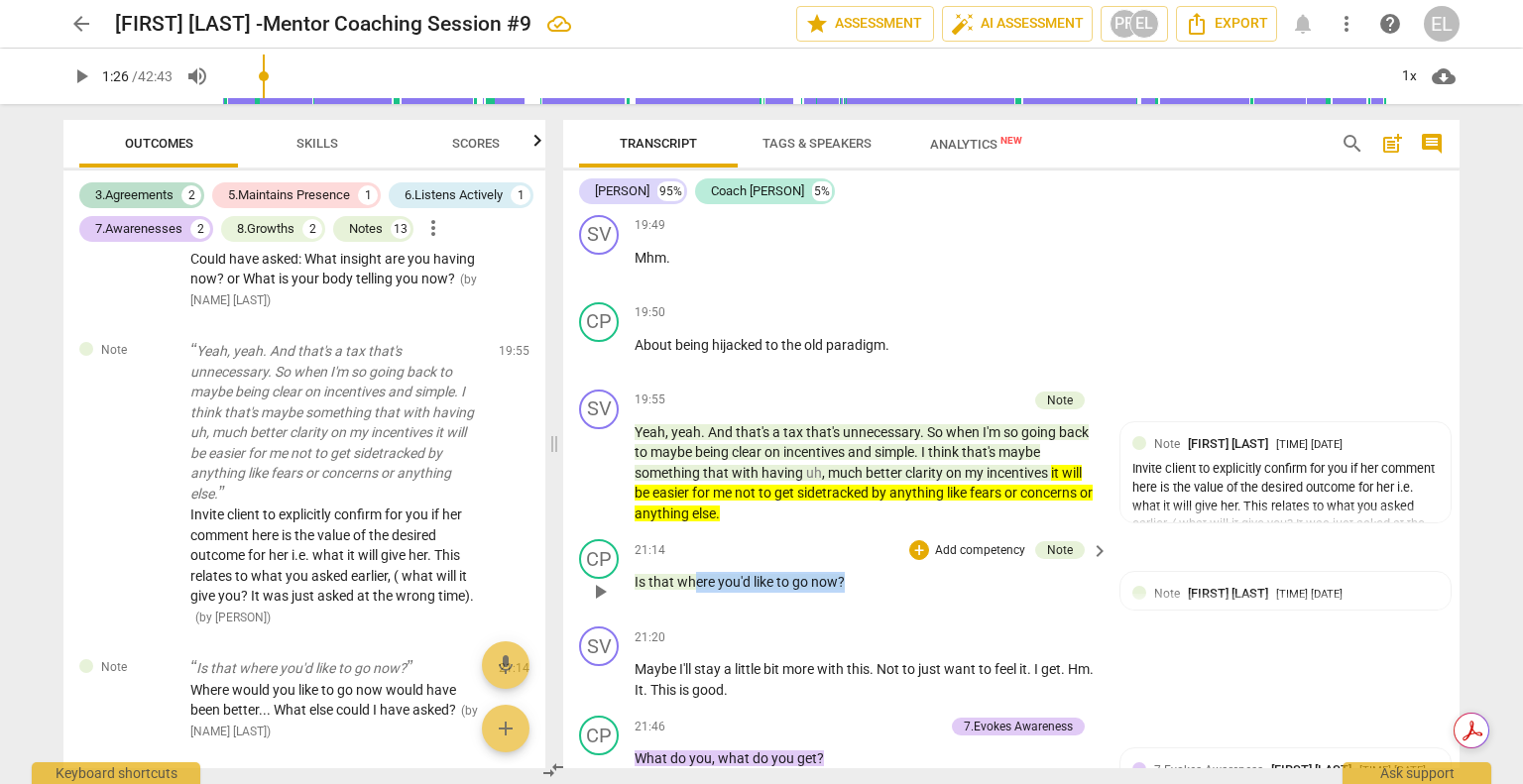 click on "Is that where you'd like to go now ?" at bounding box center [867, 582] 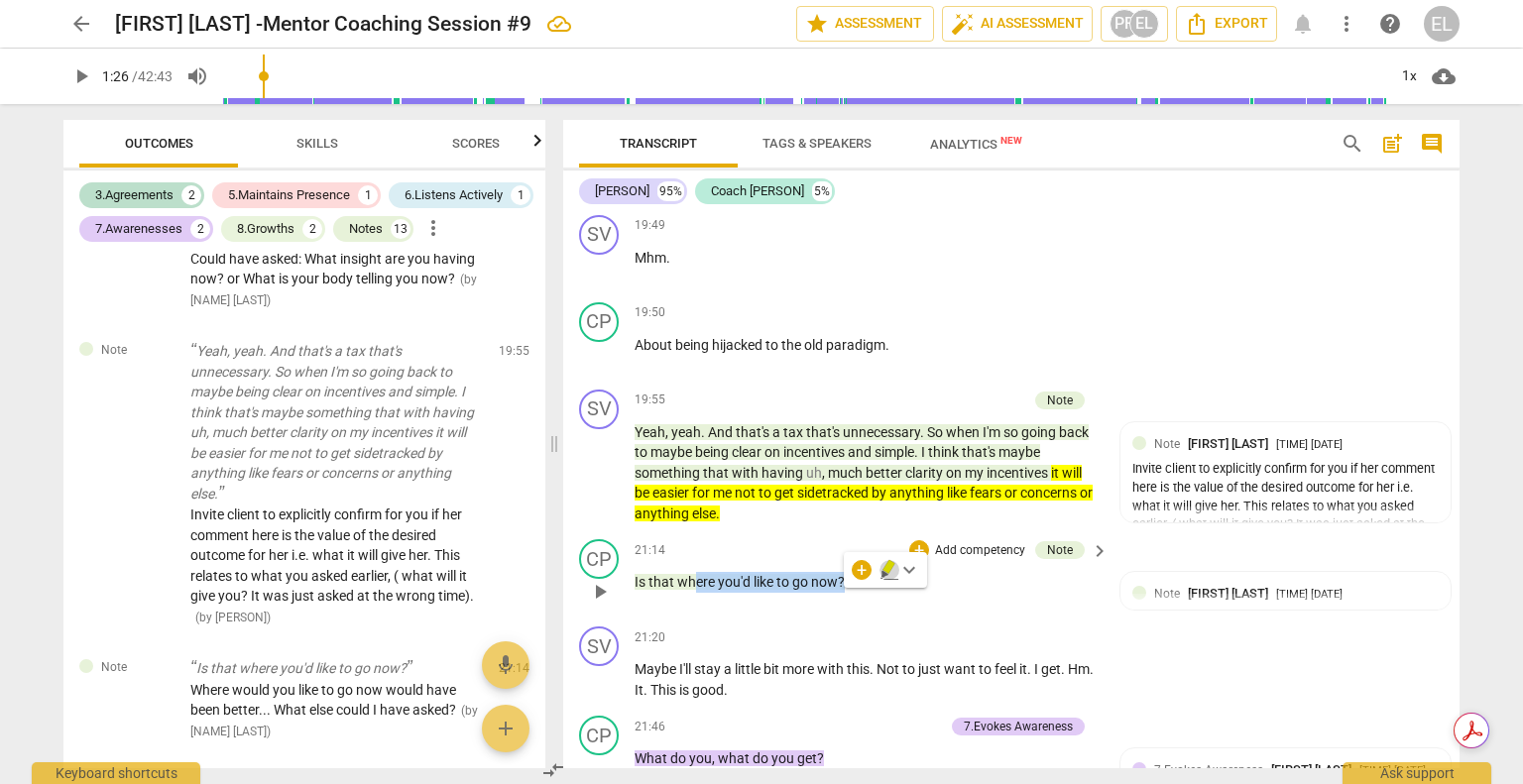 click 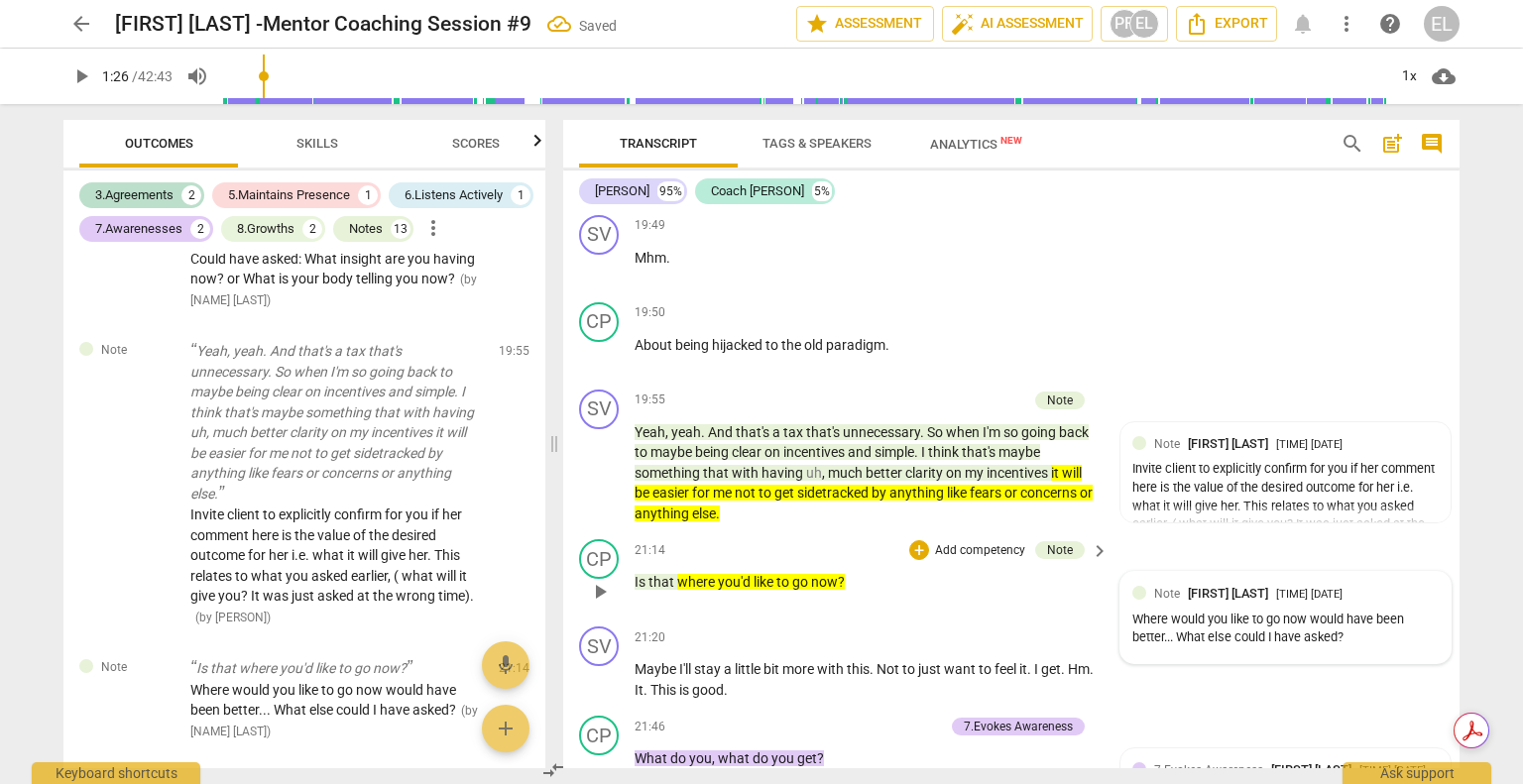 click on "Where would you like to go now would have been better...   What else could I have asked?" at bounding box center (1285, 629) 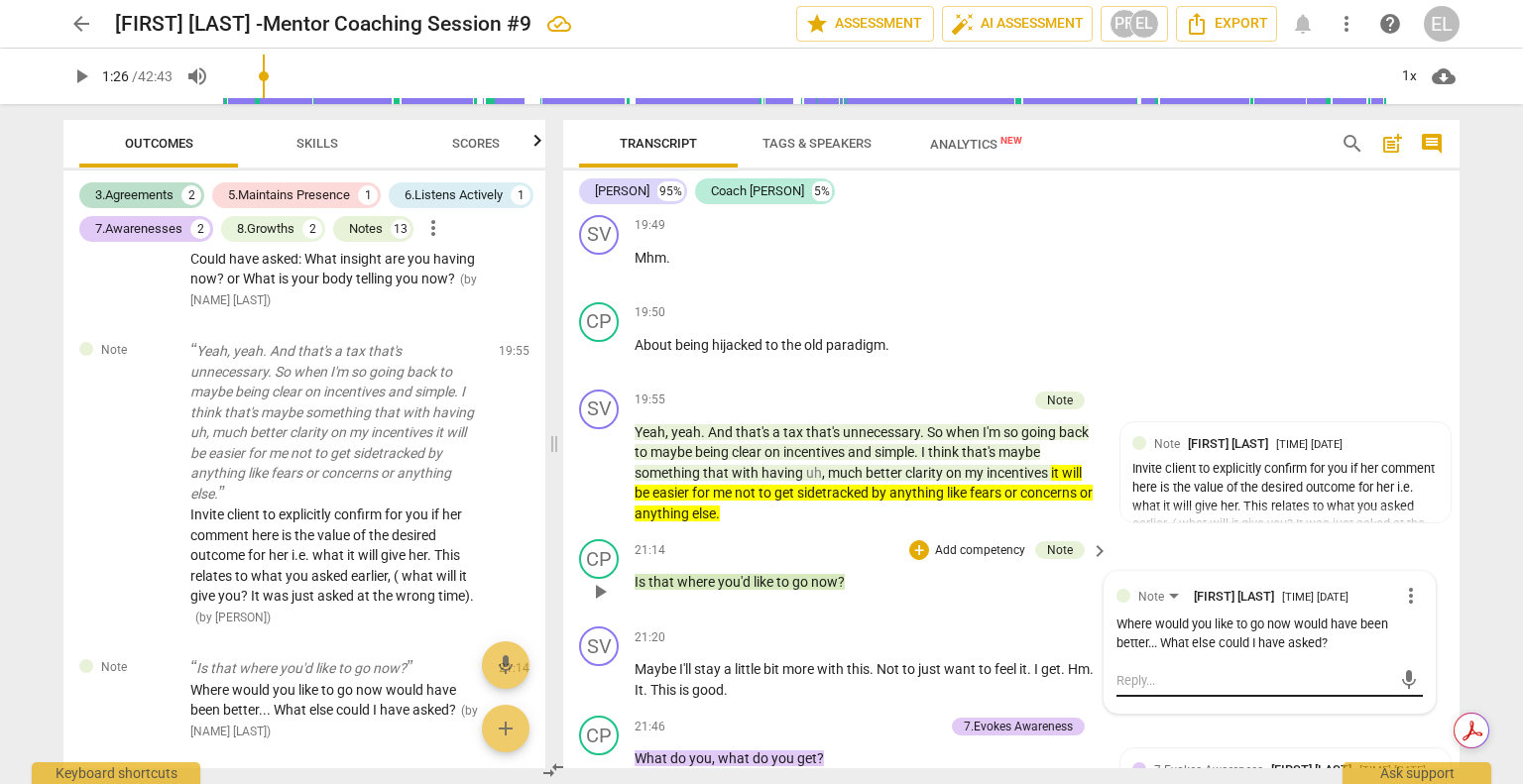 click at bounding box center (1253, 680) 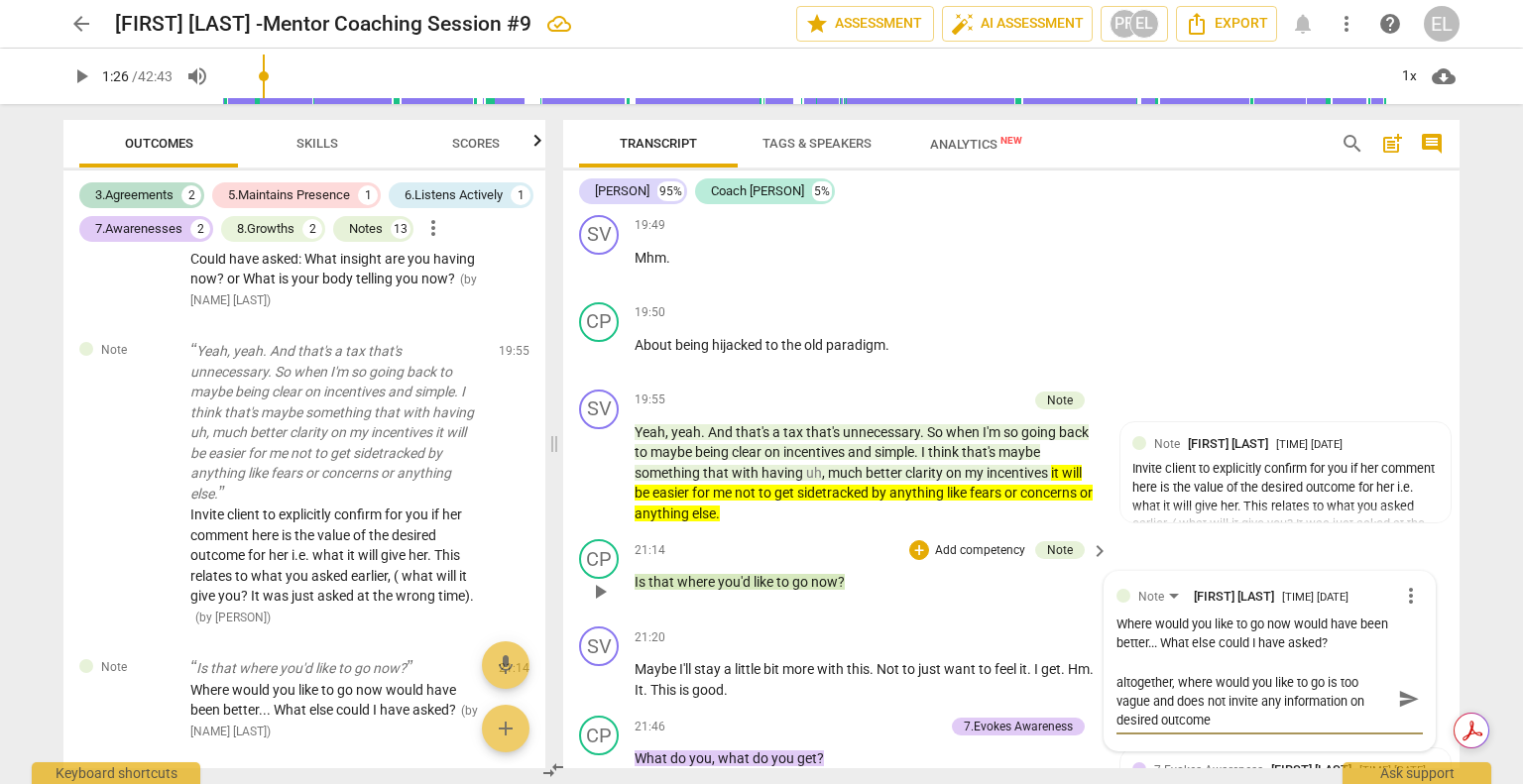 scroll, scrollTop: 0, scrollLeft: 0, axis: both 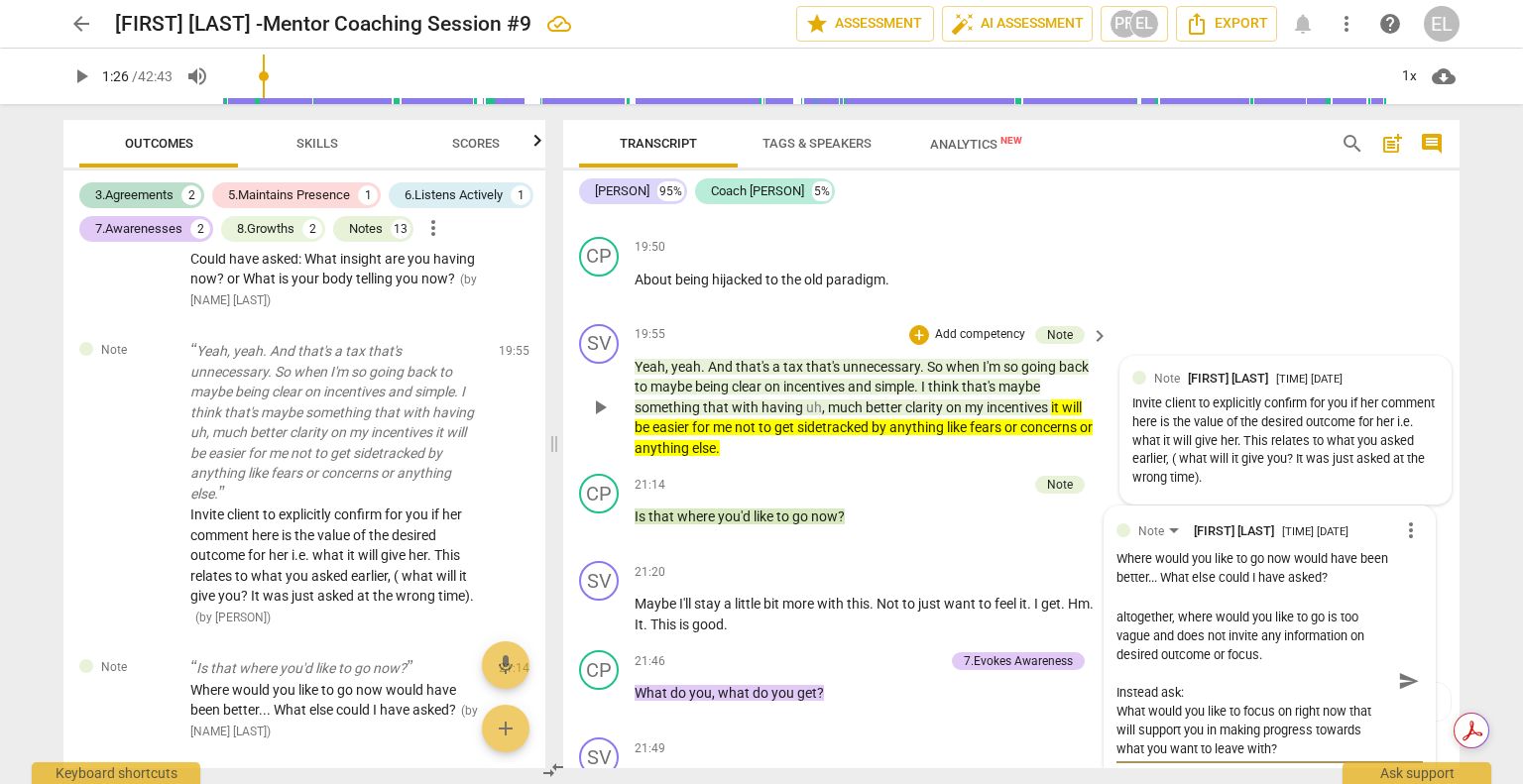 click on "Invite client to explicitly confirm for you if her comment here is the value of the desired outcome for her i.e. what it will give her.
This relates to what you asked earlier, ( what will it give you? It was just asked at the wrong time)." at bounding box center (1285, 441) 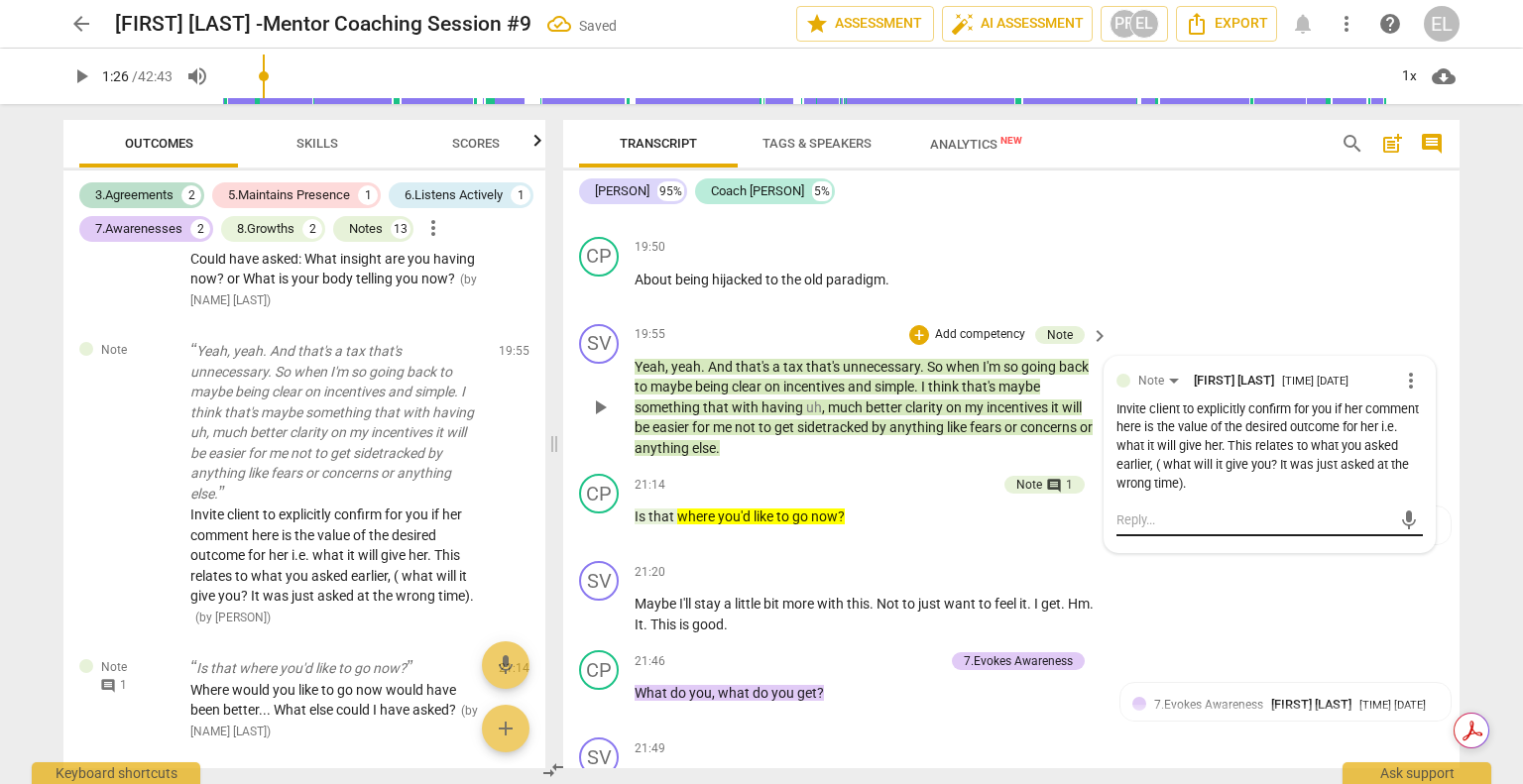click at bounding box center (1253, 519) 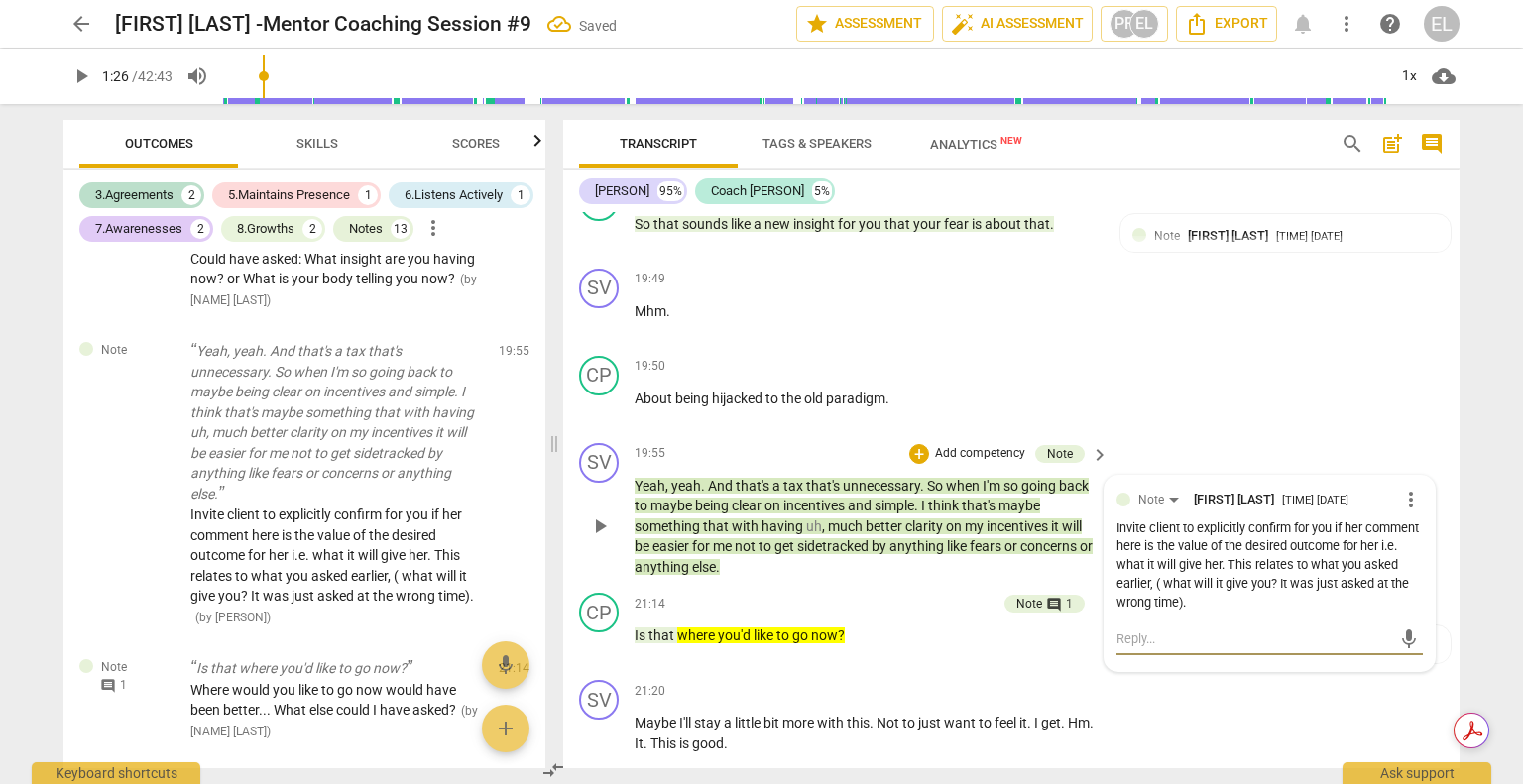scroll, scrollTop: 3533, scrollLeft: 0, axis: vertical 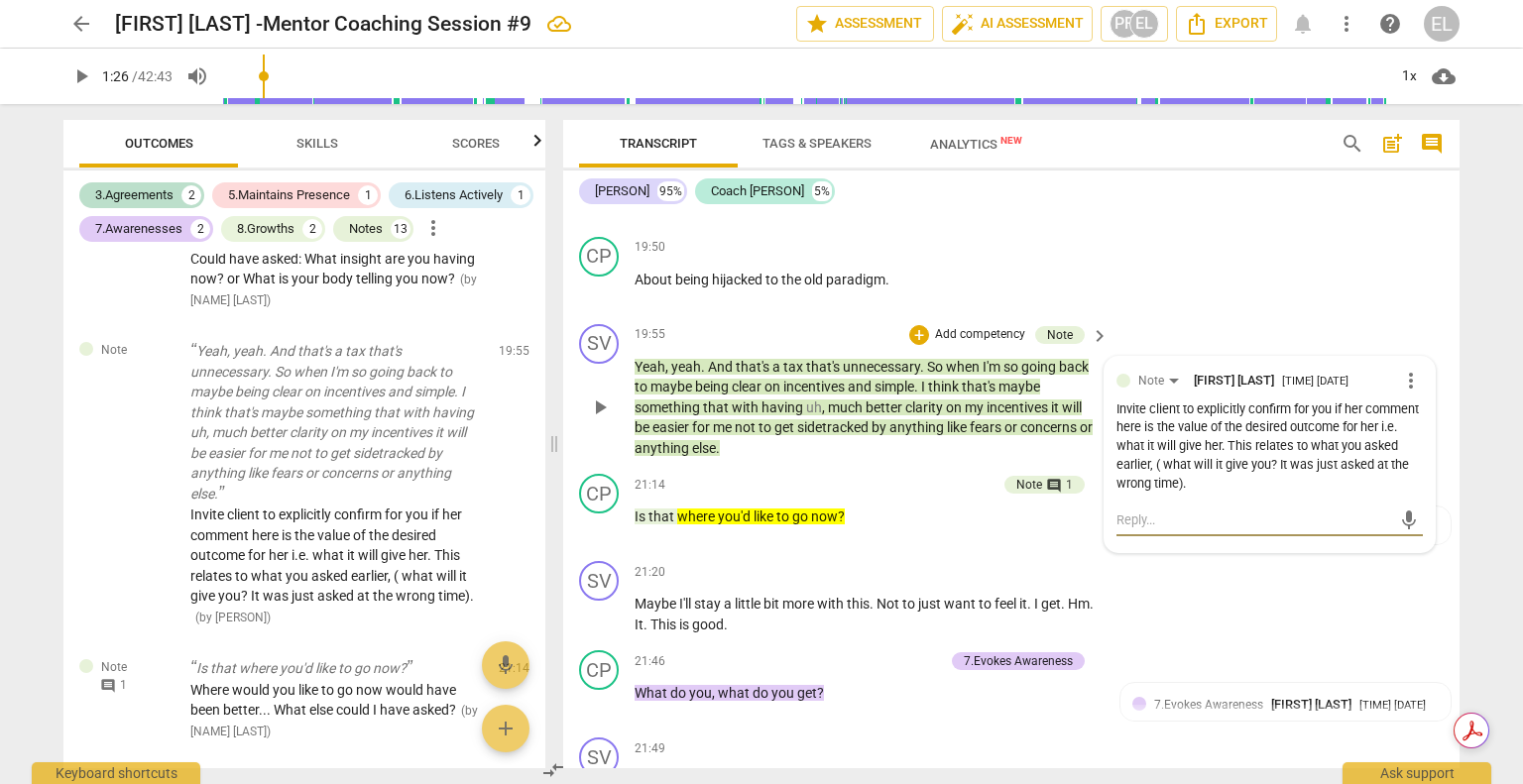 click at bounding box center [1253, 519] 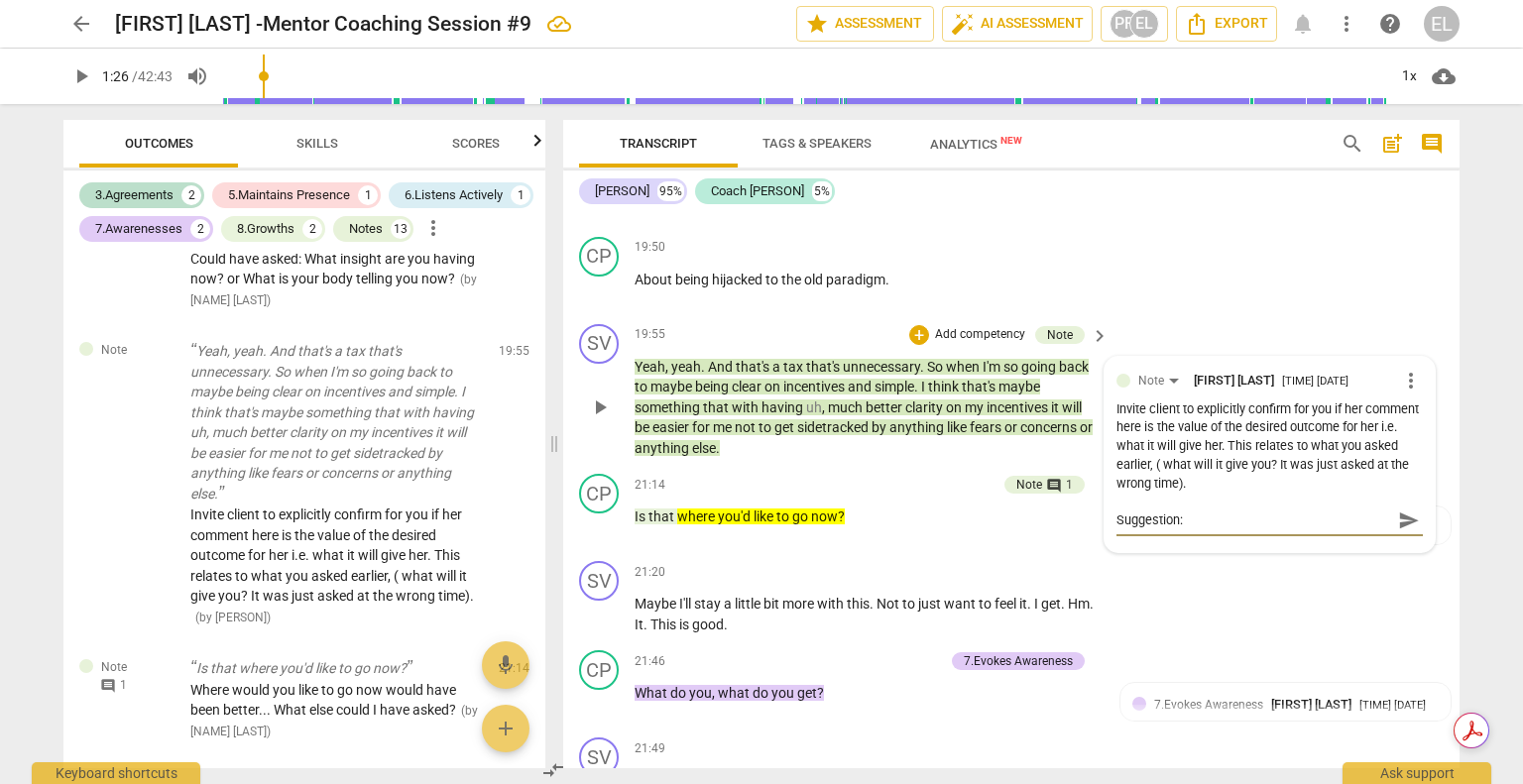 click on "Suggestion:" at bounding box center (1253, 519) 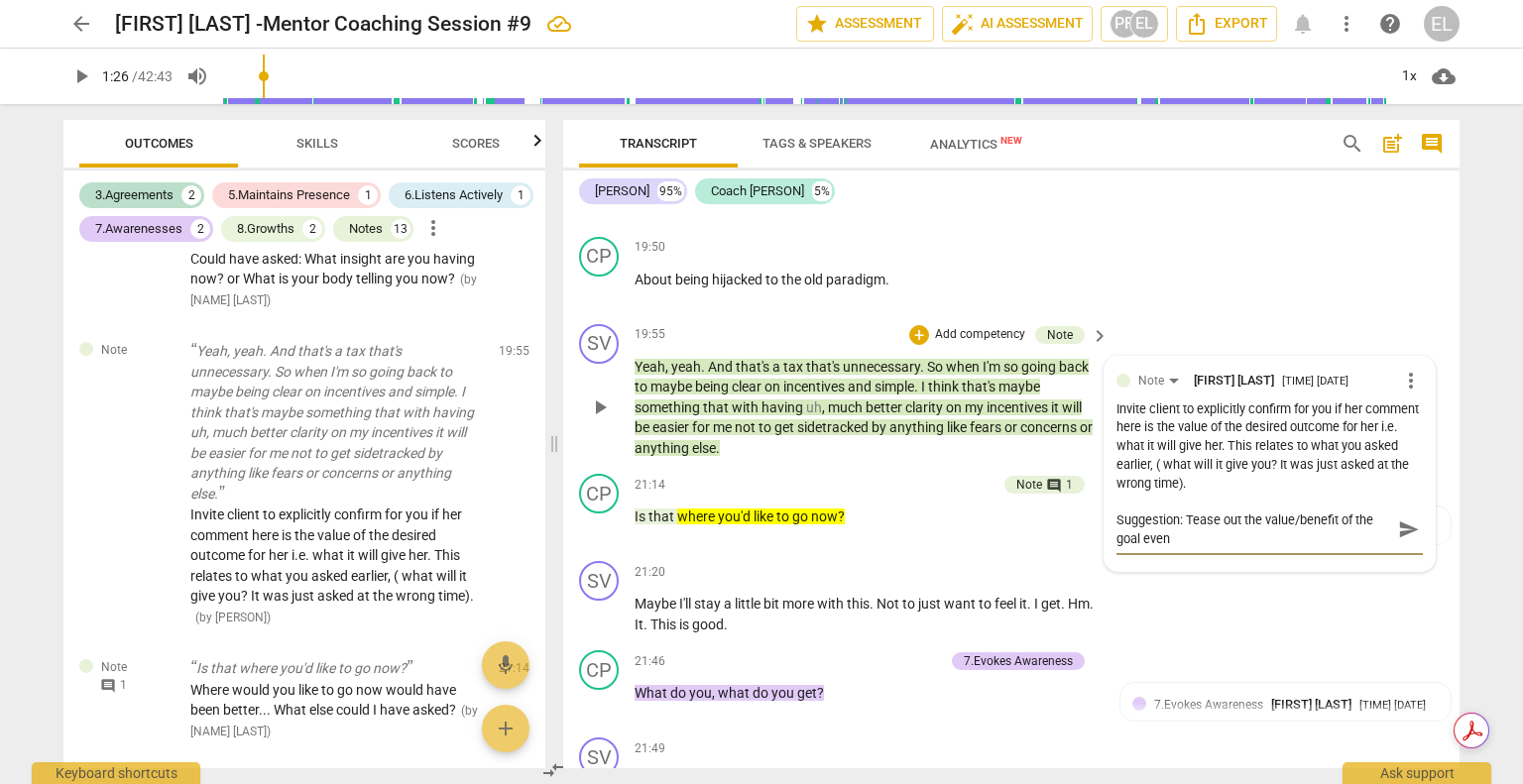 scroll, scrollTop: 0, scrollLeft: 0, axis: both 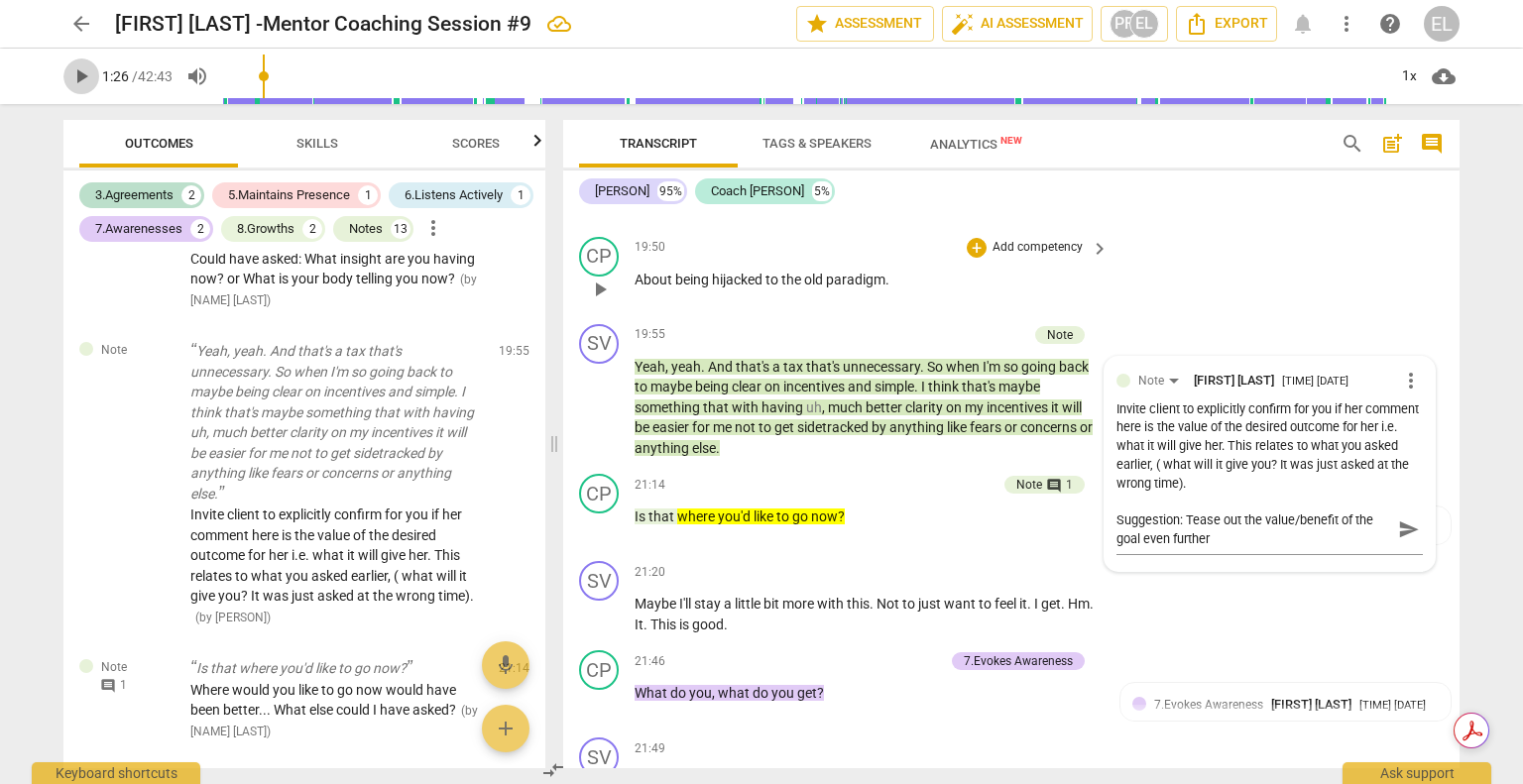 drag, startPoint x: 74, startPoint y: 67, endPoint x: 858, endPoint y: 317, distance: 822.89489 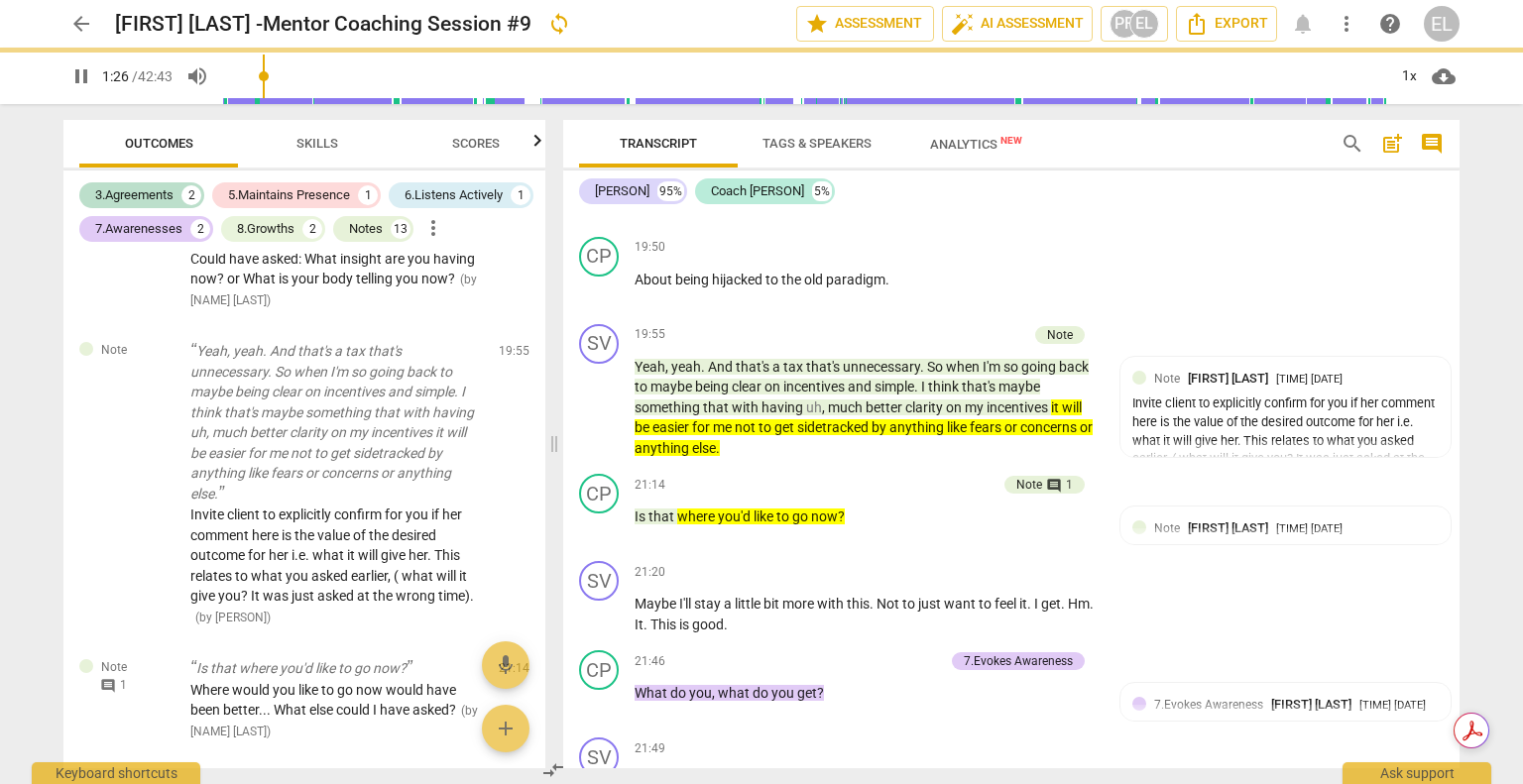 scroll, scrollTop: 495, scrollLeft: 0, axis: vertical 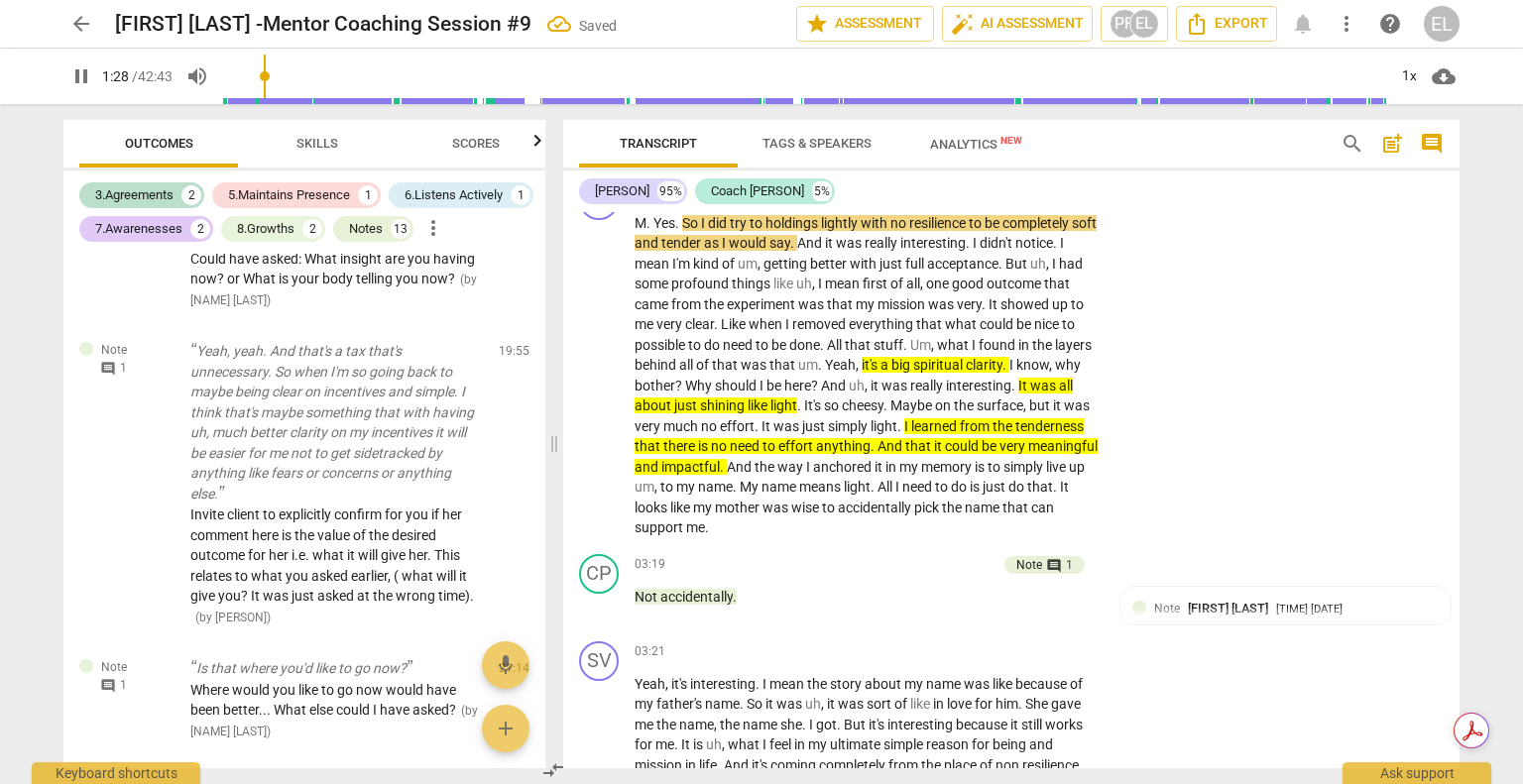 click on "pause" at bounding box center [81, 76] 